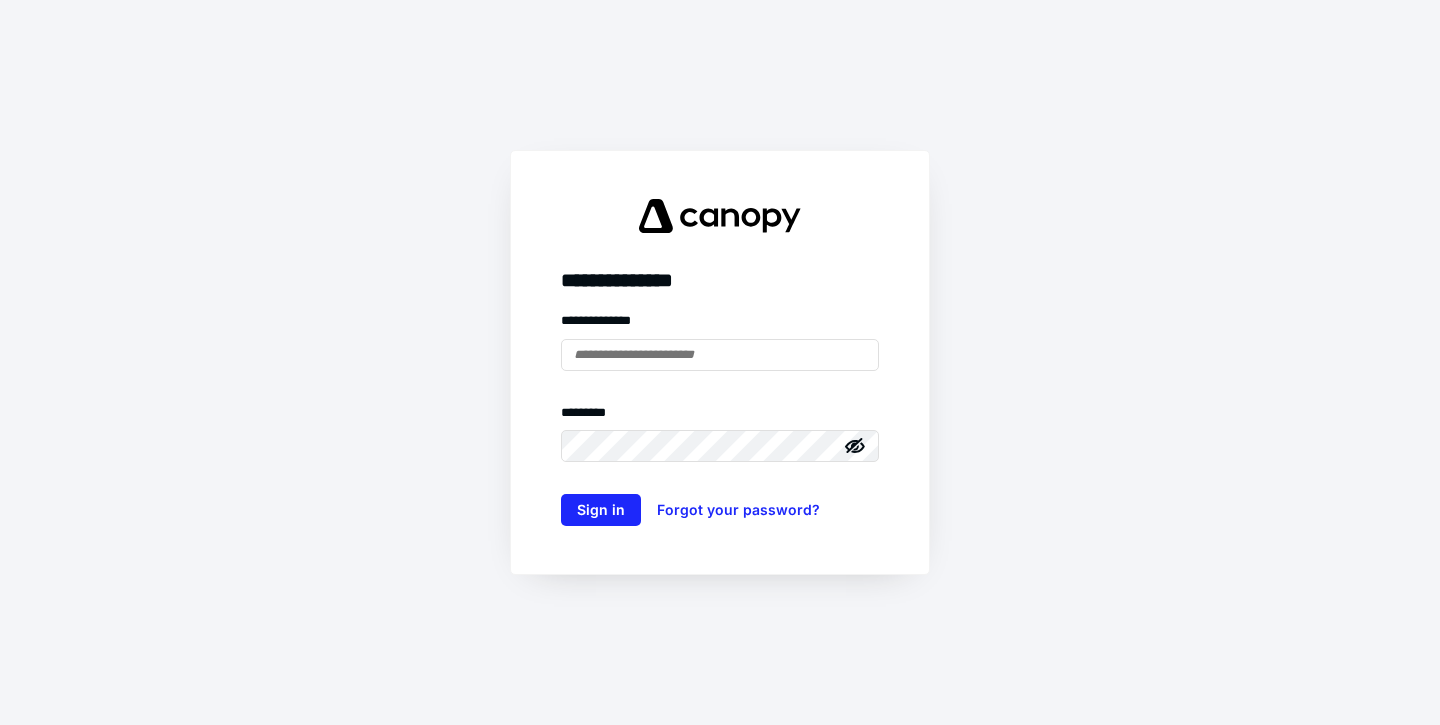 scroll, scrollTop: 0, scrollLeft: 0, axis: both 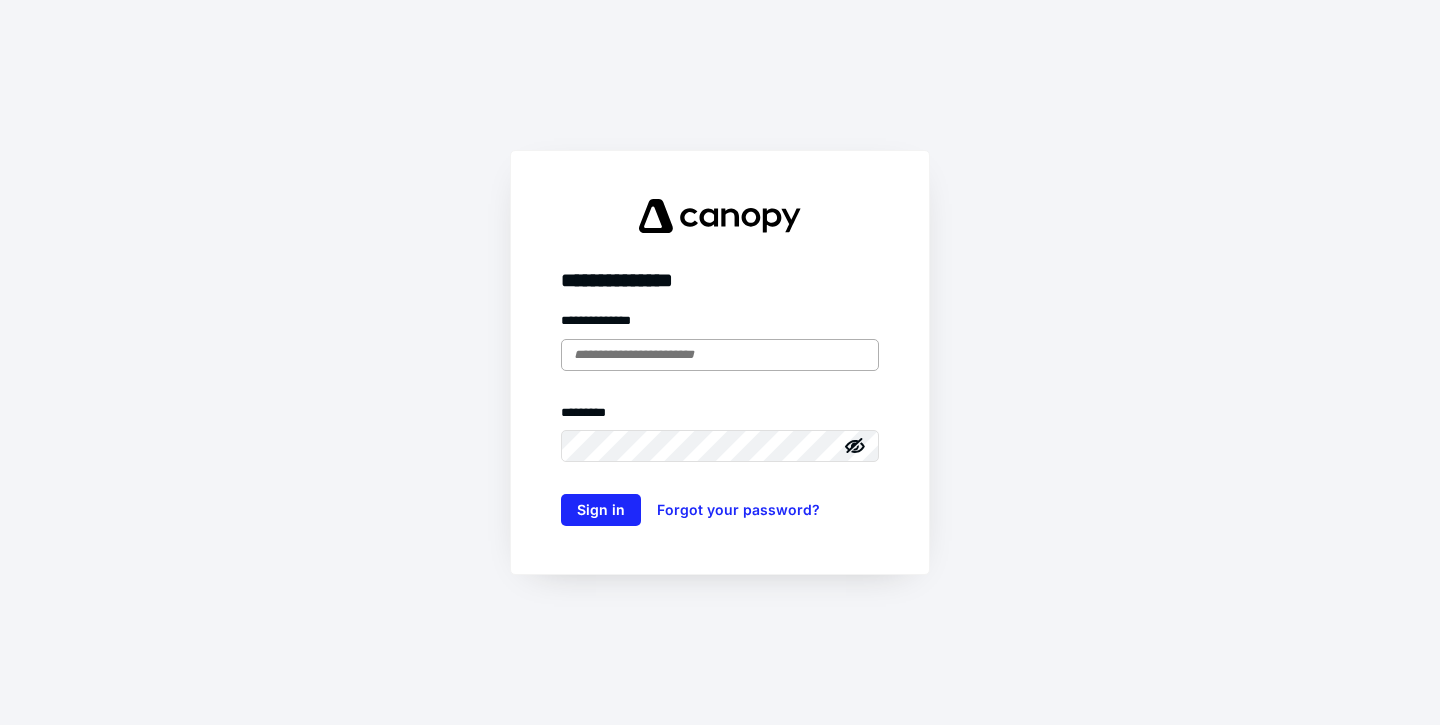 click at bounding box center [720, 355] 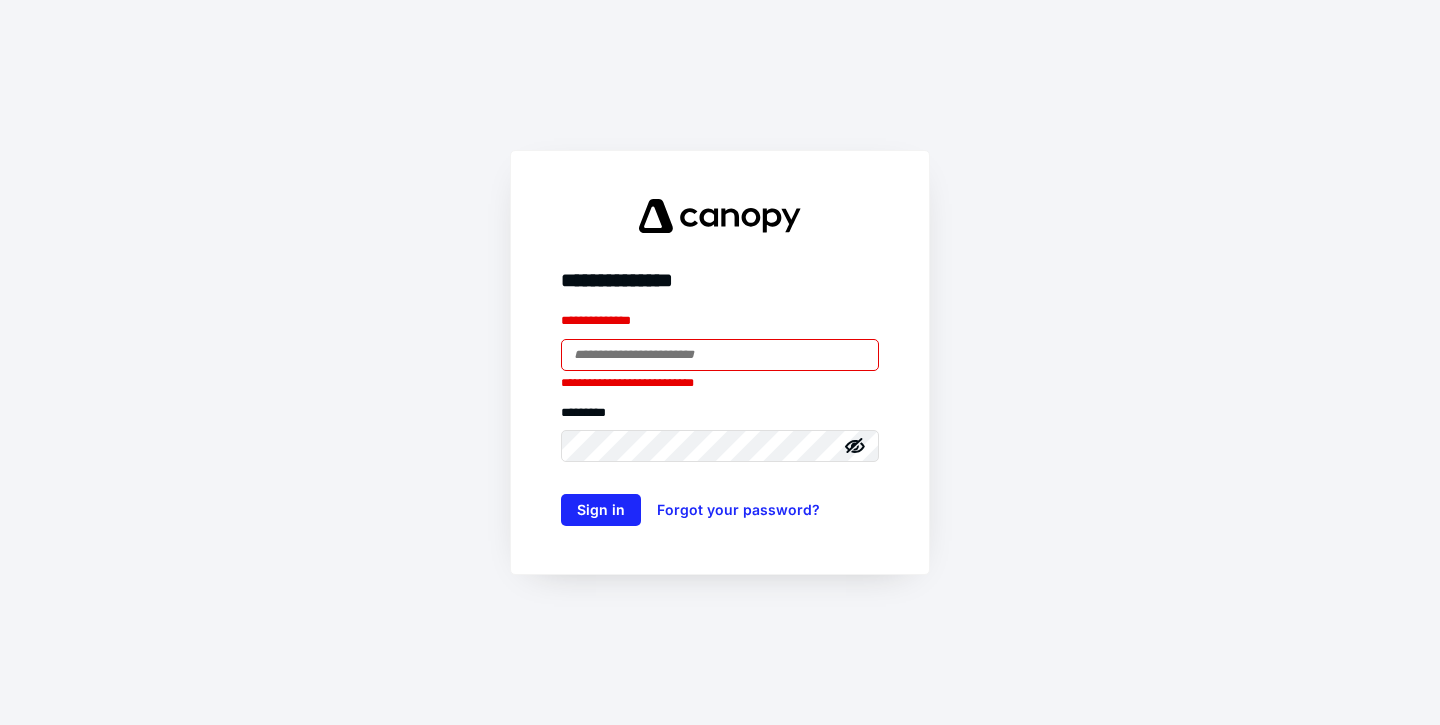 type on "**********" 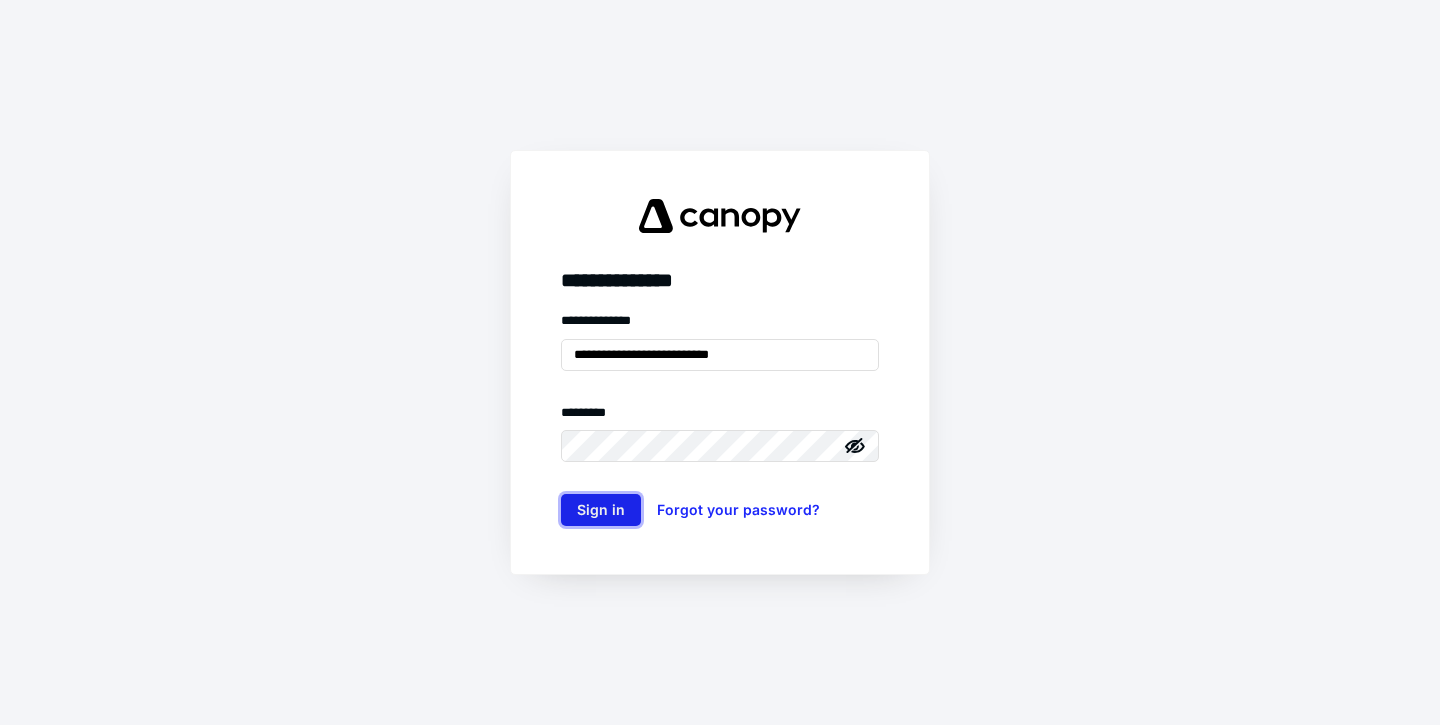click on "Sign in" at bounding box center [601, 510] 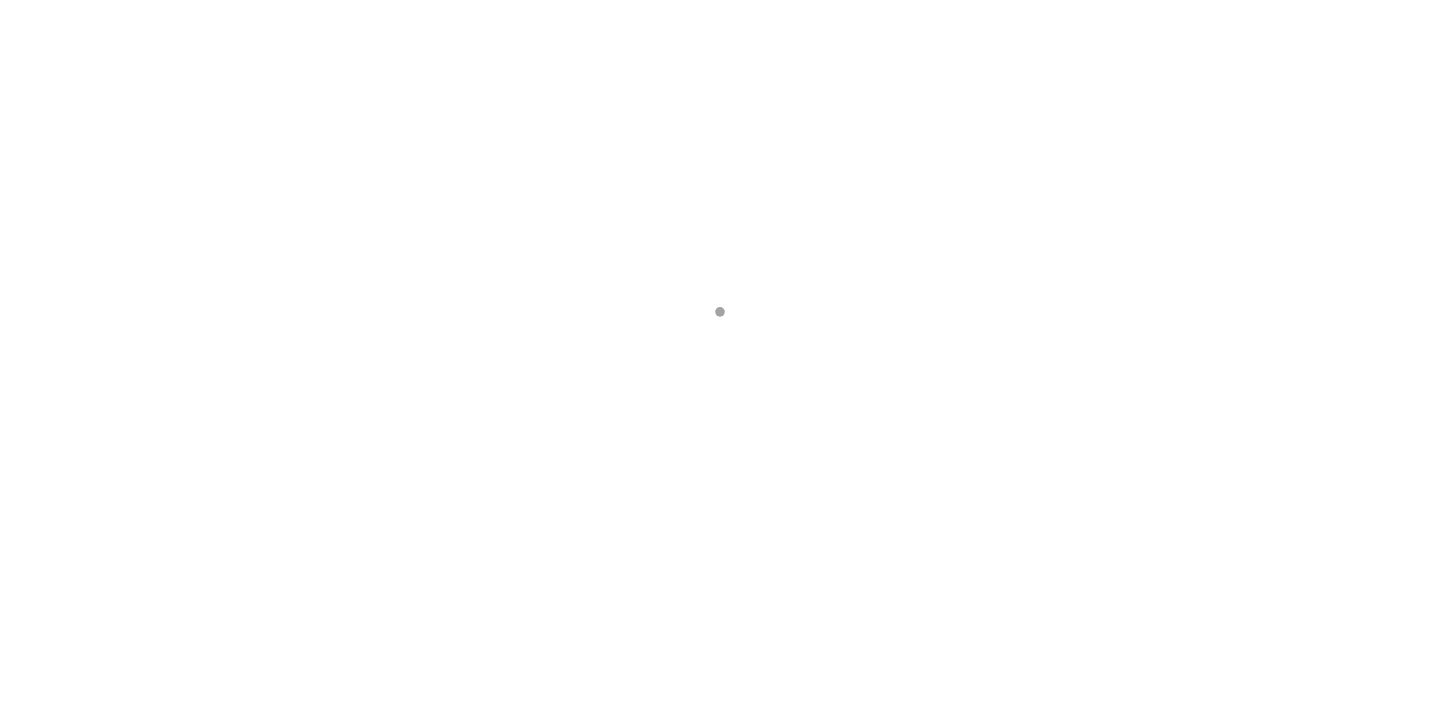 scroll, scrollTop: 0, scrollLeft: 0, axis: both 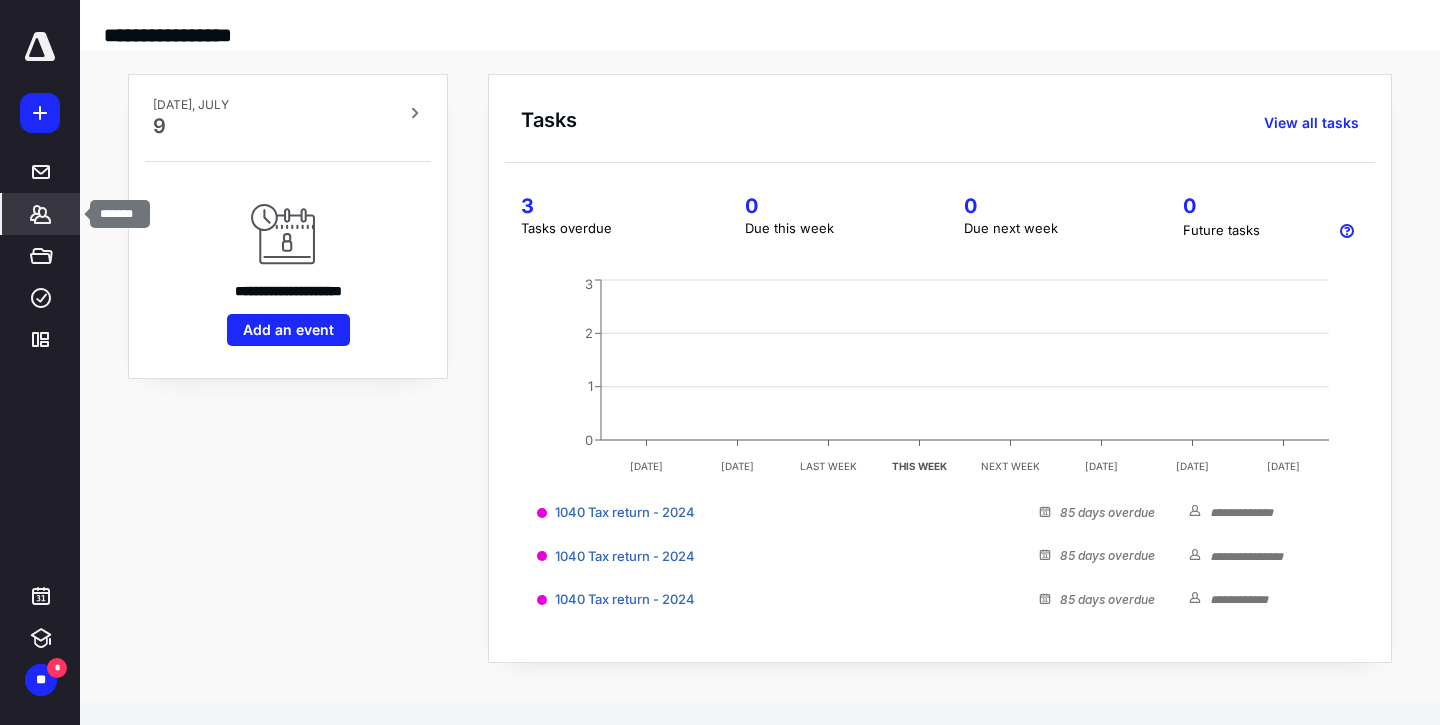 click 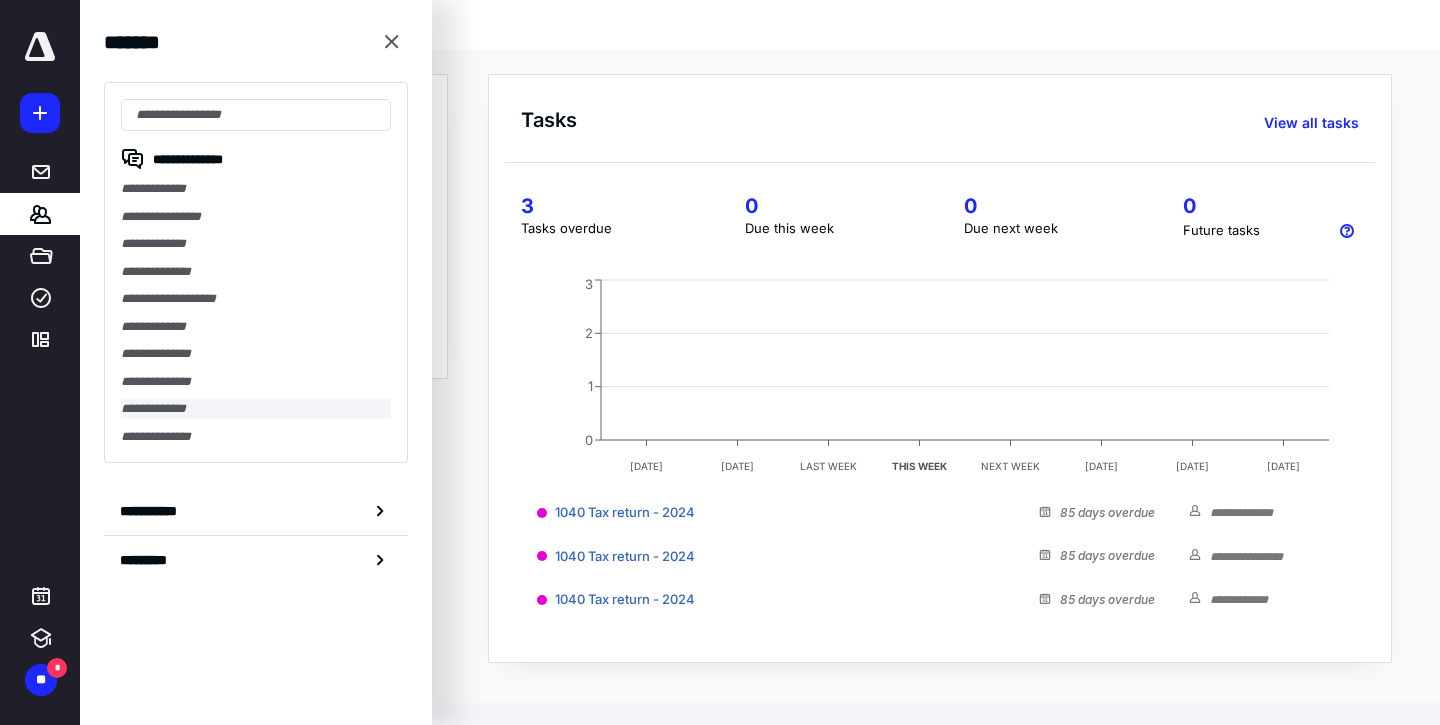 click on "**********" at bounding box center [256, 409] 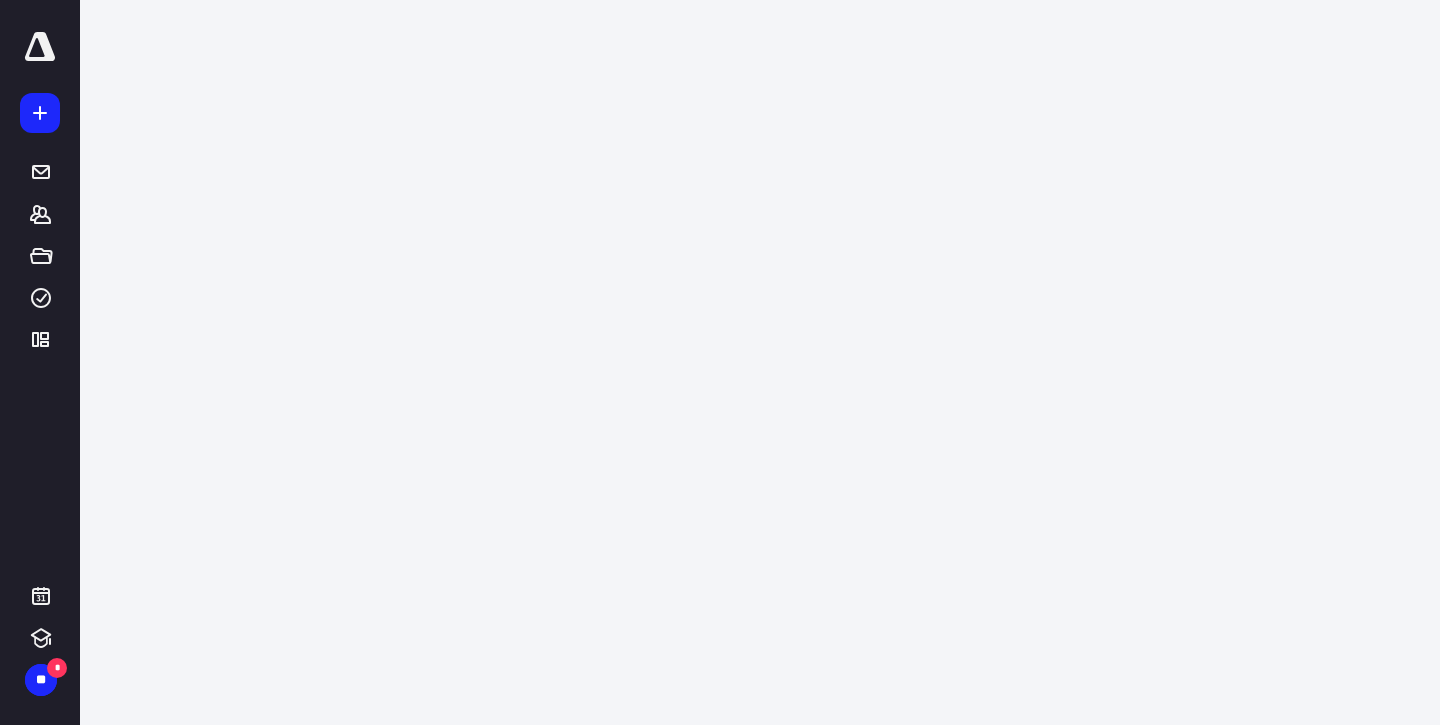 click on "**********" at bounding box center [720, 362] 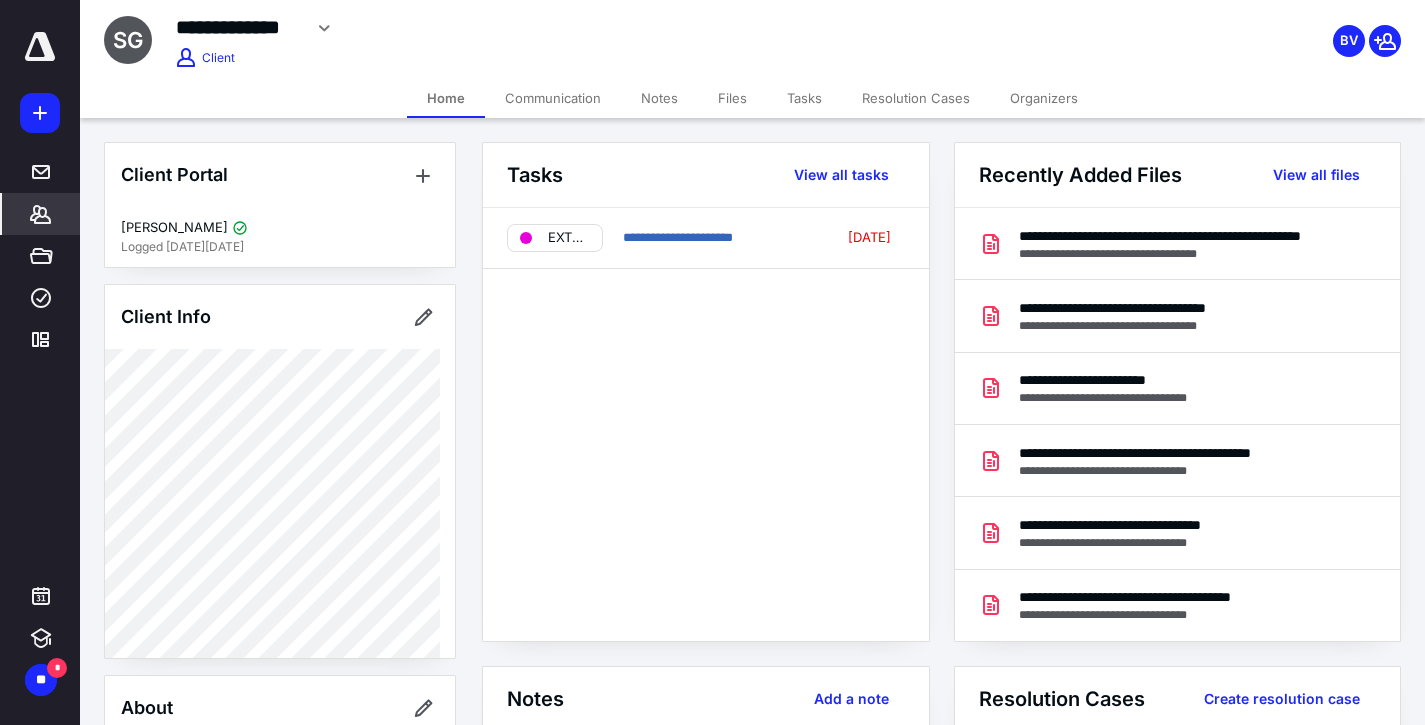 click at bounding box center [0, 0] 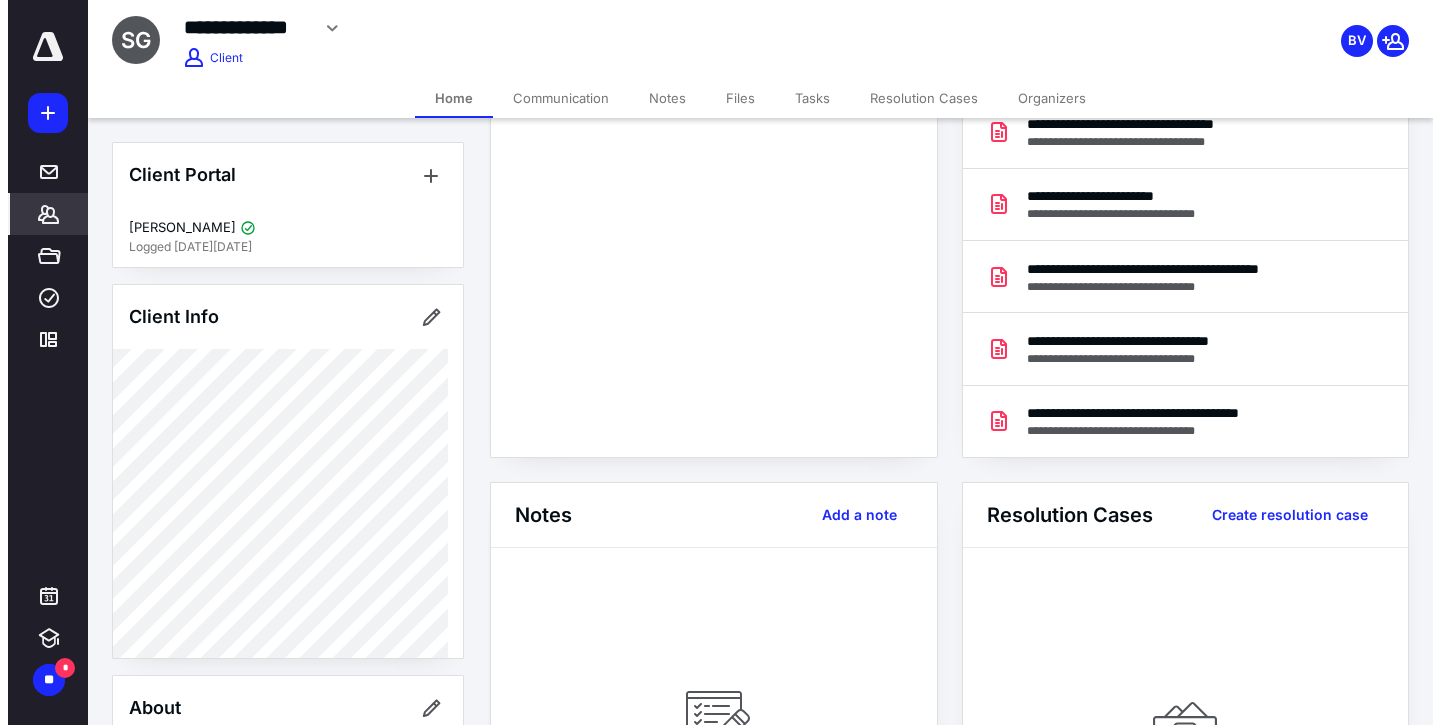scroll, scrollTop: 0, scrollLeft: 0, axis: both 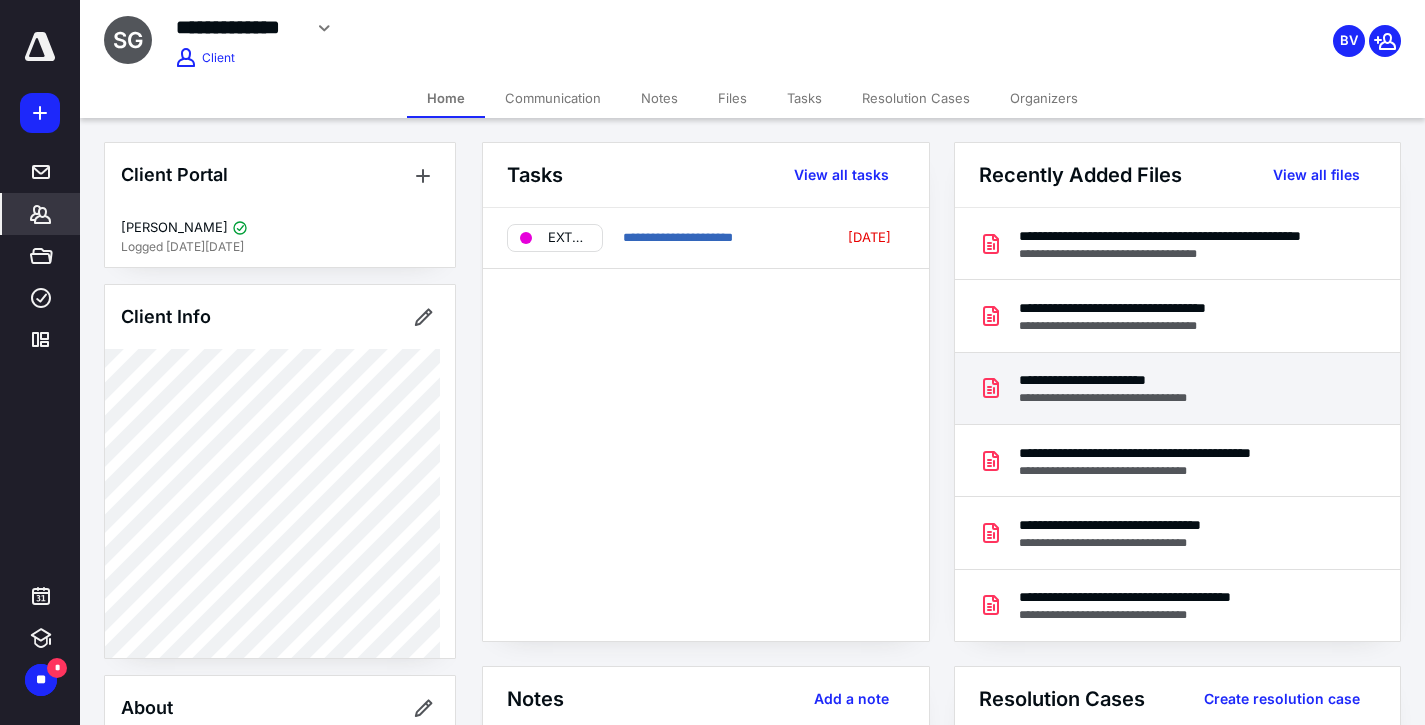 click on "**********" at bounding box center [1123, 380] 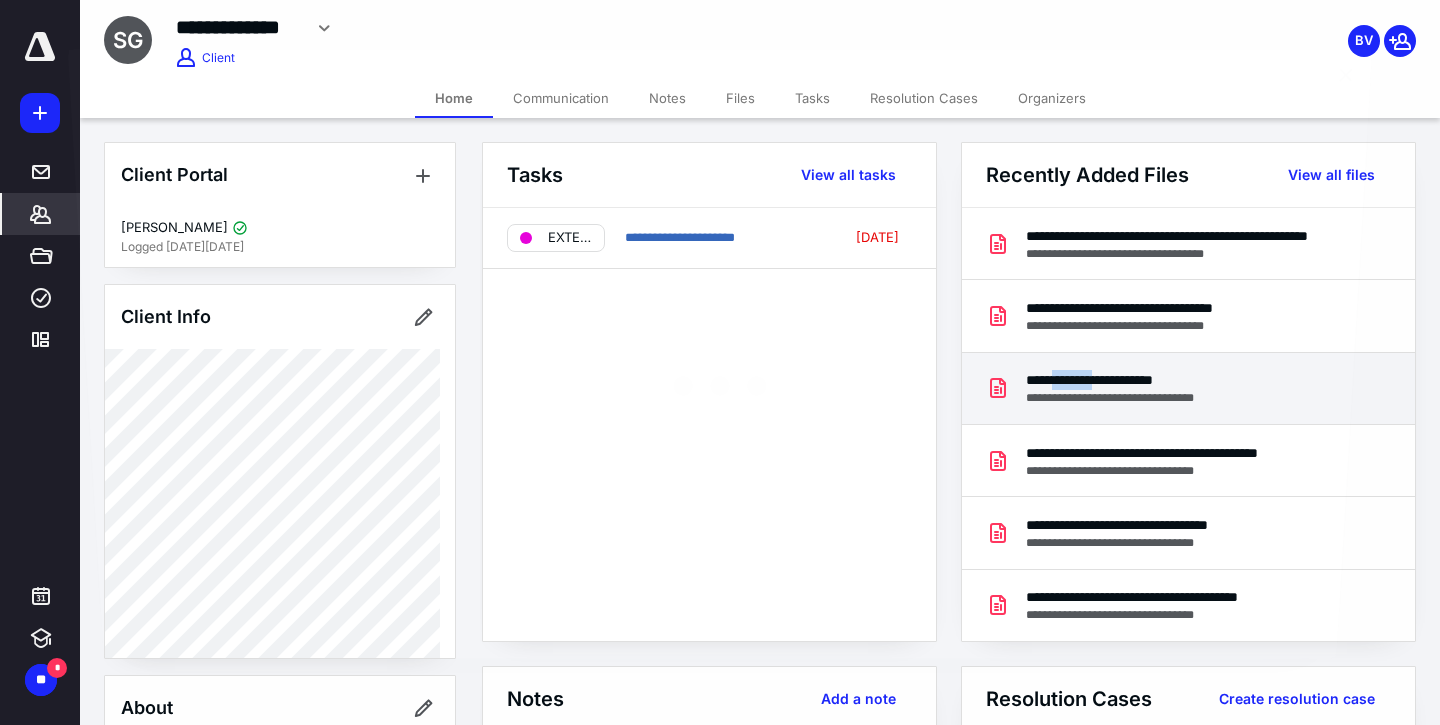 click on "**********" at bounding box center (720, 825) 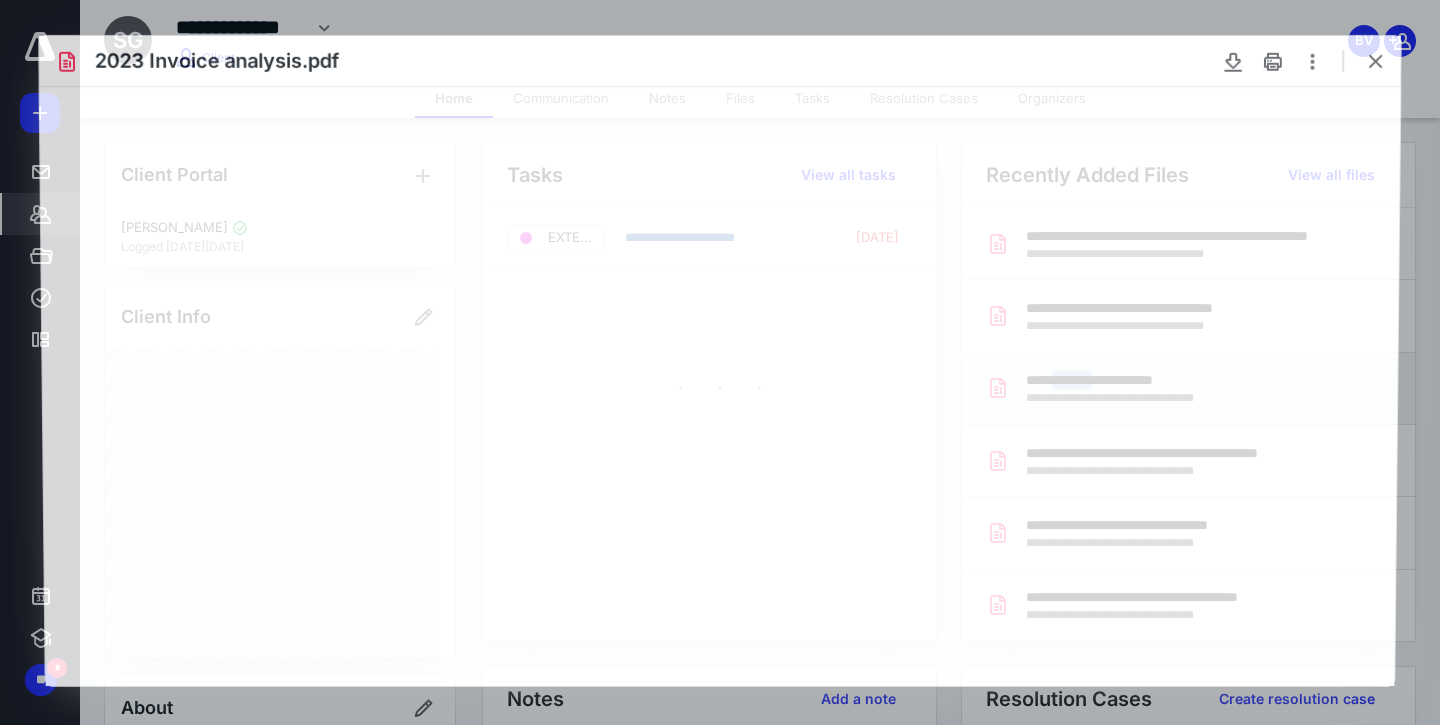 scroll, scrollTop: 0, scrollLeft: 0, axis: both 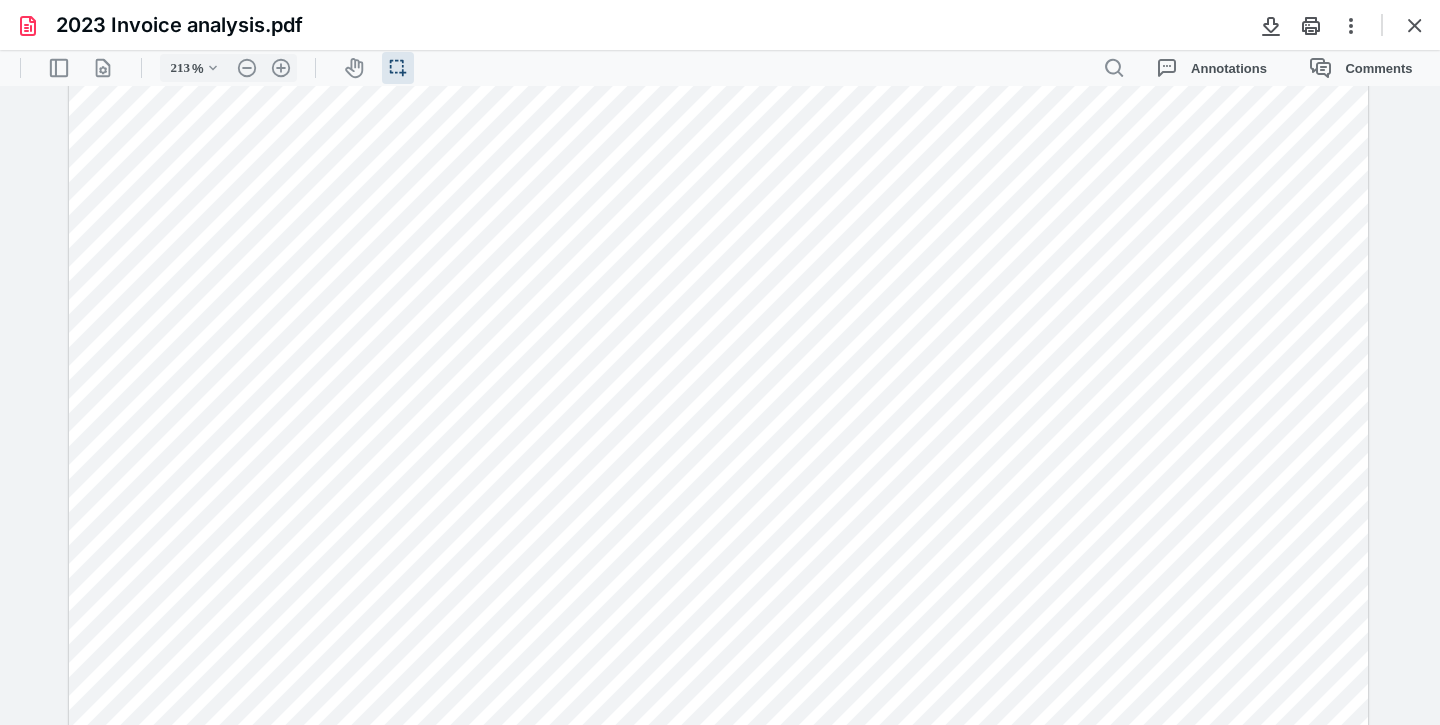 type on "263" 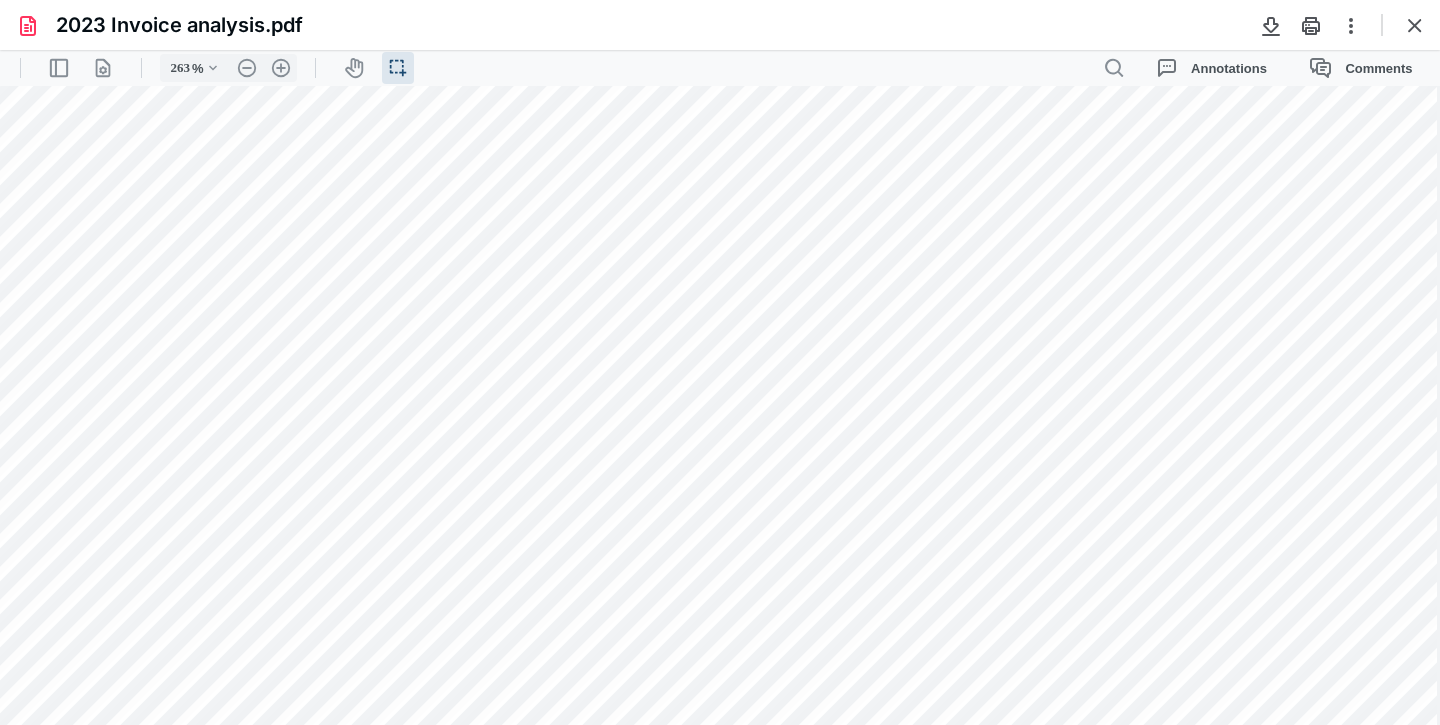 scroll, scrollTop: 1466, scrollLeft: 69, axis: both 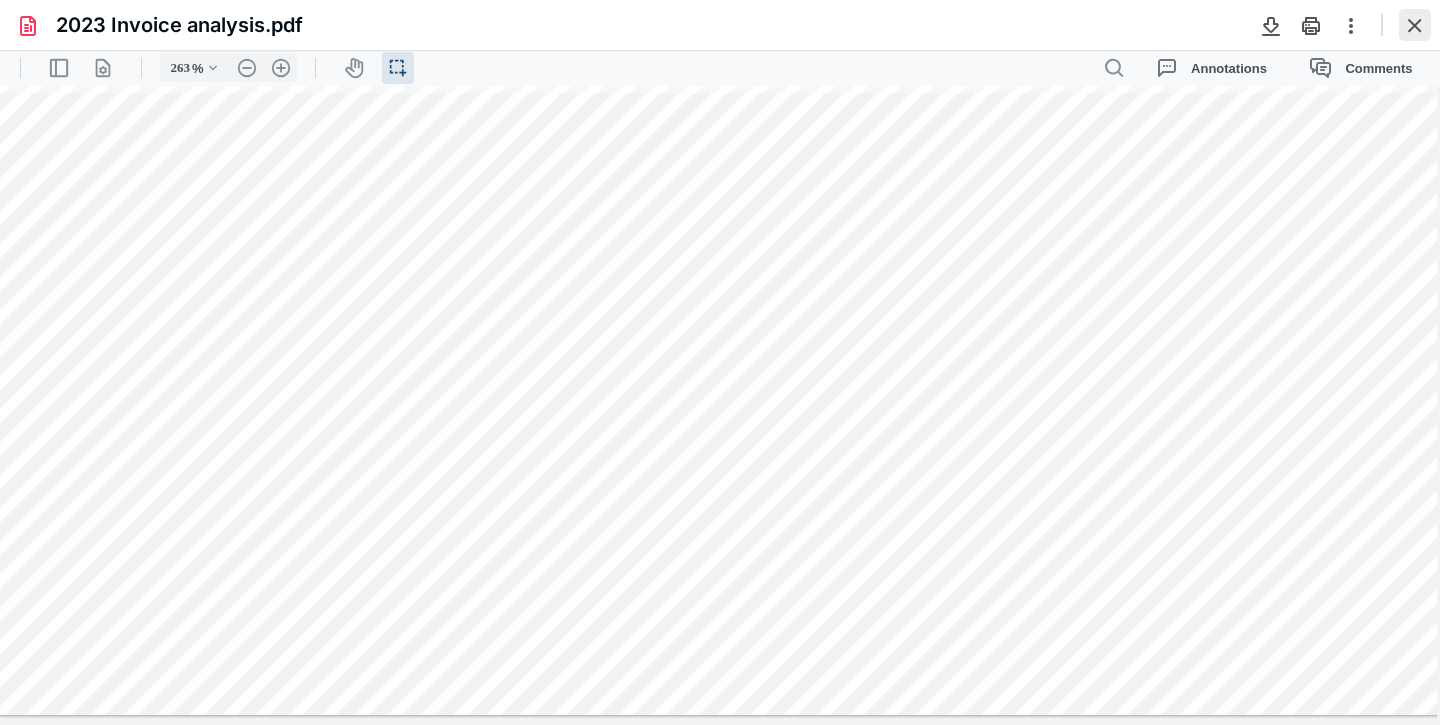 click at bounding box center [1415, 25] 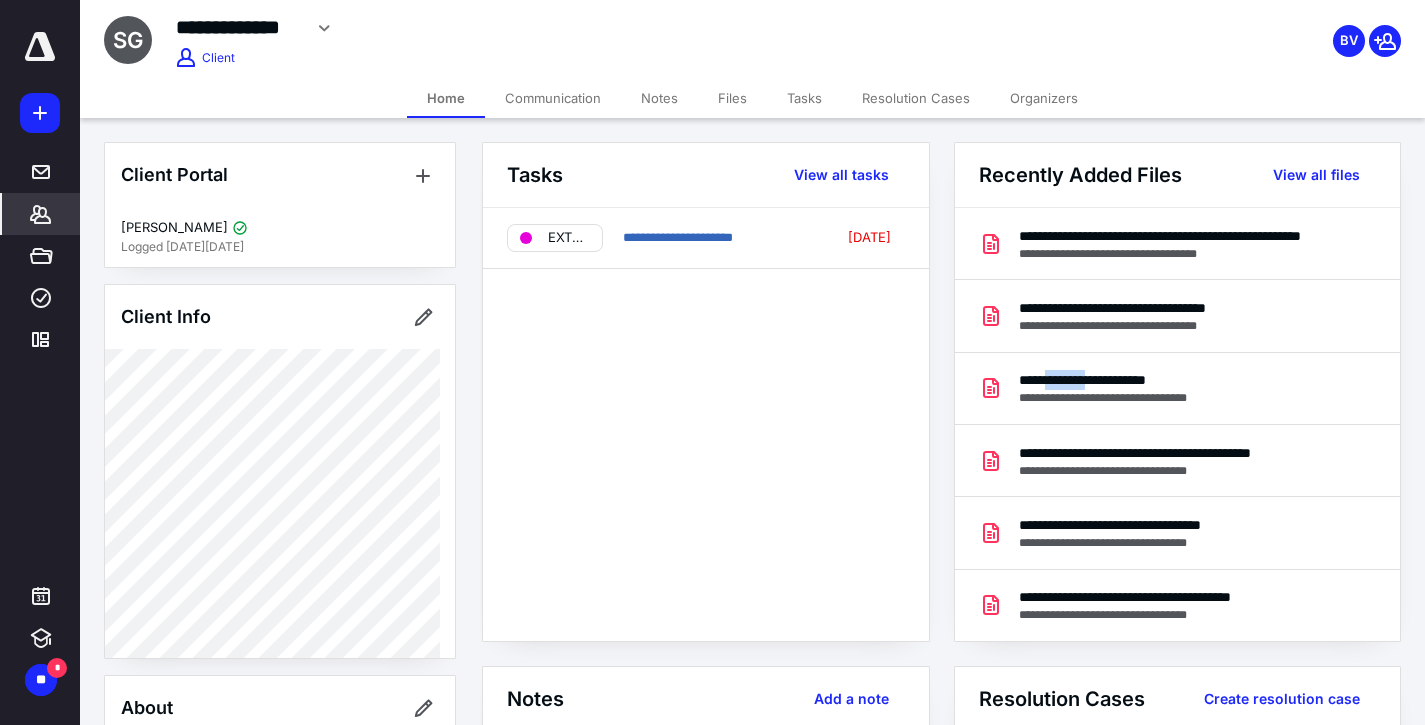 click on "Files" at bounding box center (732, 98) 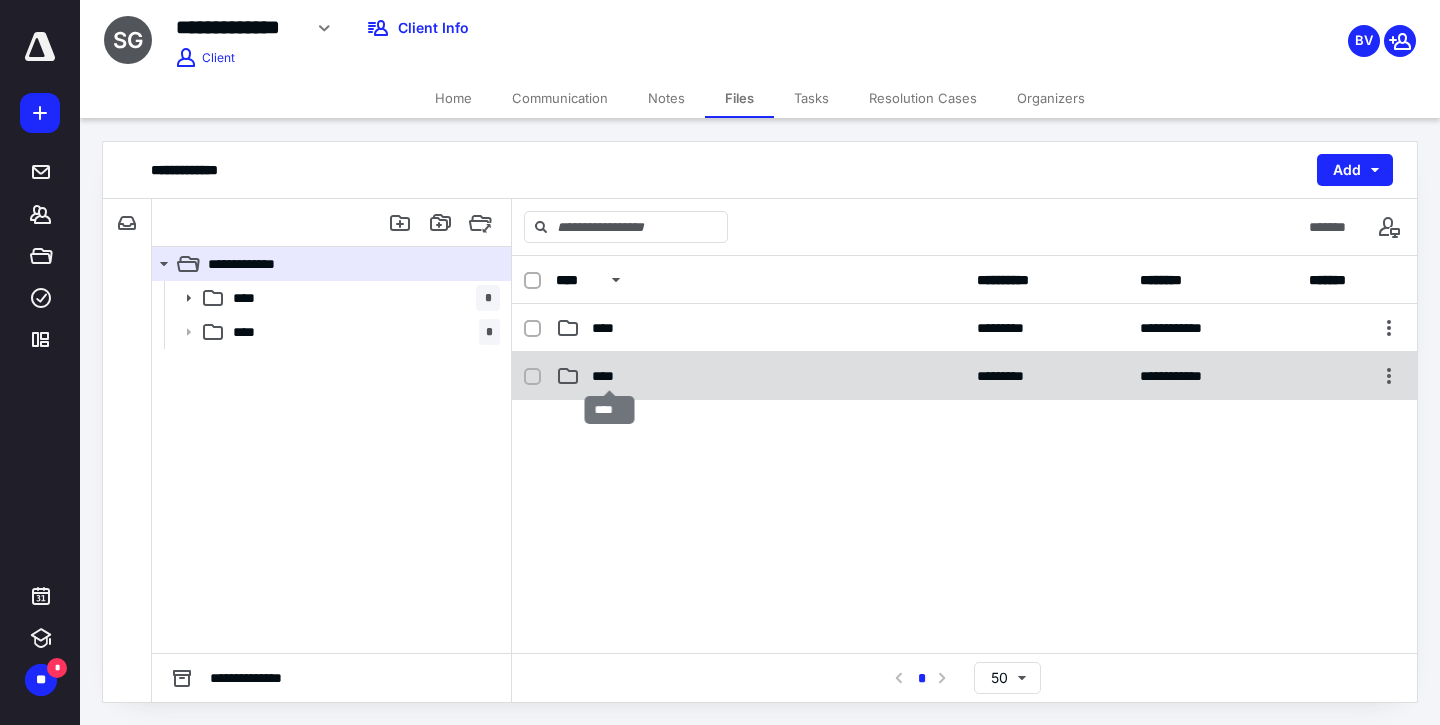 click on "****" at bounding box center (609, 376) 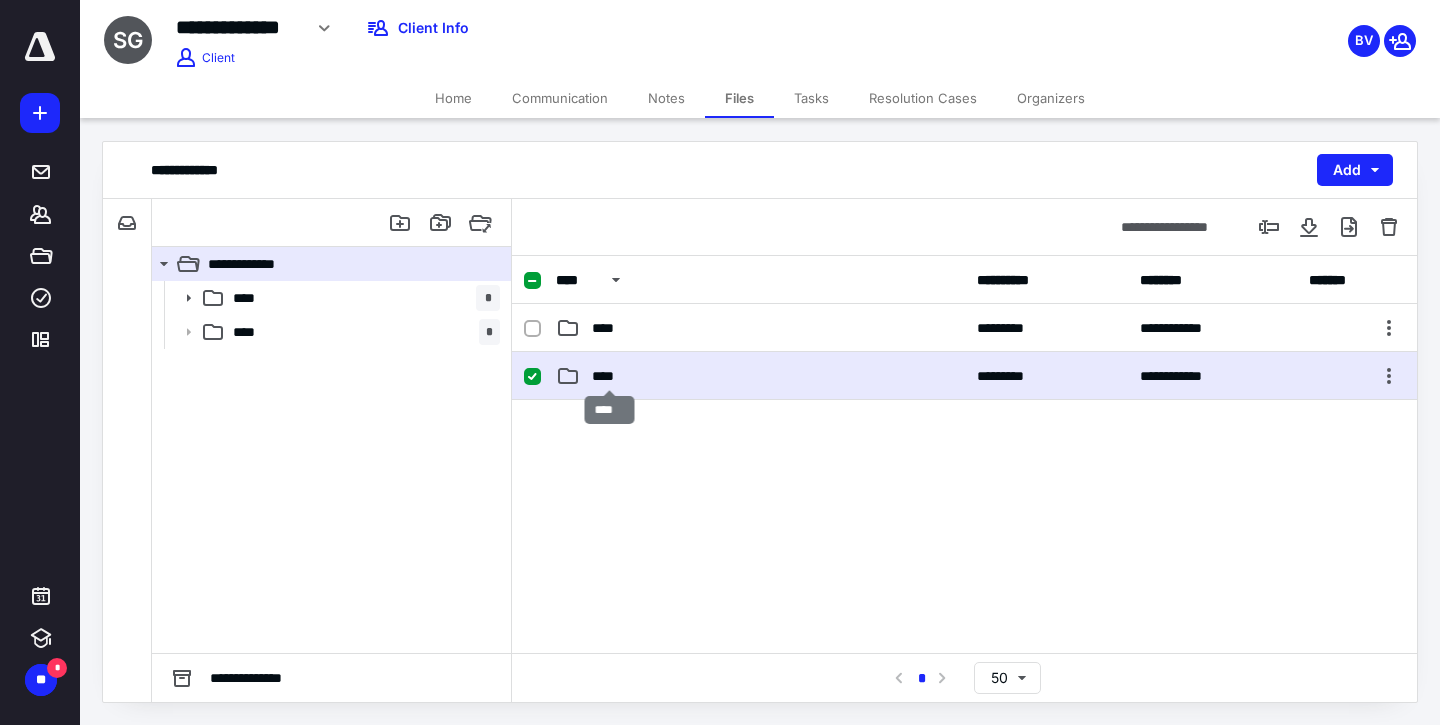 click on "****" at bounding box center [609, 376] 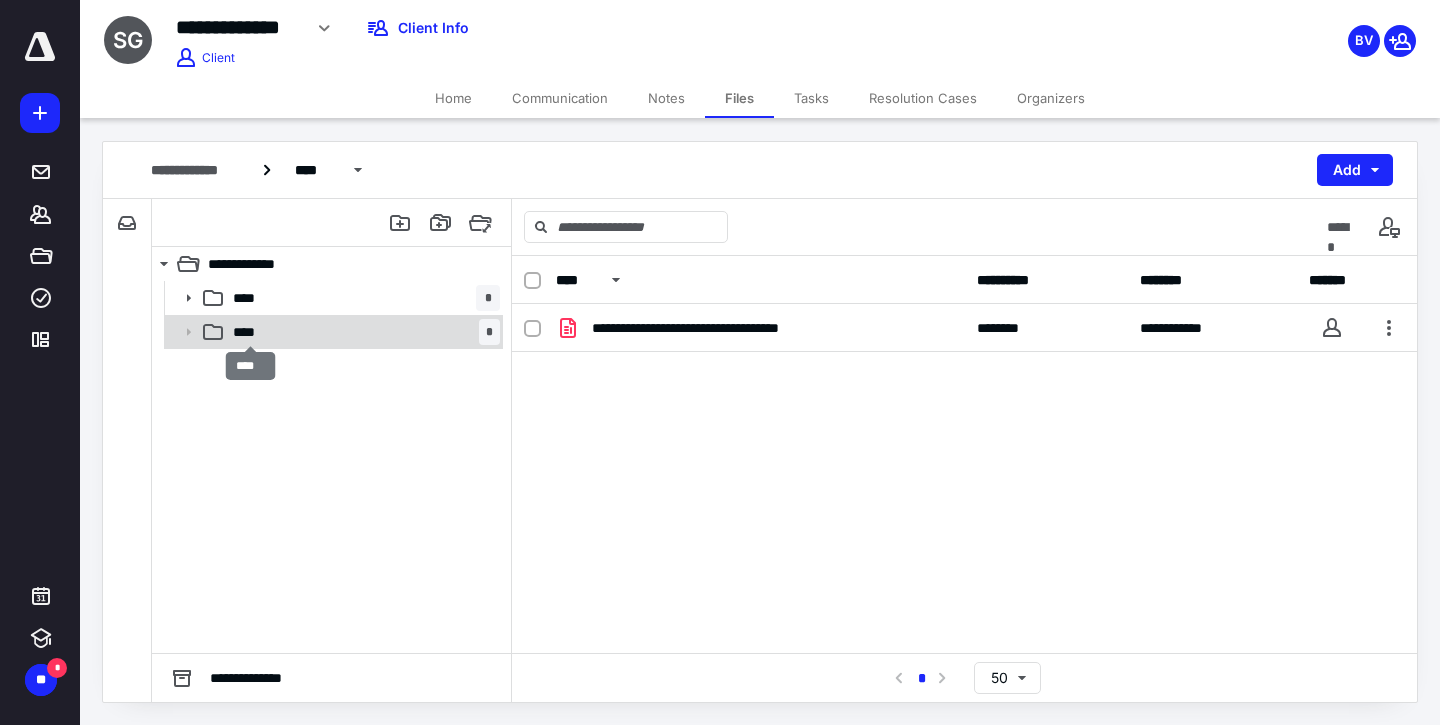 click on "****" at bounding box center [250, 332] 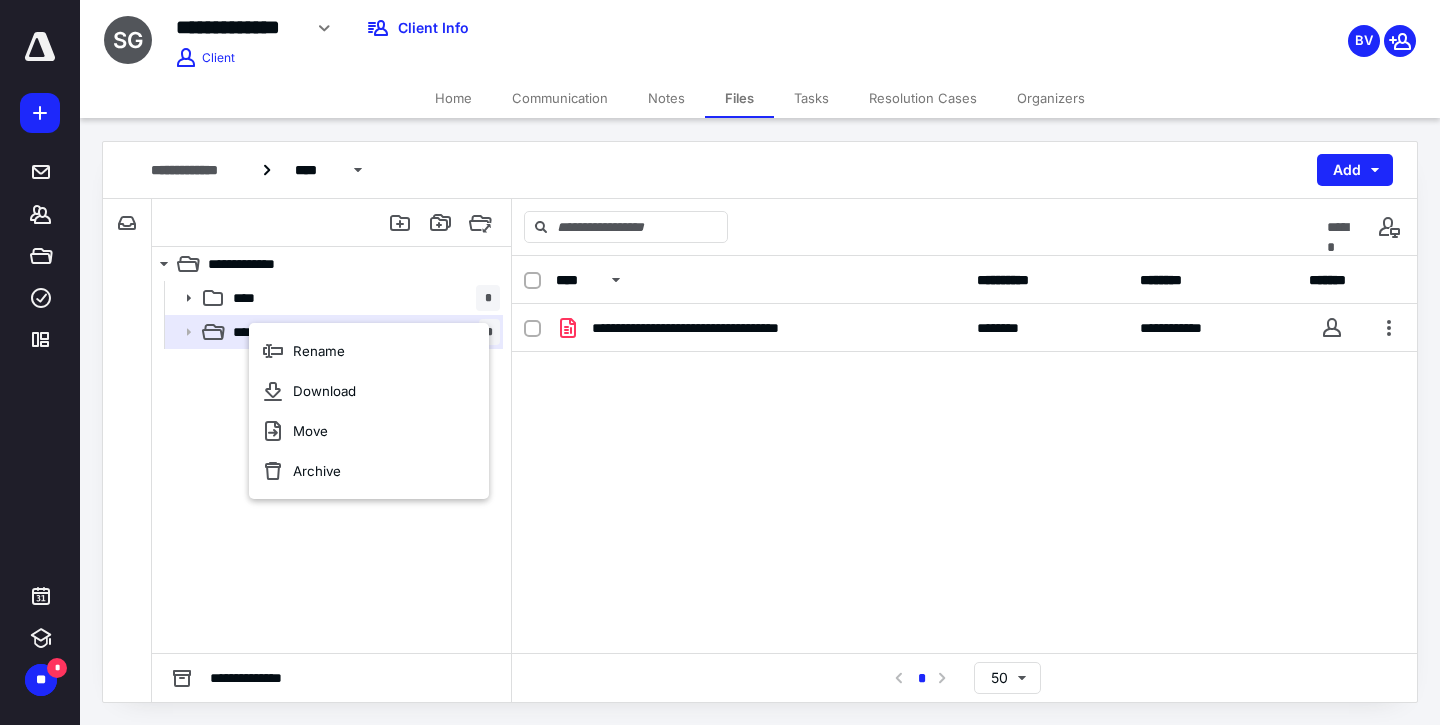 click on "**********" at bounding box center [964, 454] 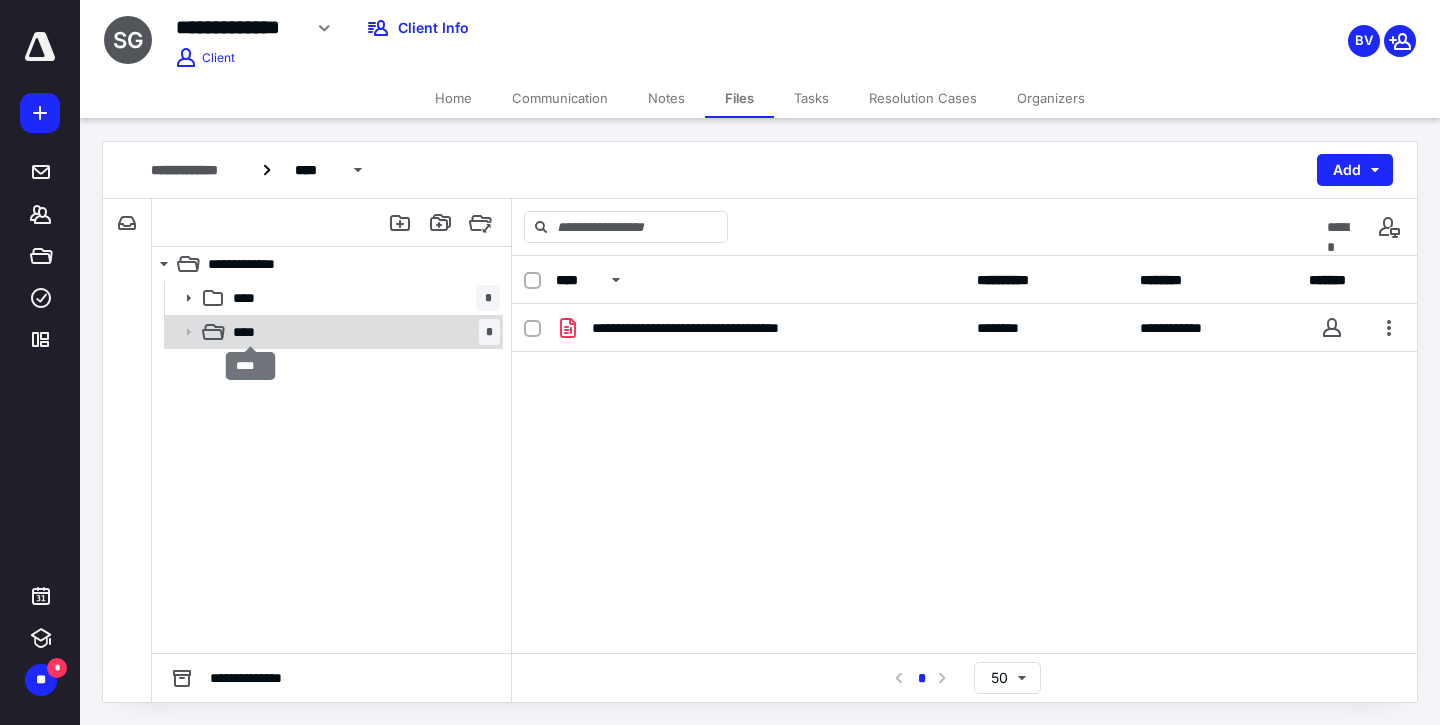 click on "****" at bounding box center [250, 332] 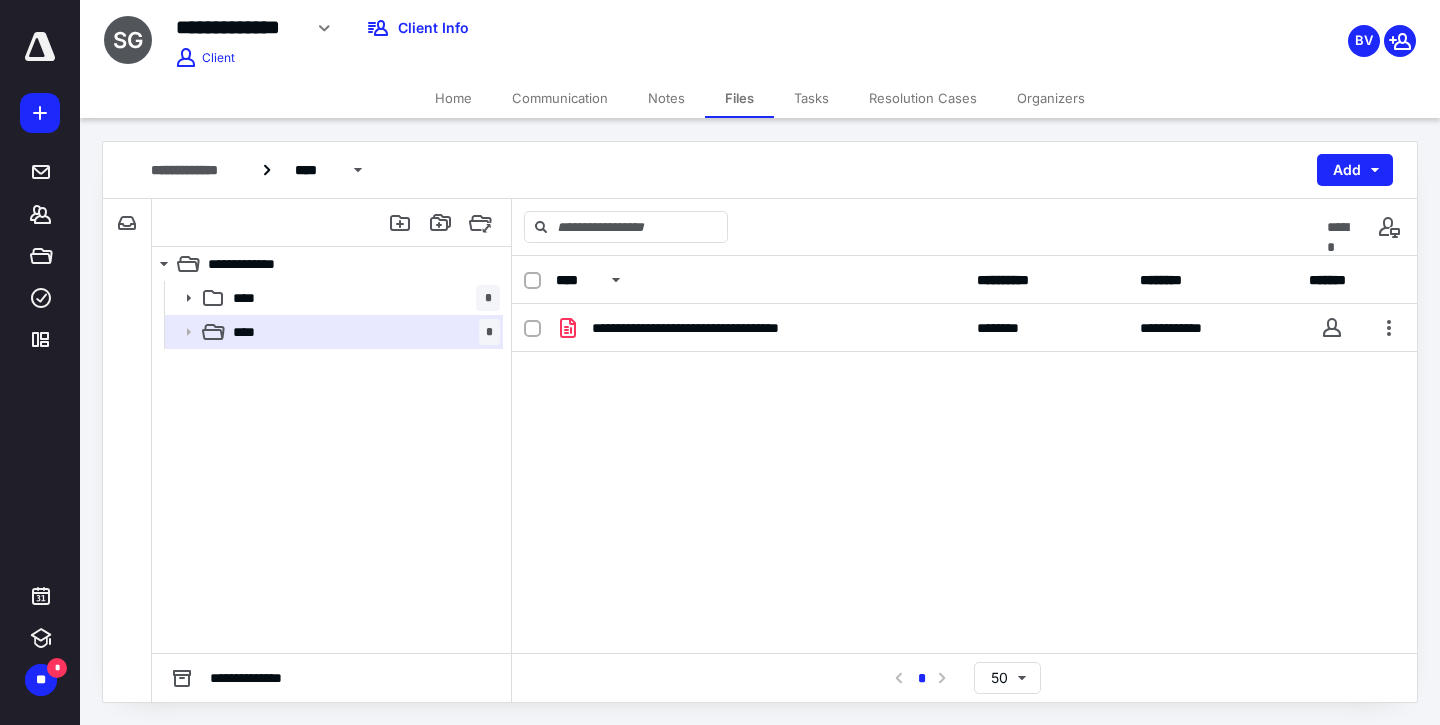click on "Communication" at bounding box center (560, 98) 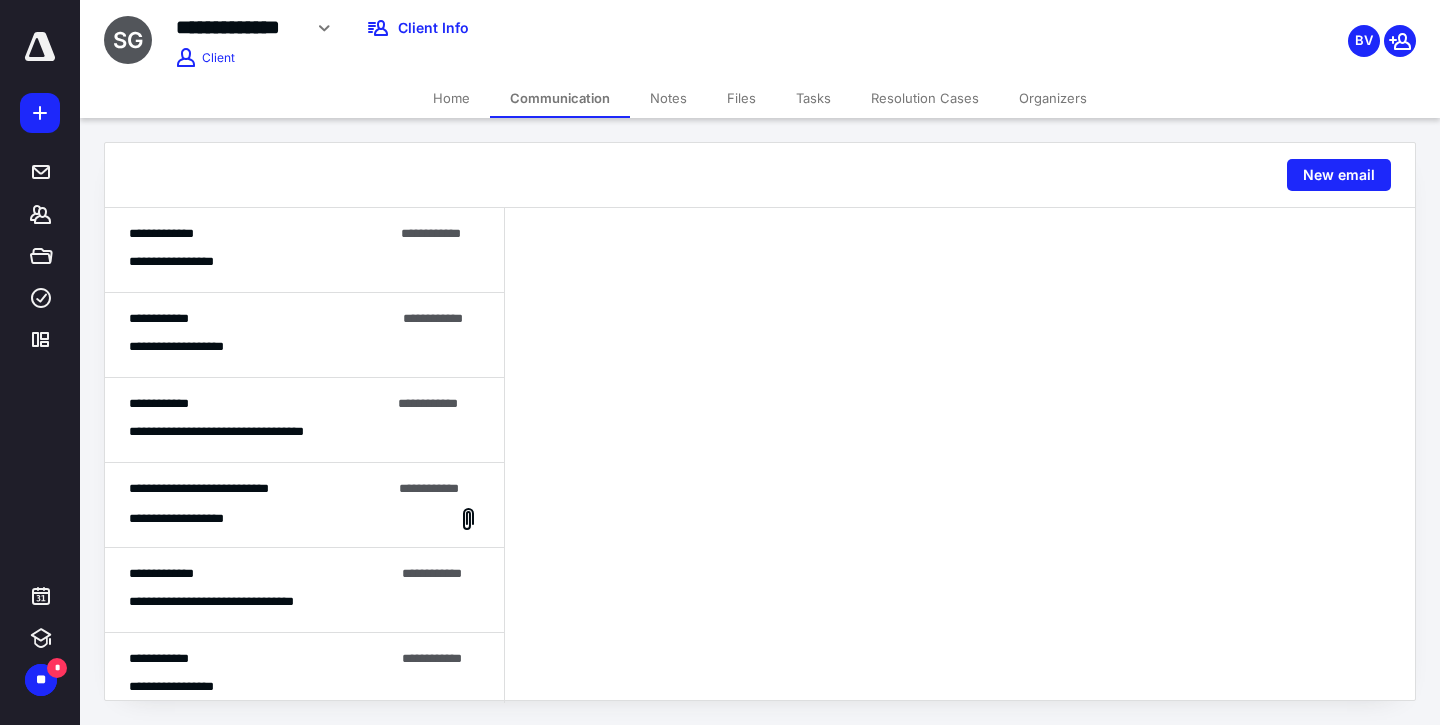 click on "**********" at bounding box center [304, 262] 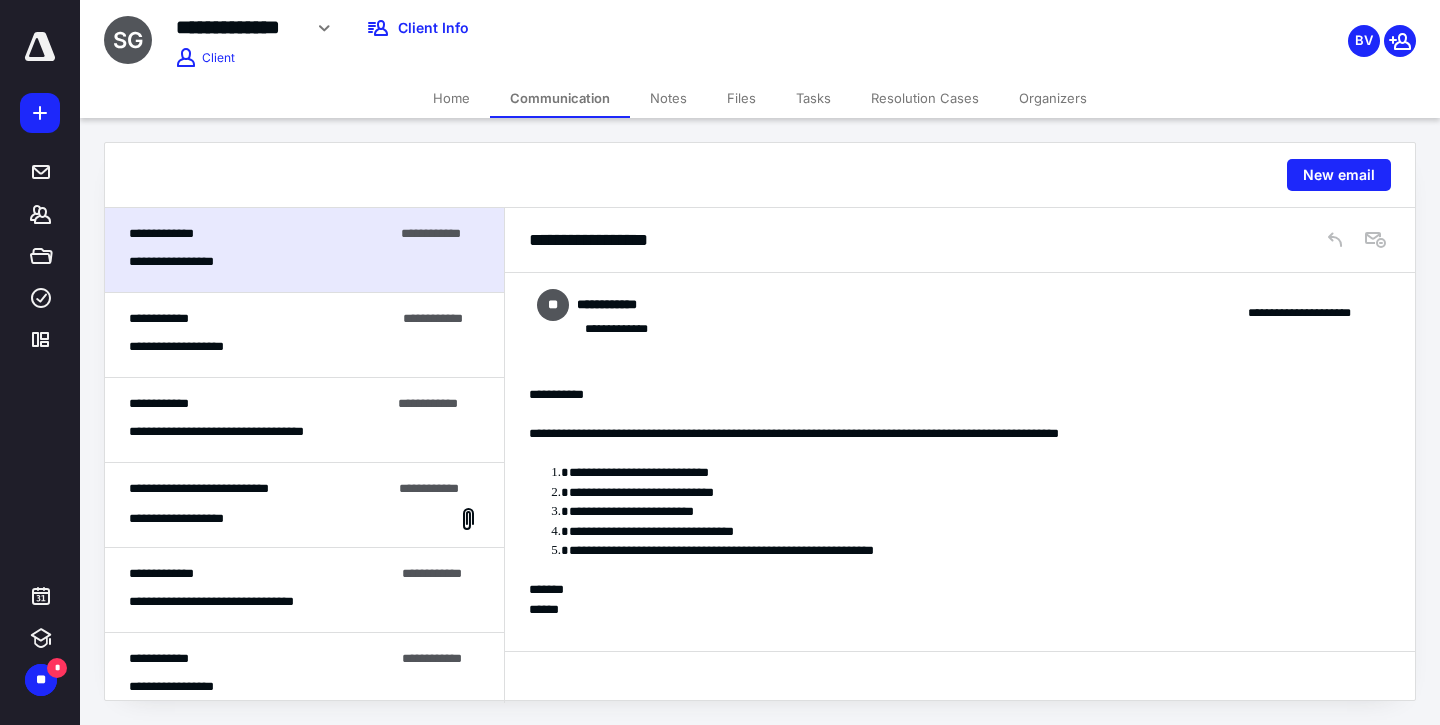 click on "**********" at bounding box center (304, 347) 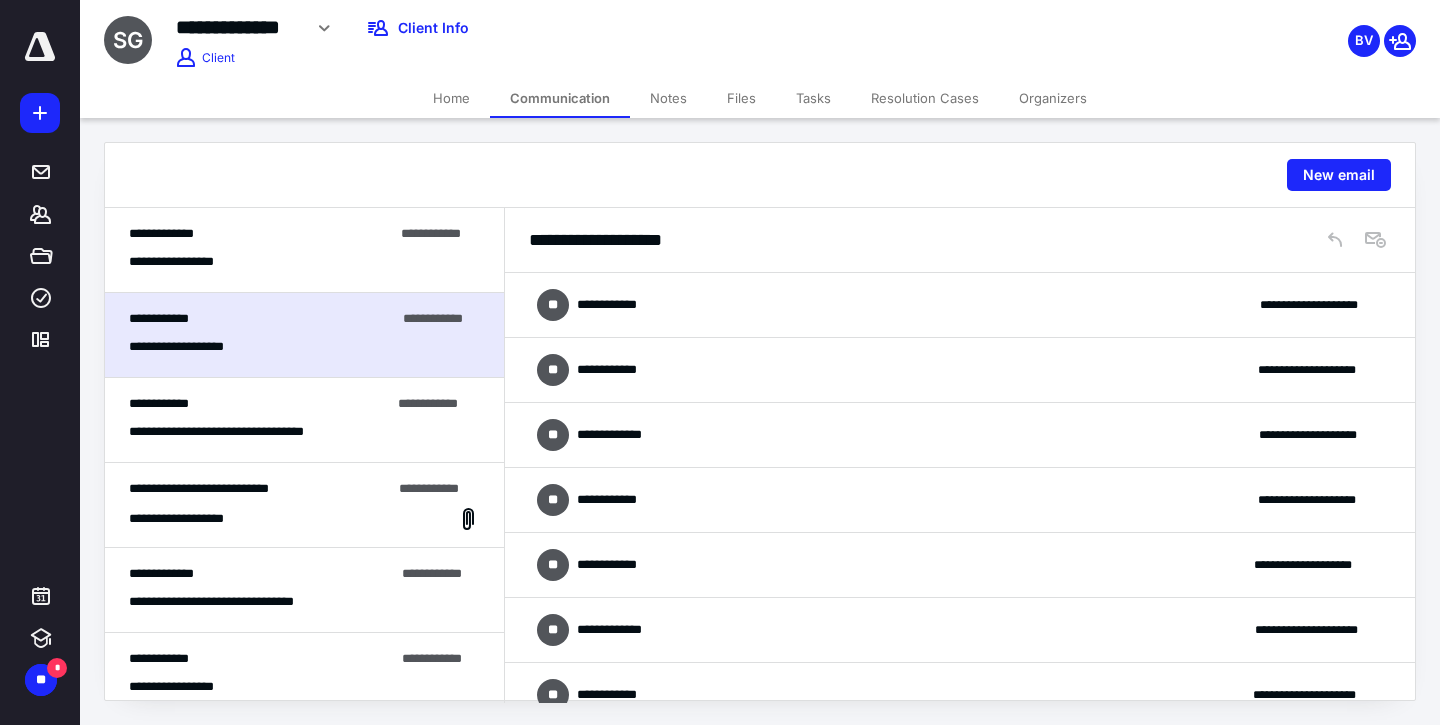 scroll, scrollTop: 209, scrollLeft: 0, axis: vertical 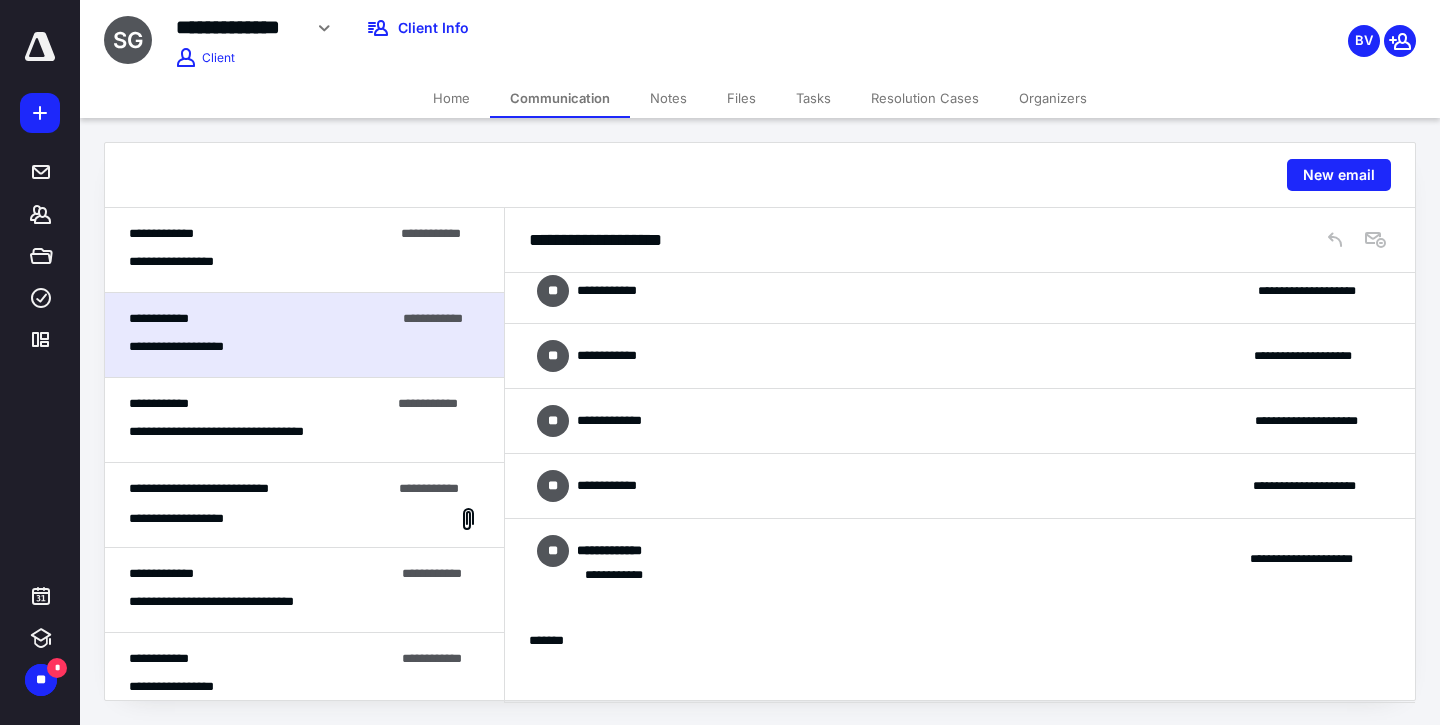 click on "**********" at bounding box center [304, 432] 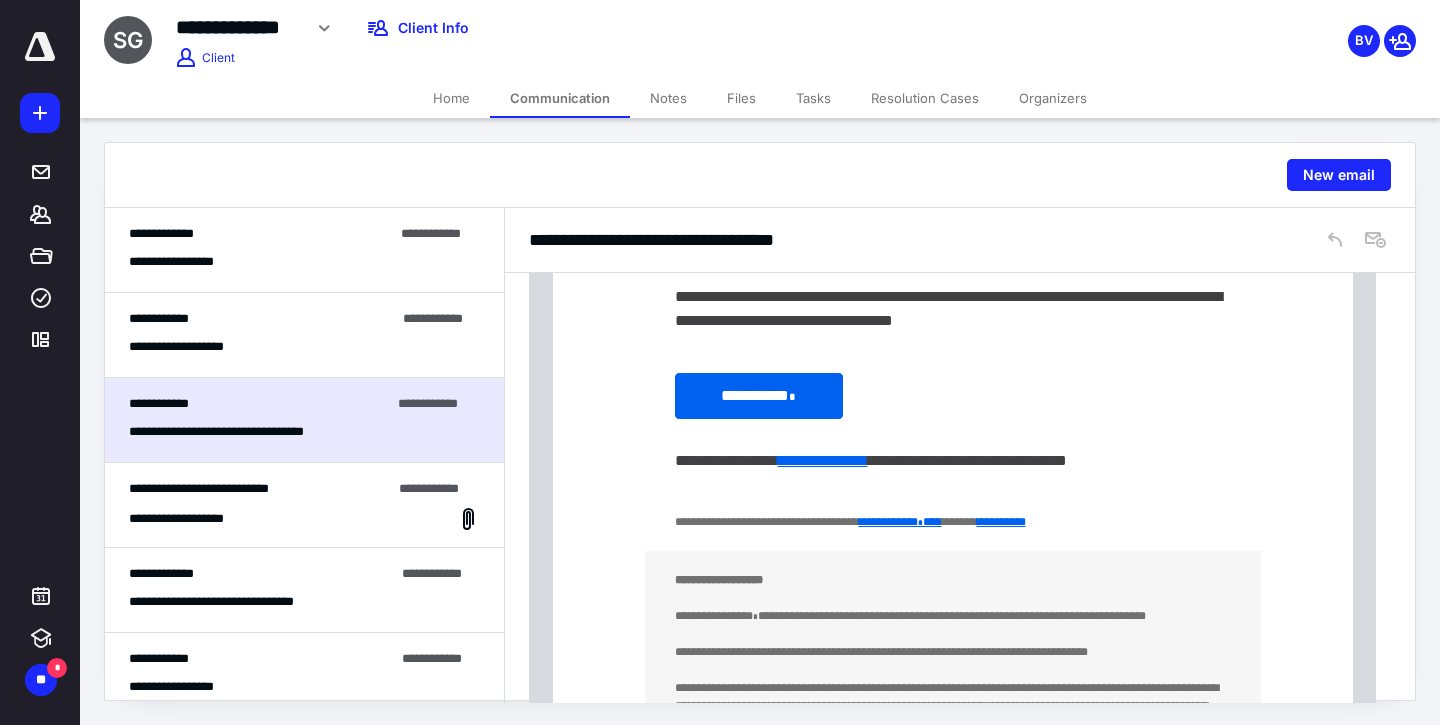 scroll, scrollTop: 743, scrollLeft: 0, axis: vertical 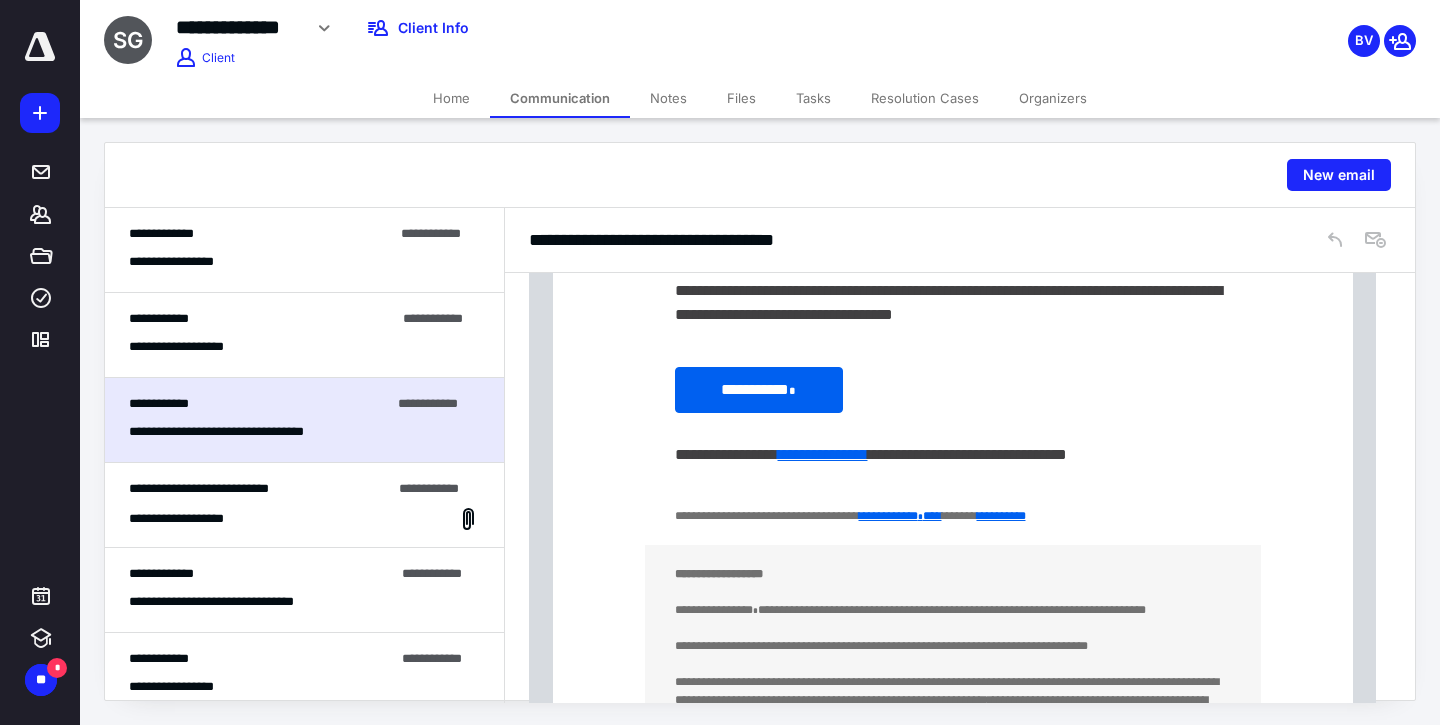 click on "**********" at bounding box center [441, 574] 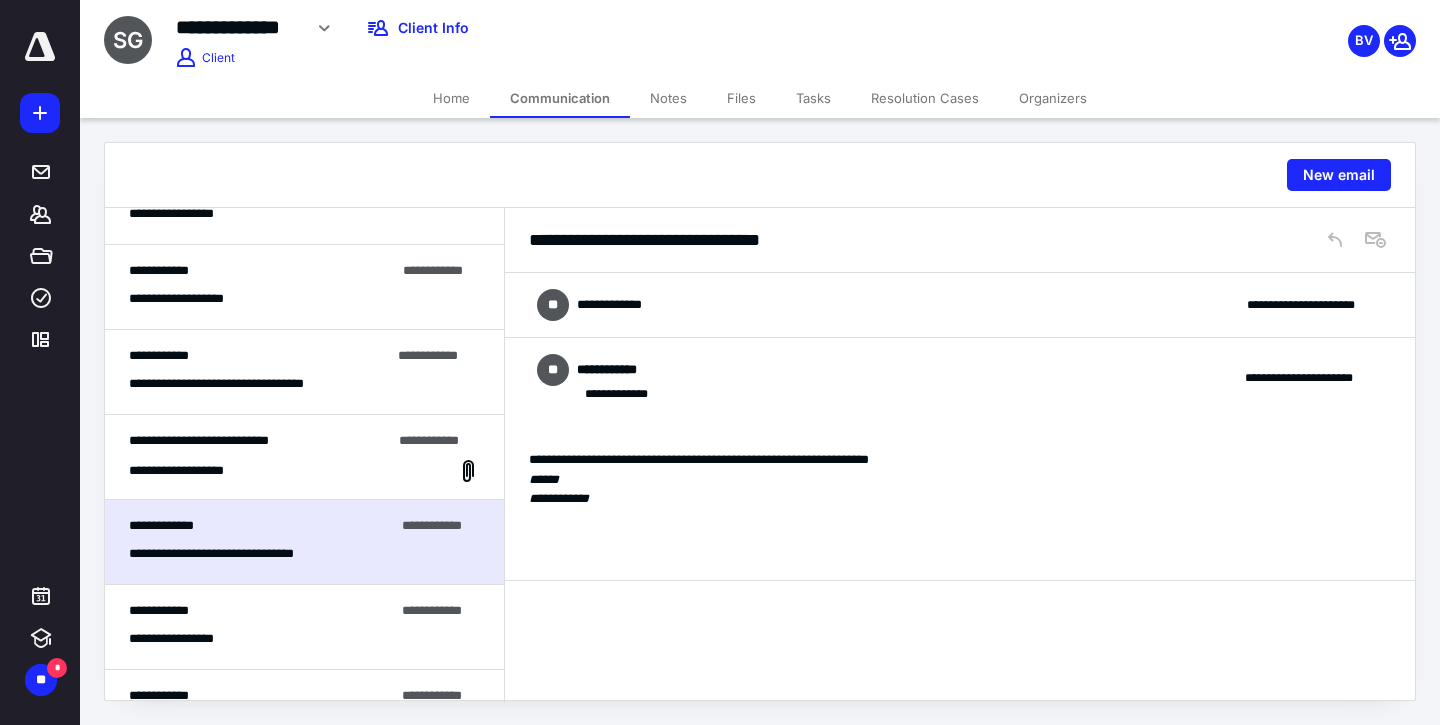 scroll, scrollTop: 51, scrollLeft: 0, axis: vertical 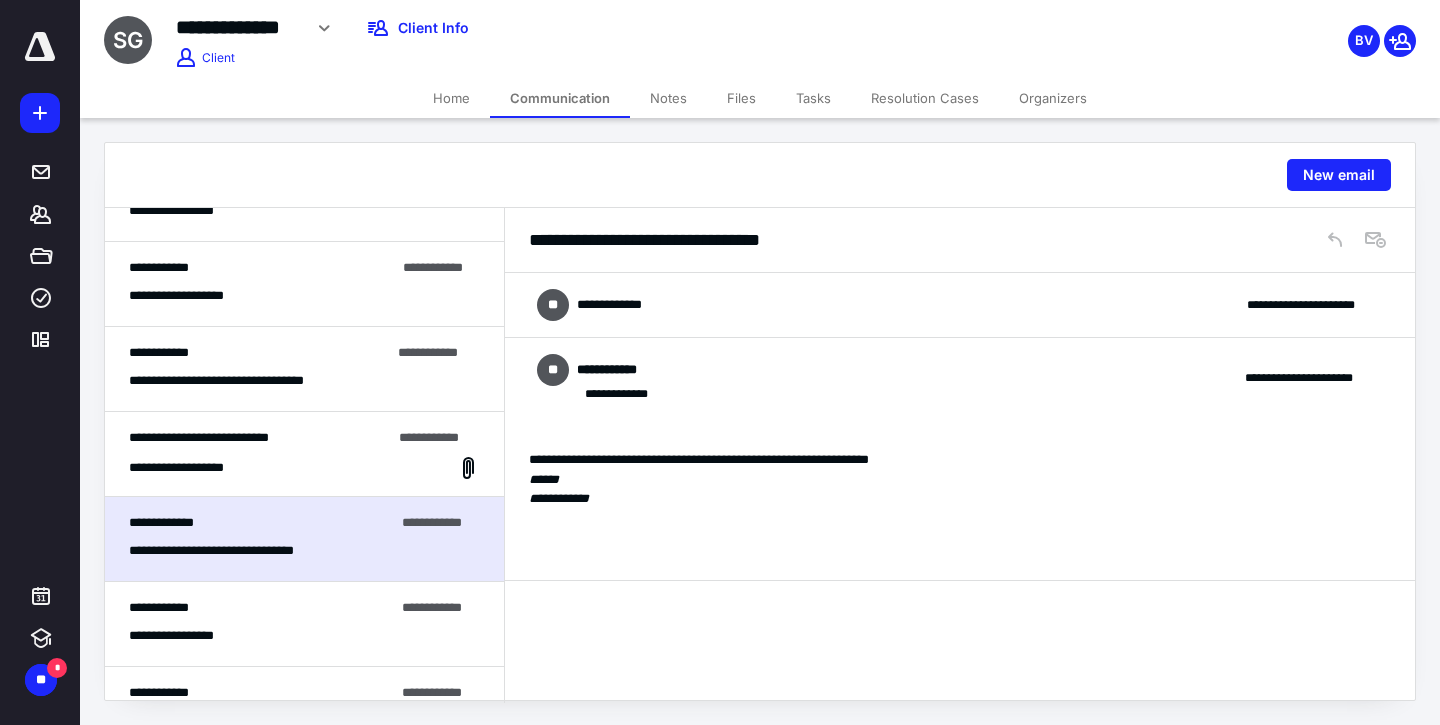 click on "**********" at bounding box center [304, 636] 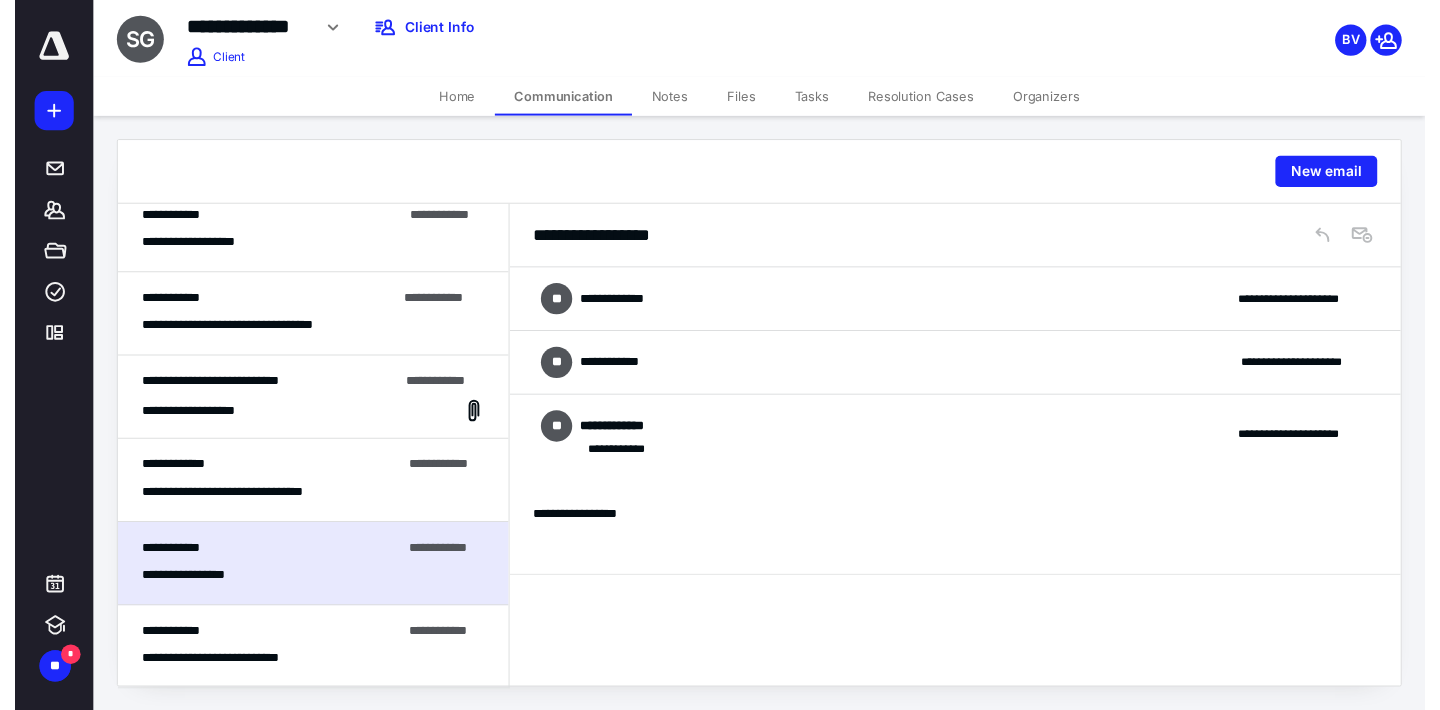 scroll, scrollTop: 0, scrollLeft: 0, axis: both 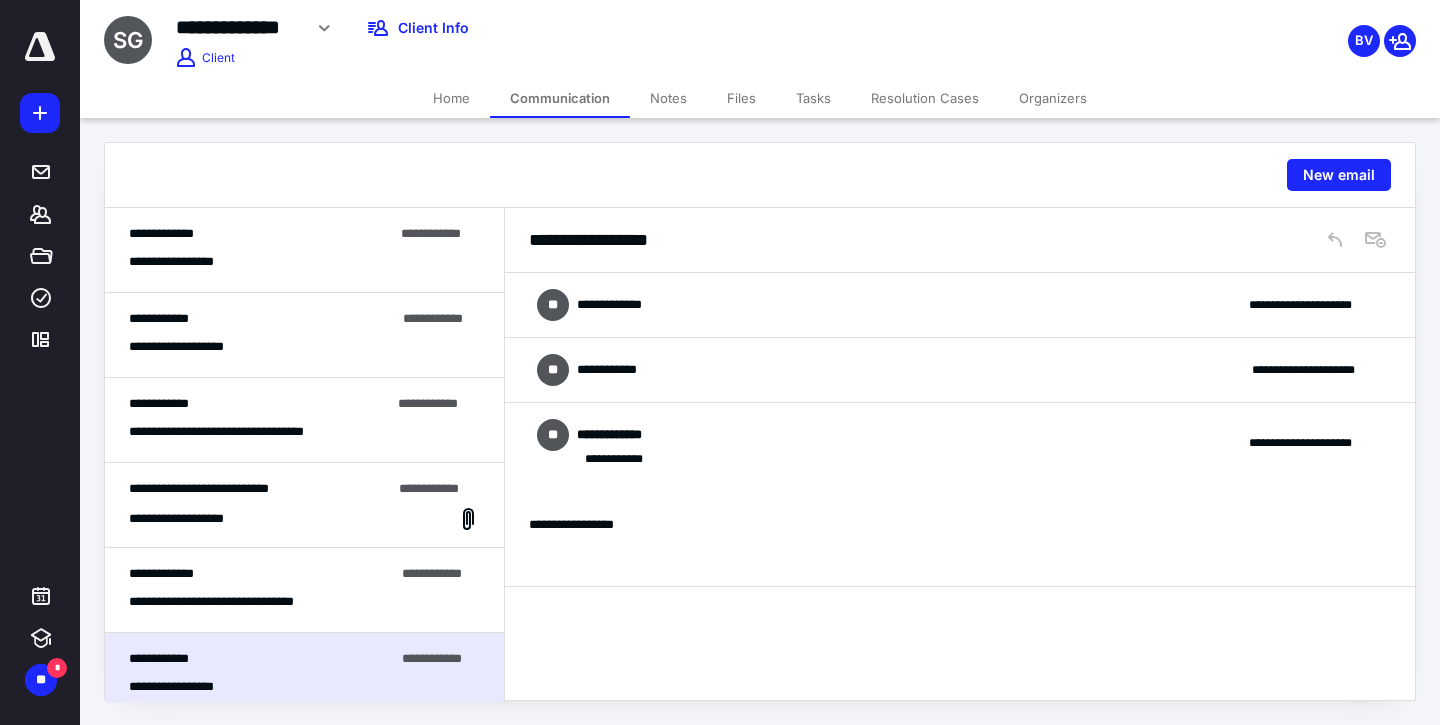 click on "**********" at bounding box center [304, 250] 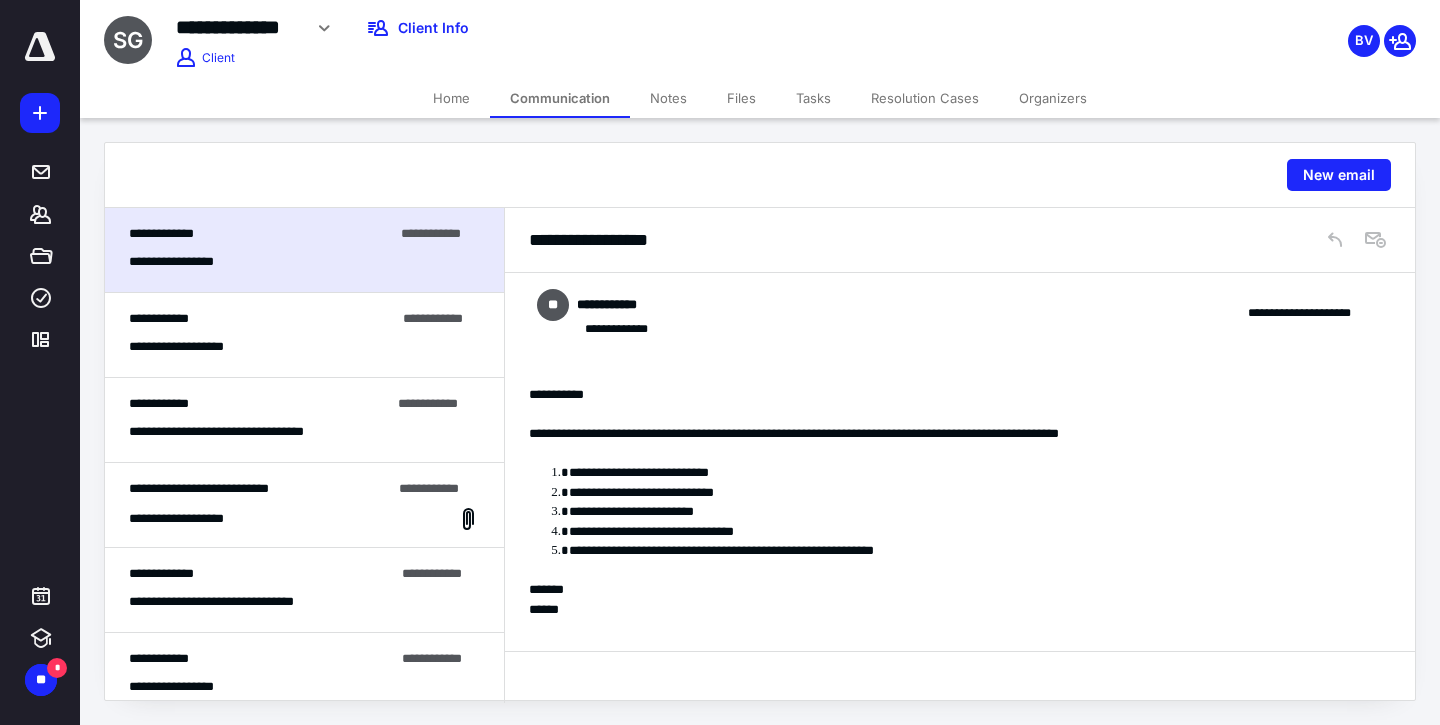 click on "Home" at bounding box center (451, 98) 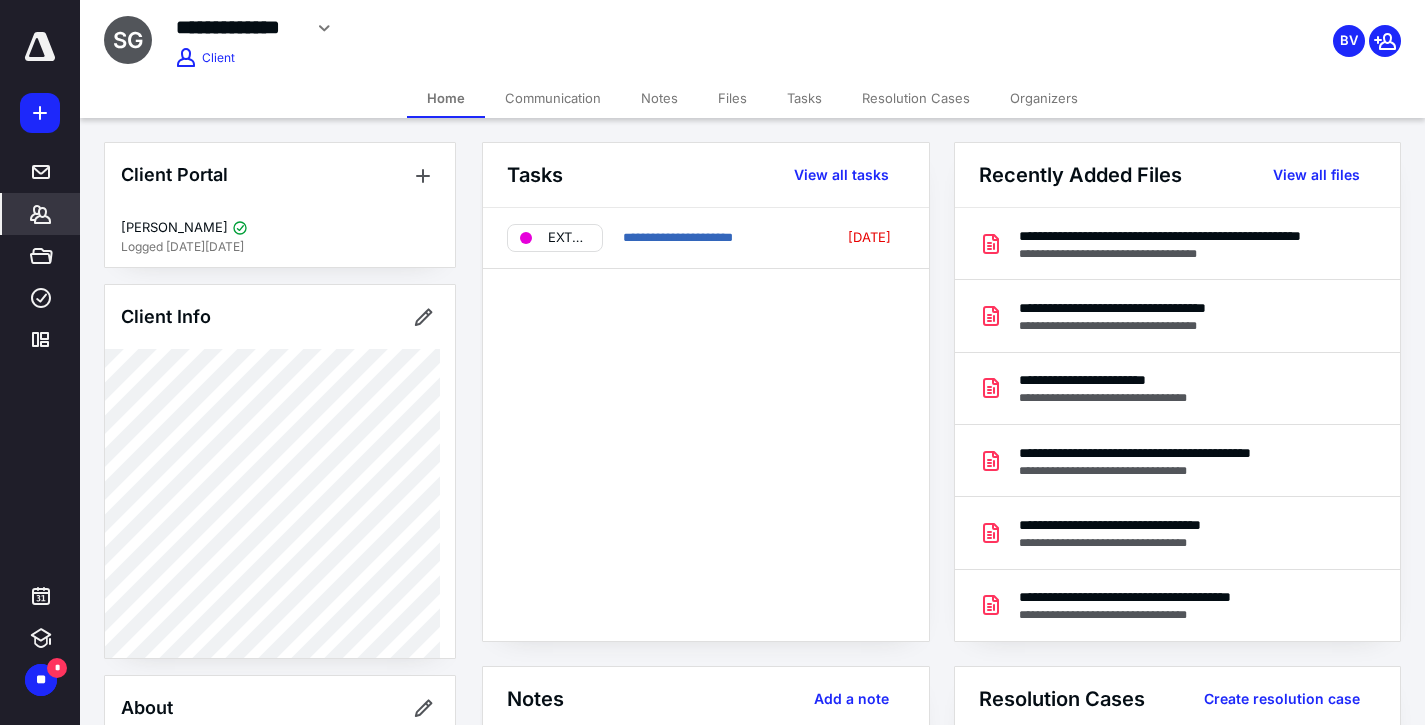 click on "Files" at bounding box center (732, 98) 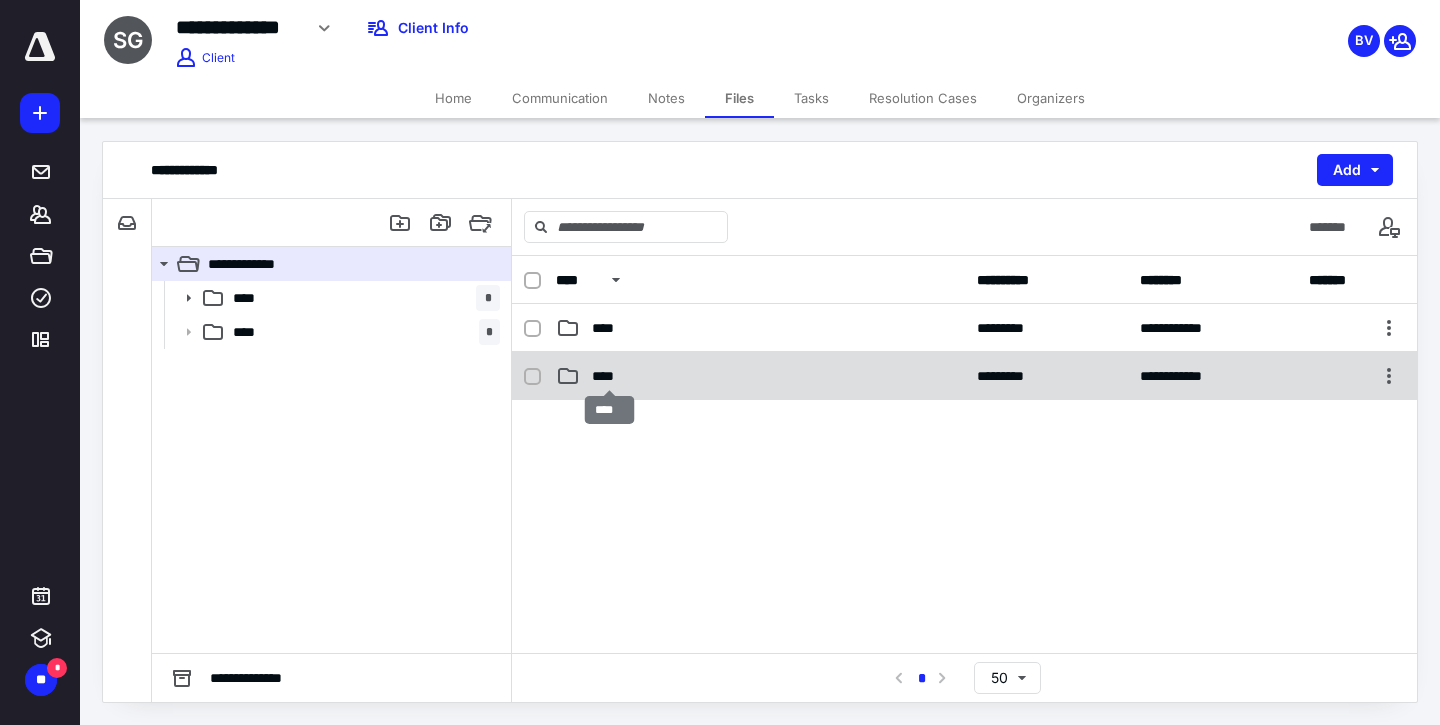 click on "****" at bounding box center [609, 376] 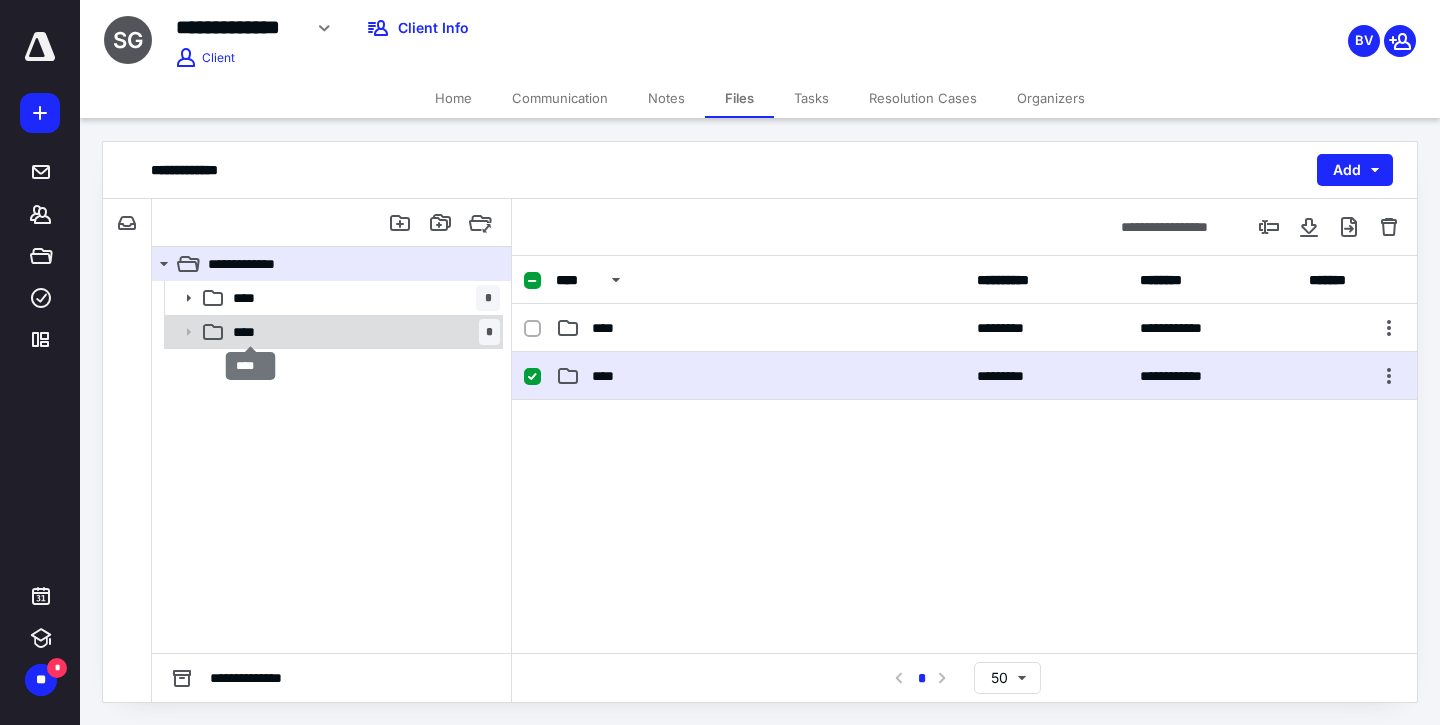 click on "****" at bounding box center (250, 332) 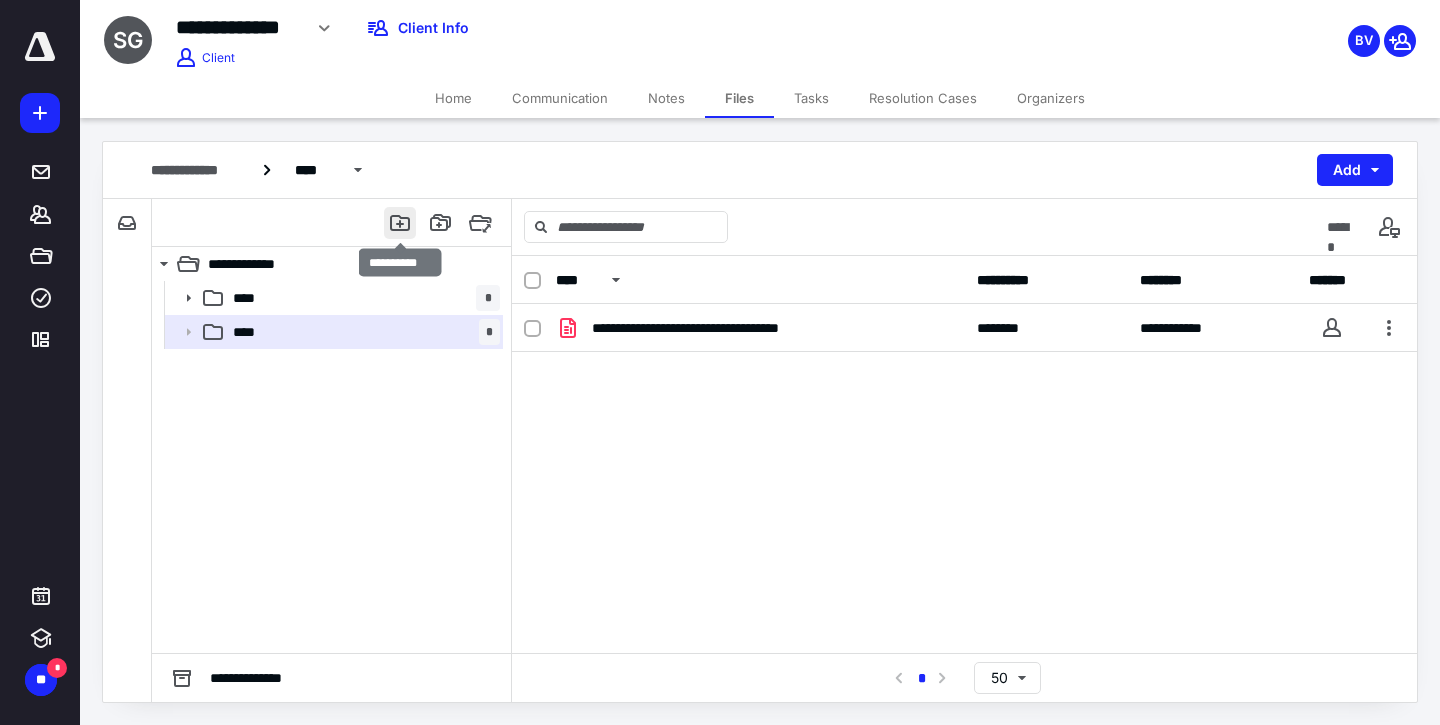 click at bounding box center (400, 223) 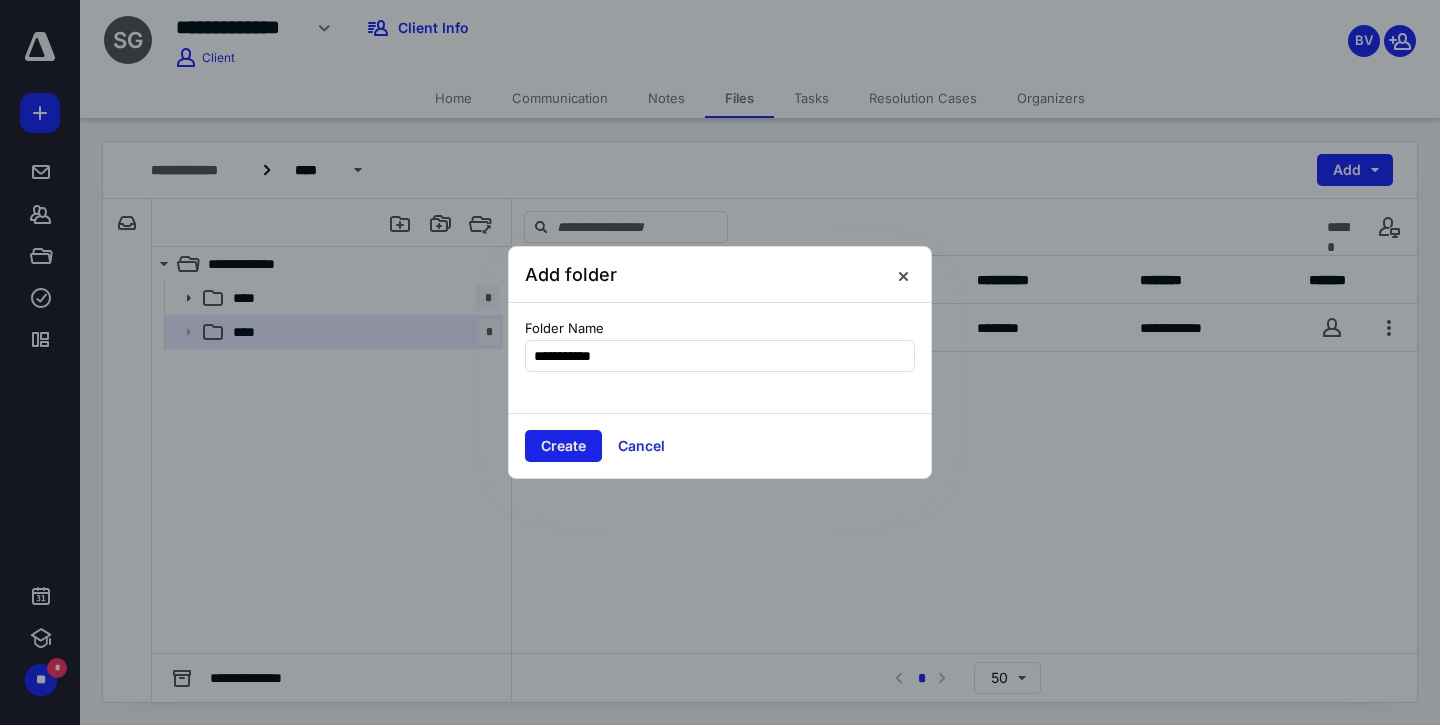 type on "**********" 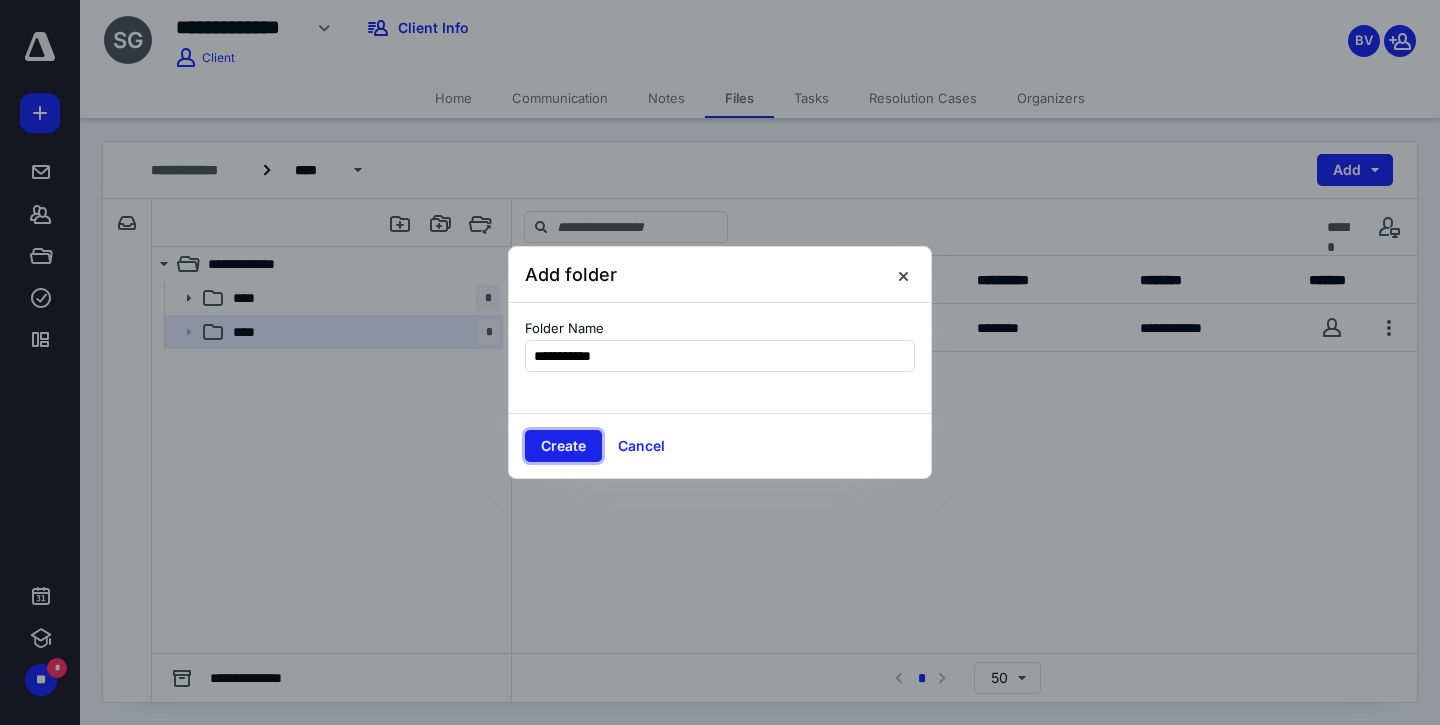 click on "Create" at bounding box center (563, 446) 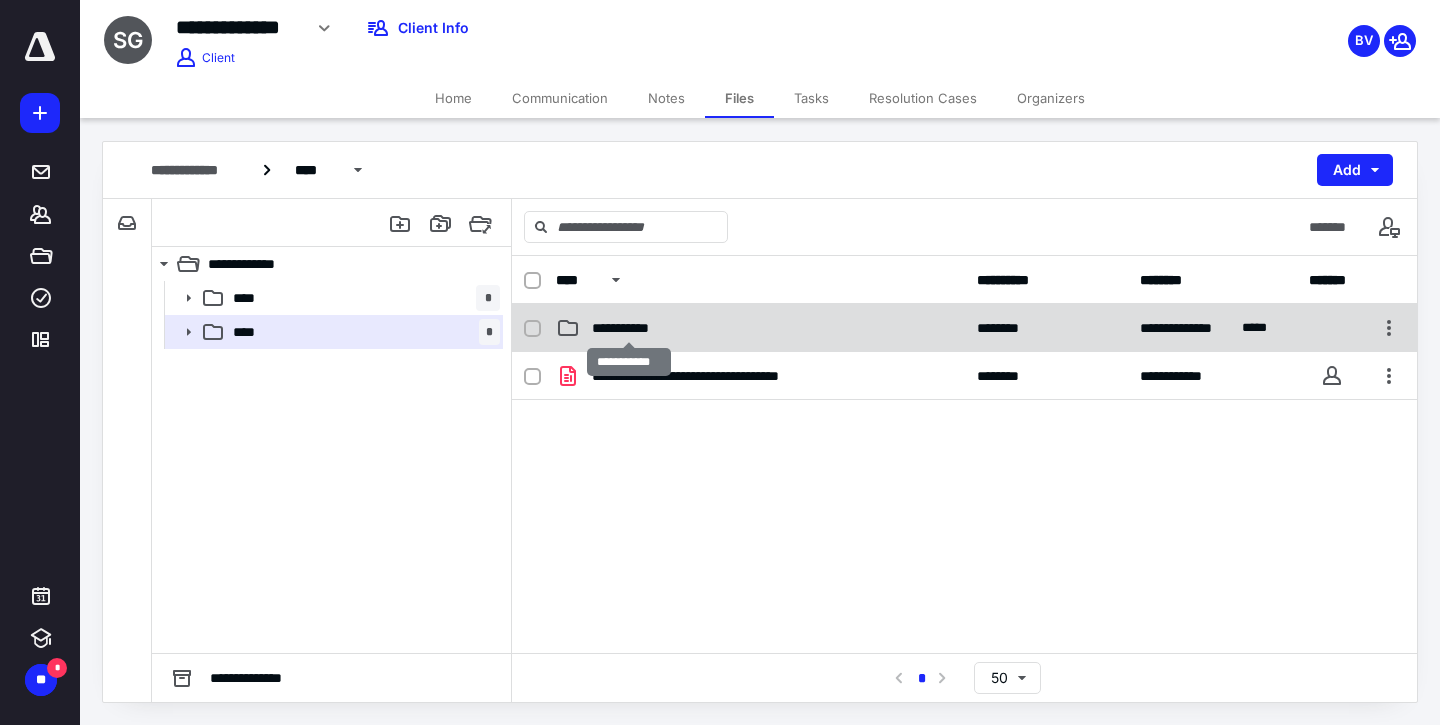 click on "**********" at bounding box center (629, 328) 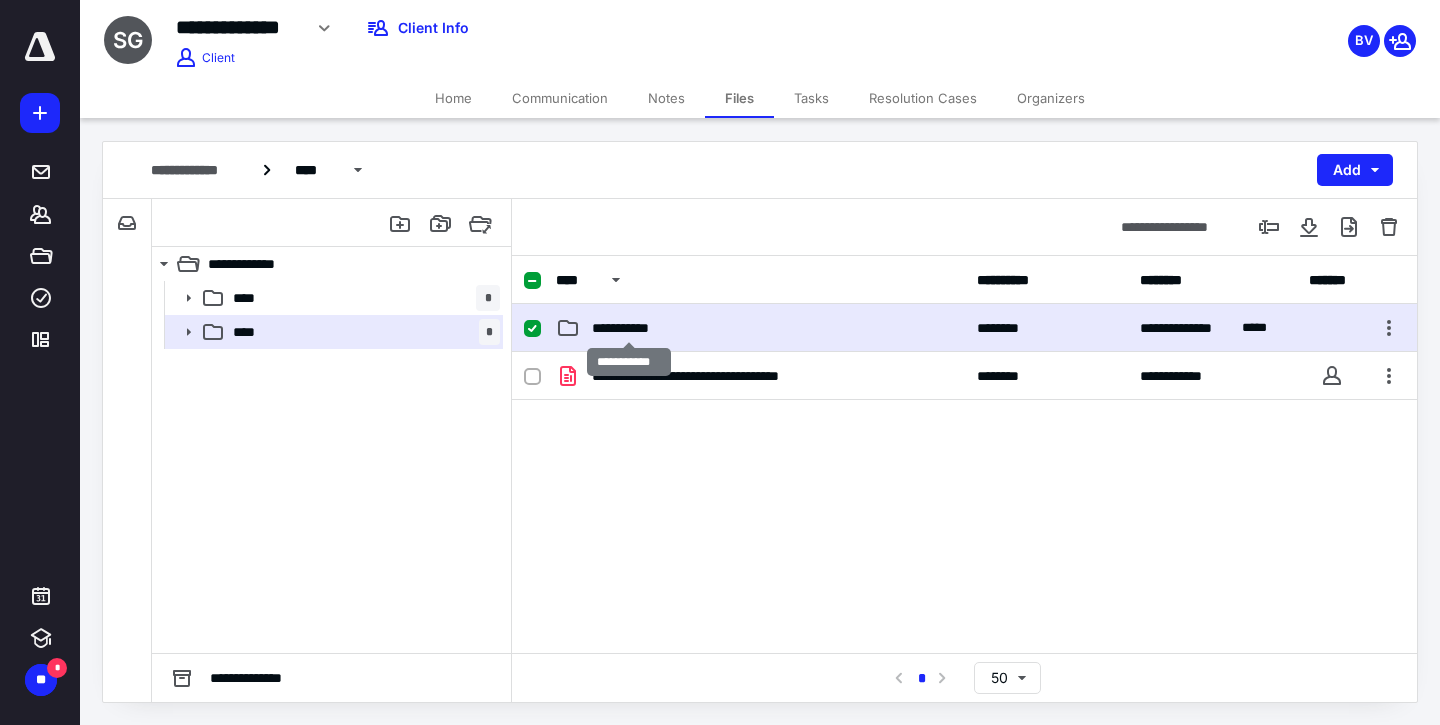 click on "**********" at bounding box center (629, 328) 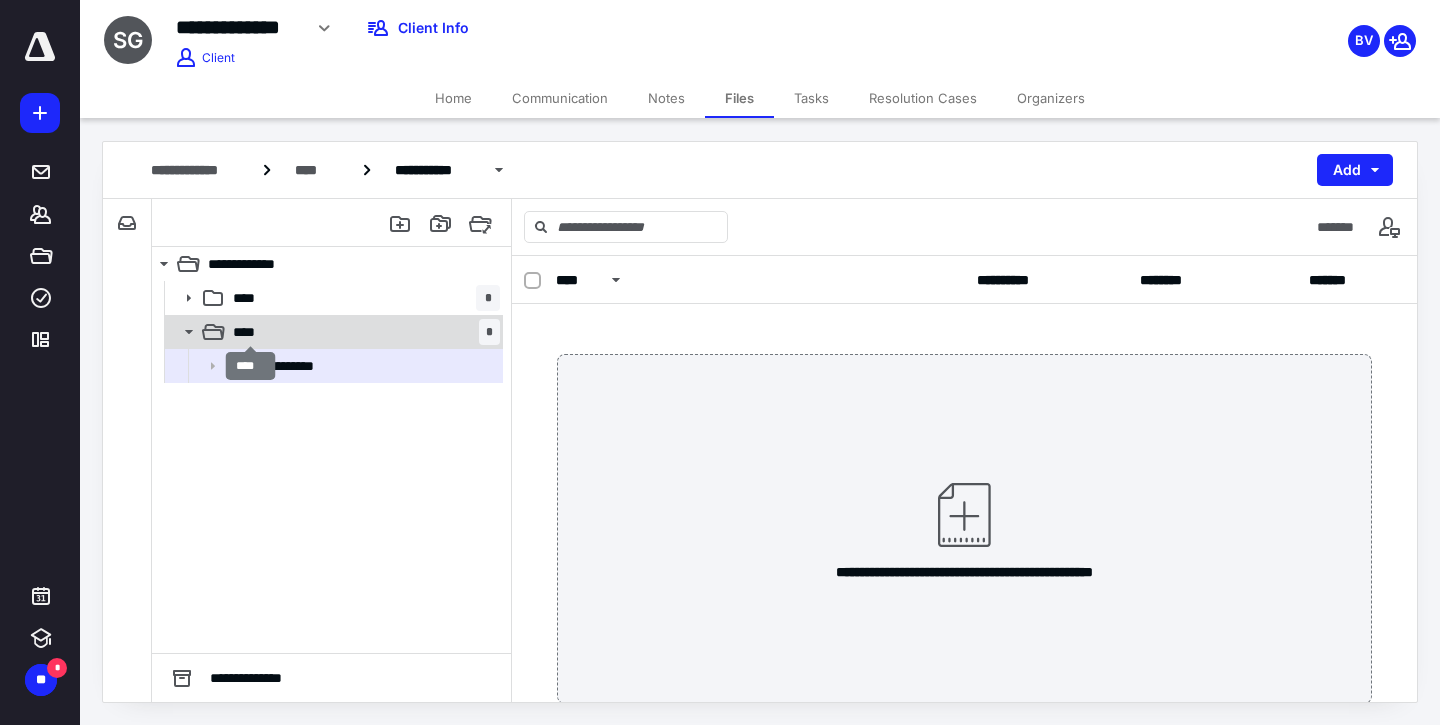click on "****" at bounding box center [250, 332] 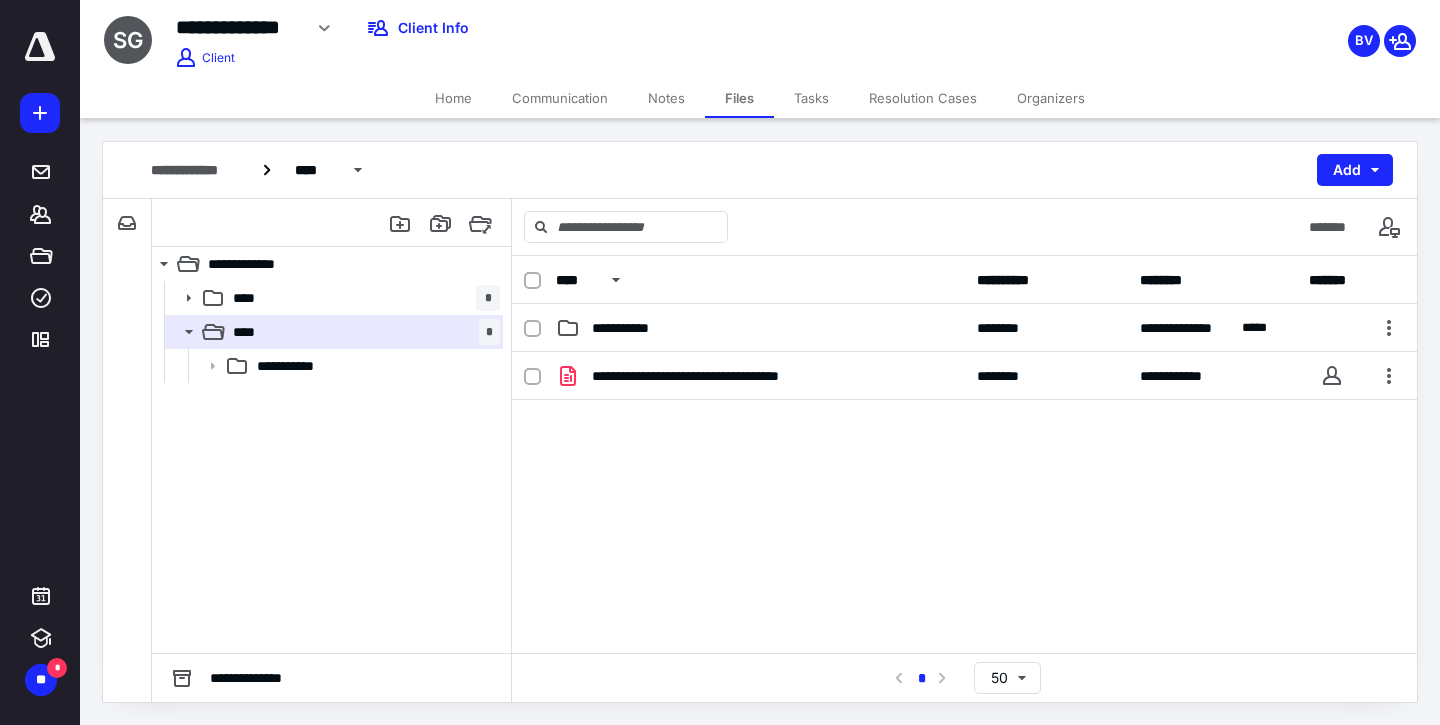 click on "Tasks" at bounding box center (811, 98) 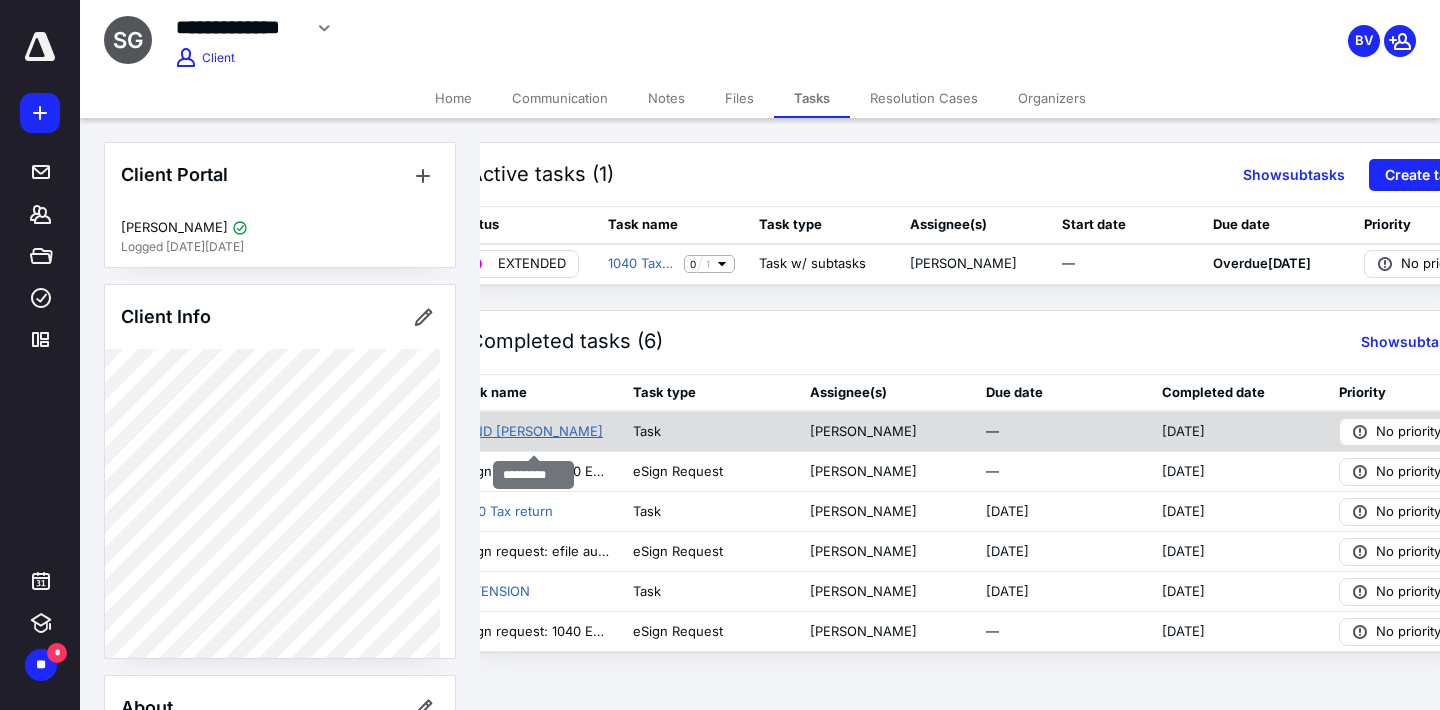 scroll, scrollTop: 0, scrollLeft: 0, axis: both 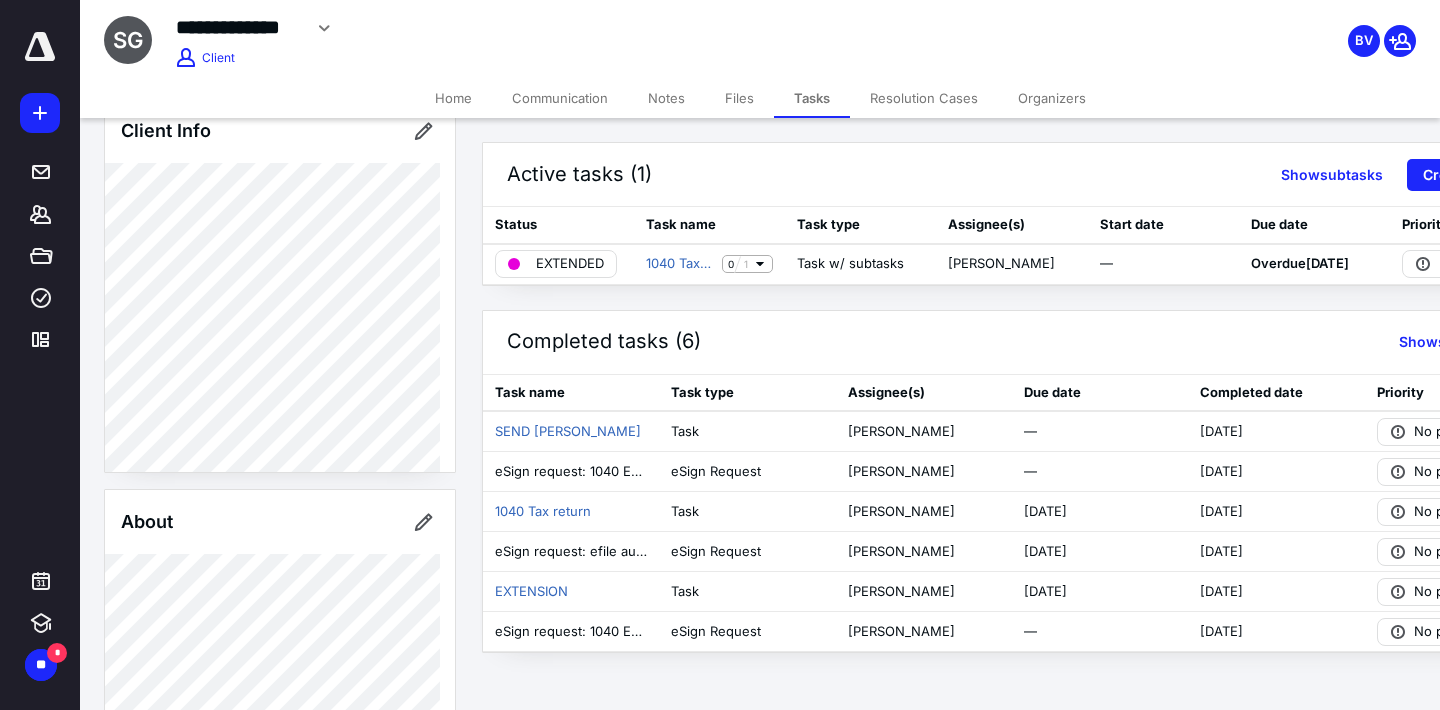 click on "Organizers" at bounding box center (1052, 98) 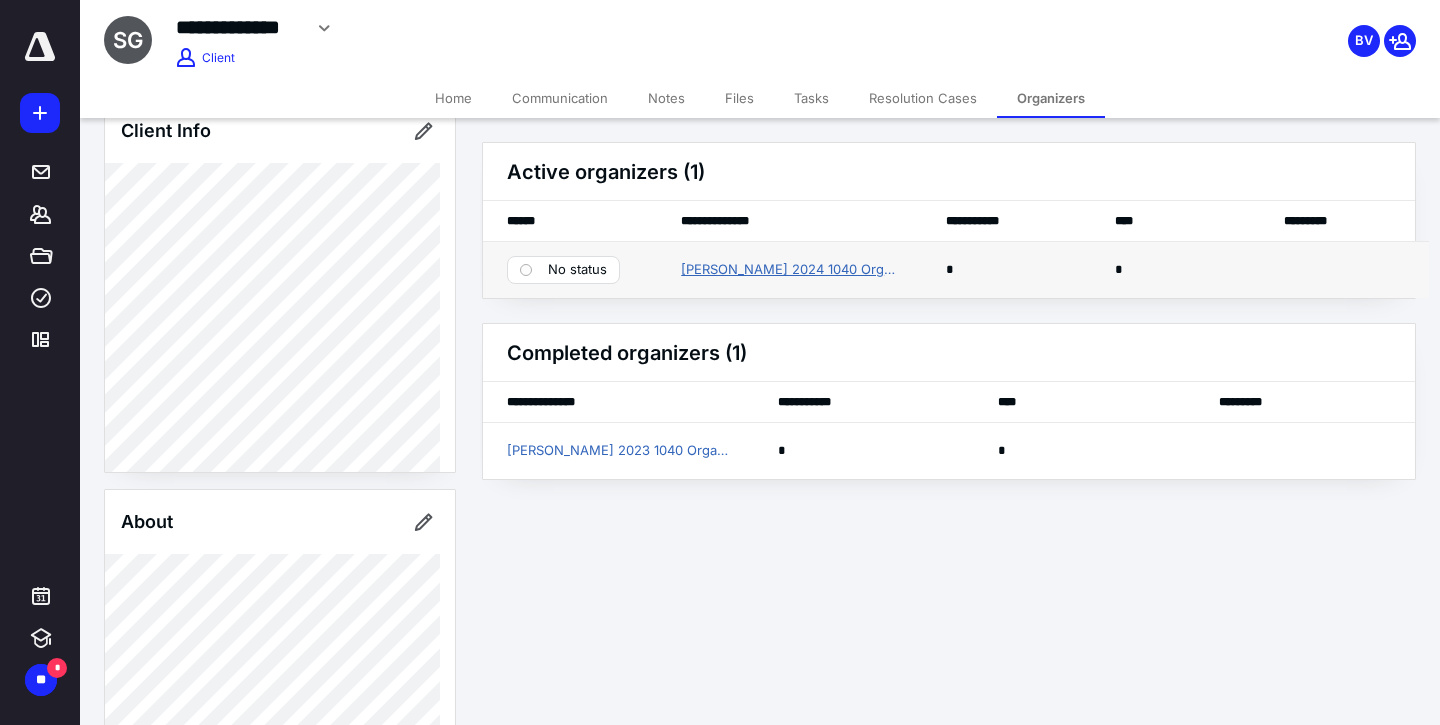 click on "[PERSON_NAME] 2024 1040 Organizer" at bounding box center [789, 270] 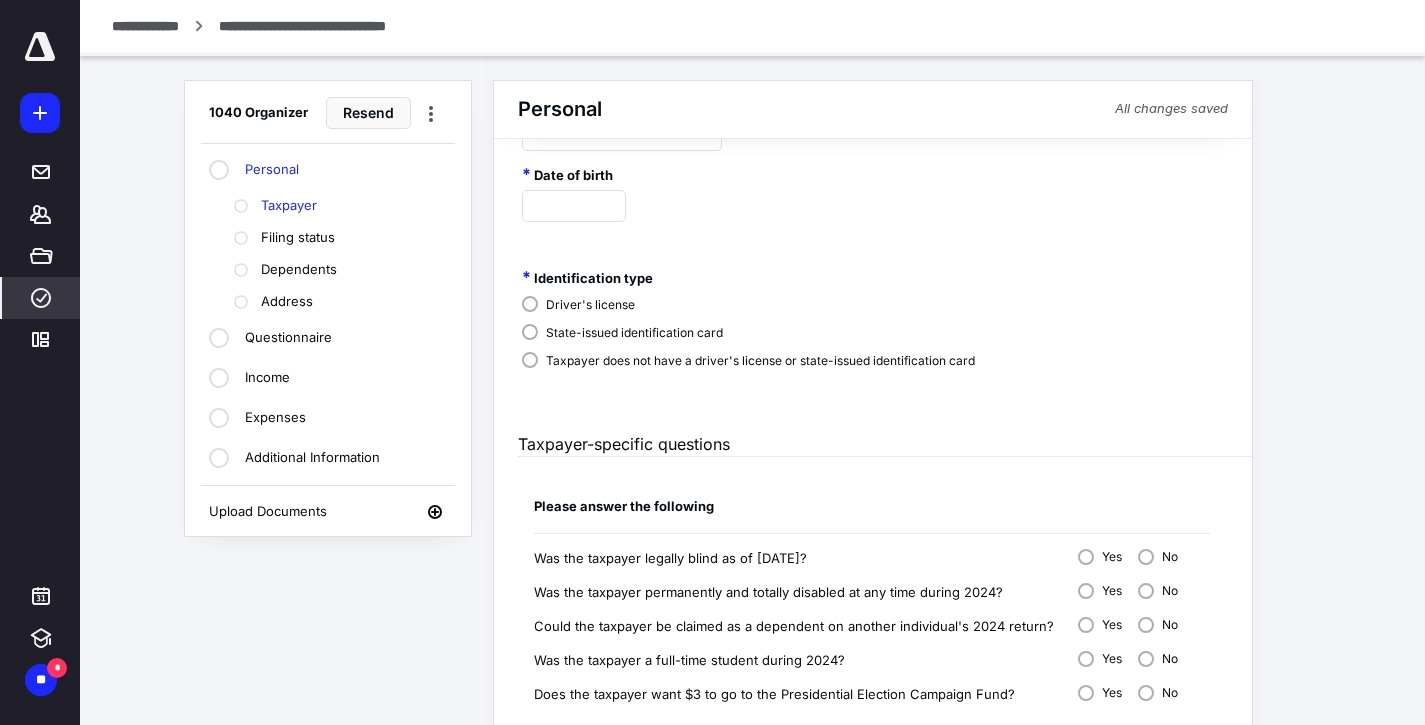 scroll, scrollTop: 1116, scrollLeft: 0, axis: vertical 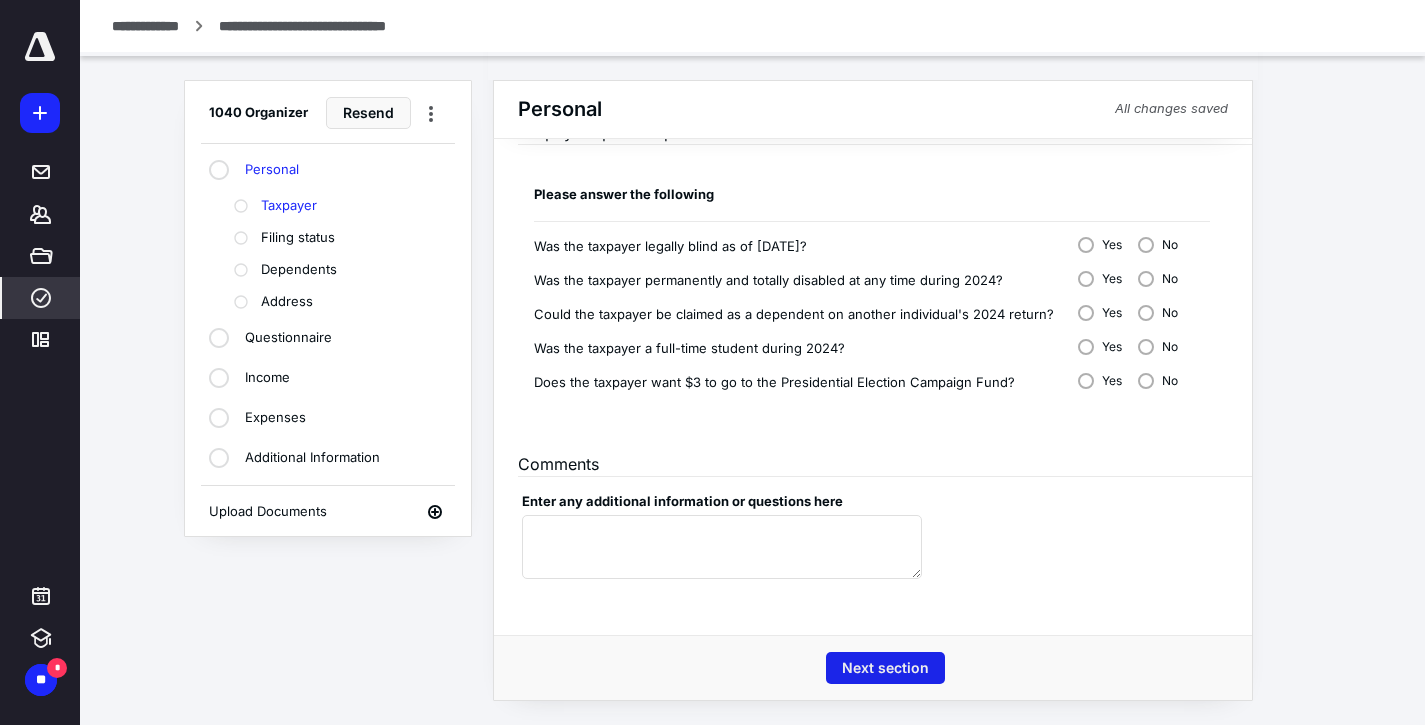 click on "Next section" at bounding box center (885, 668) 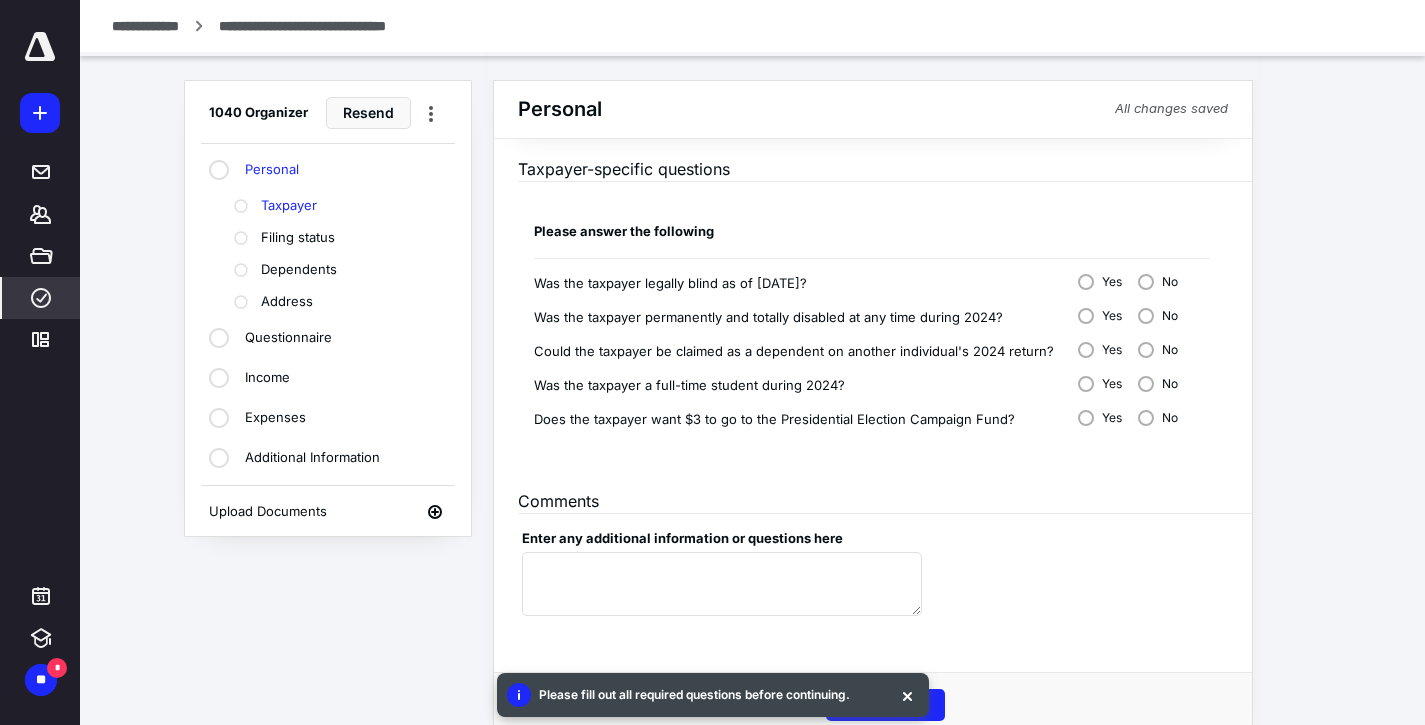scroll, scrollTop: 1084, scrollLeft: 0, axis: vertical 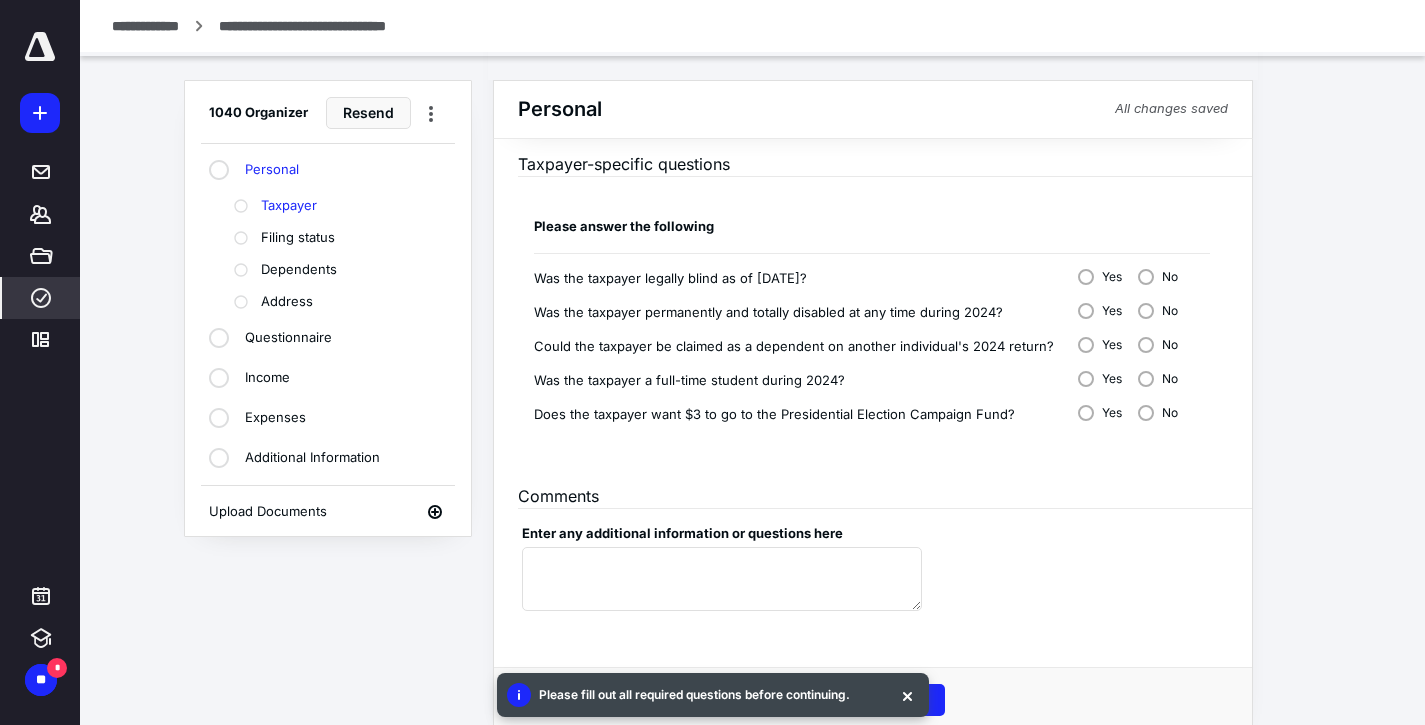 click at bounding box center (0, -1084) 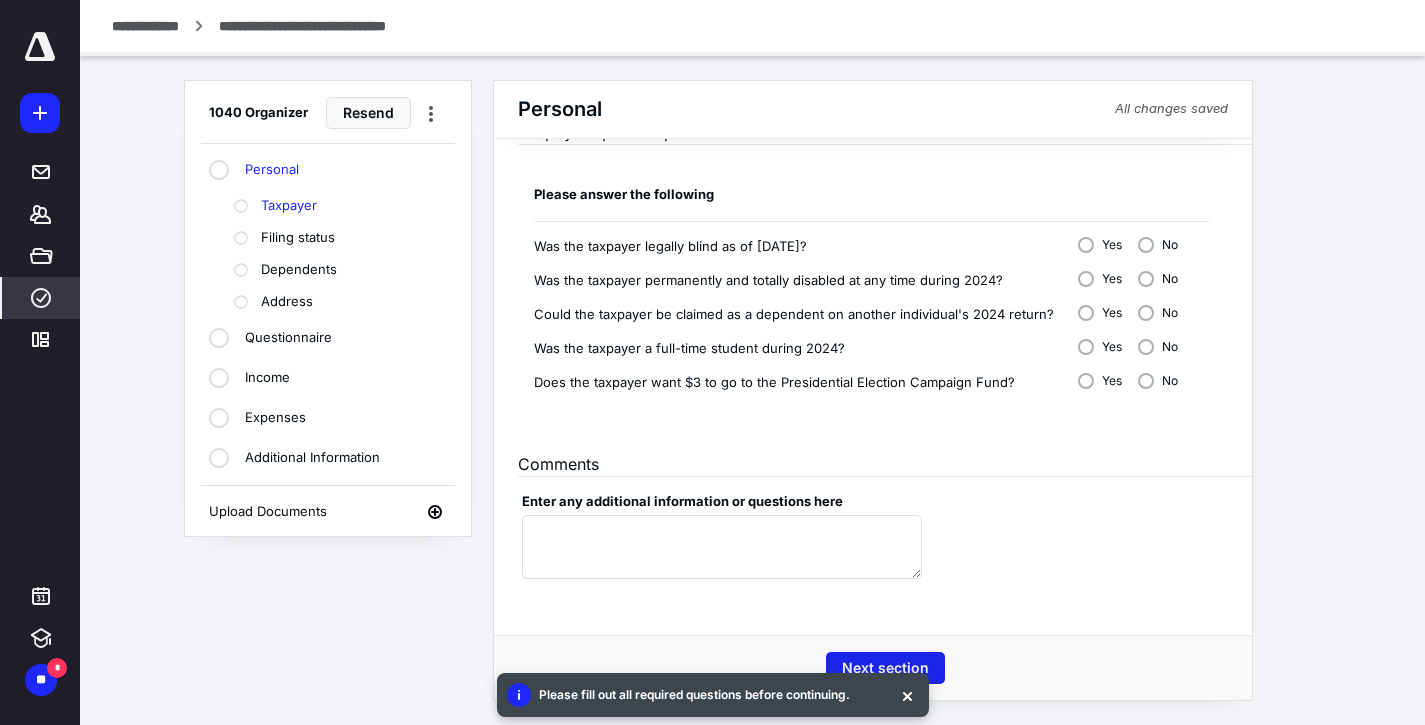 click on "Next section" at bounding box center [885, 668] 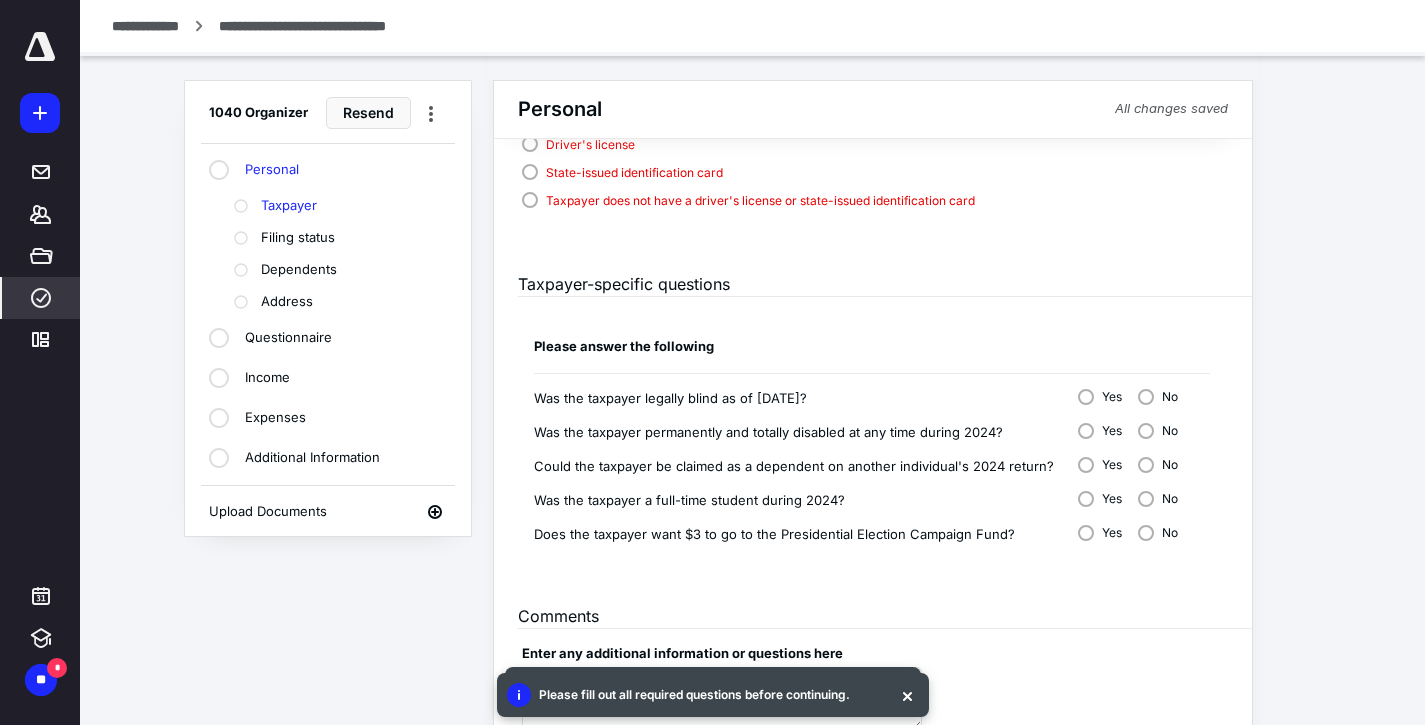 scroll, scrollTop: 1116, scrollLeft: 0, axis: vertical 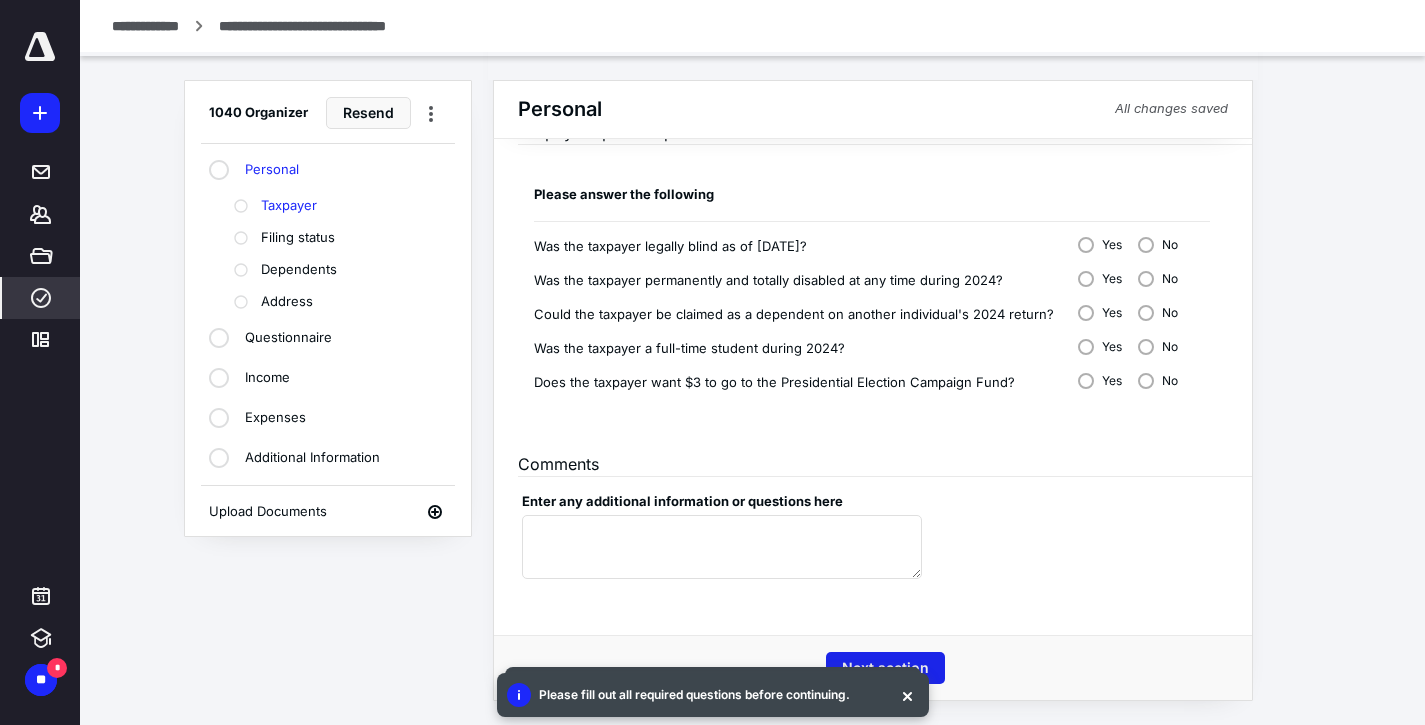 click on "Next section" at bounding box center (885, 668) 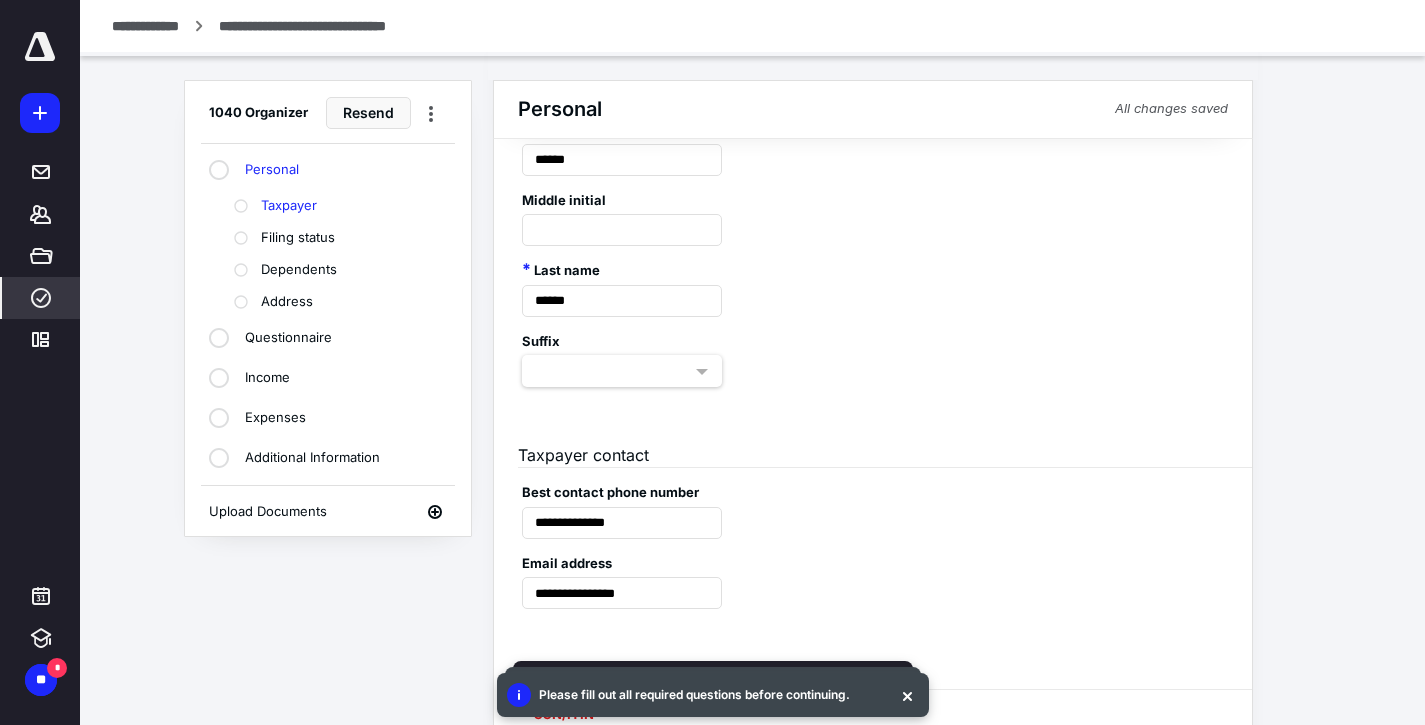 scroll, scrollTop: 0, scrollLeft: 0, axis: both 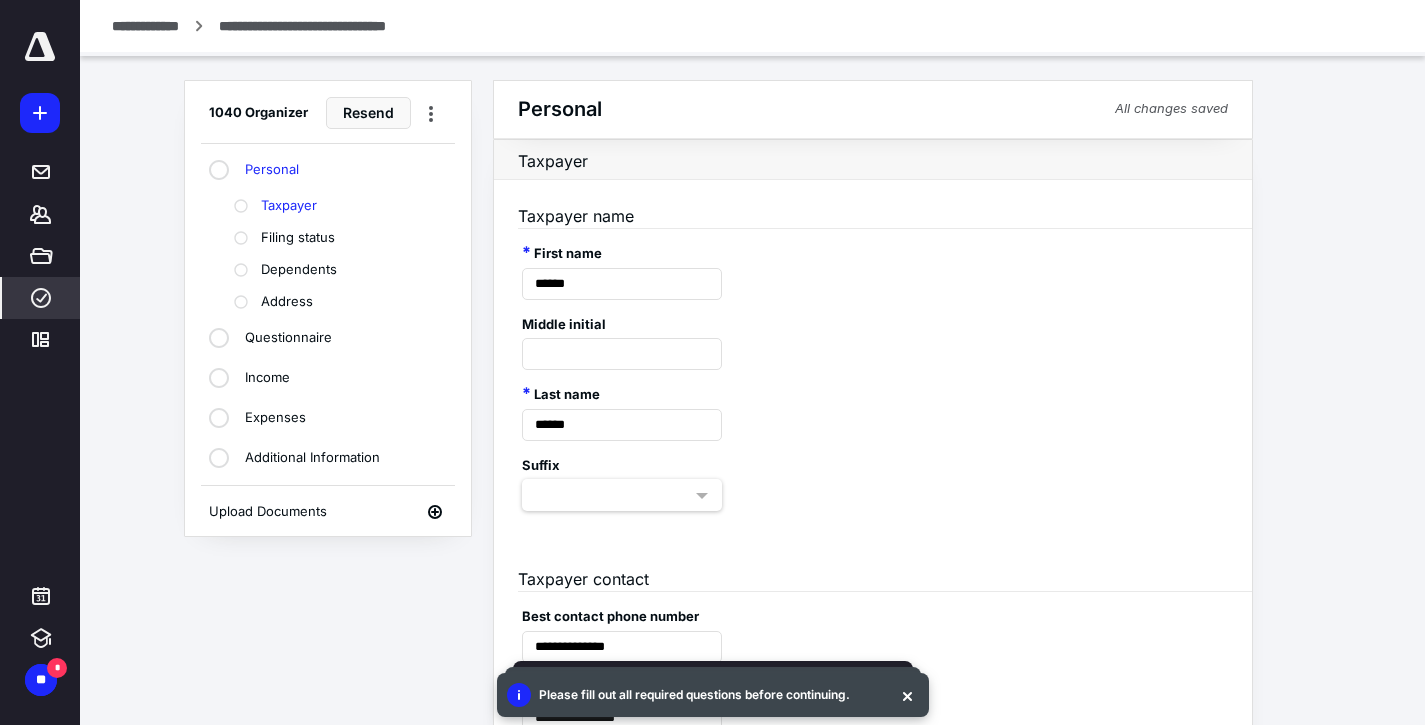 click 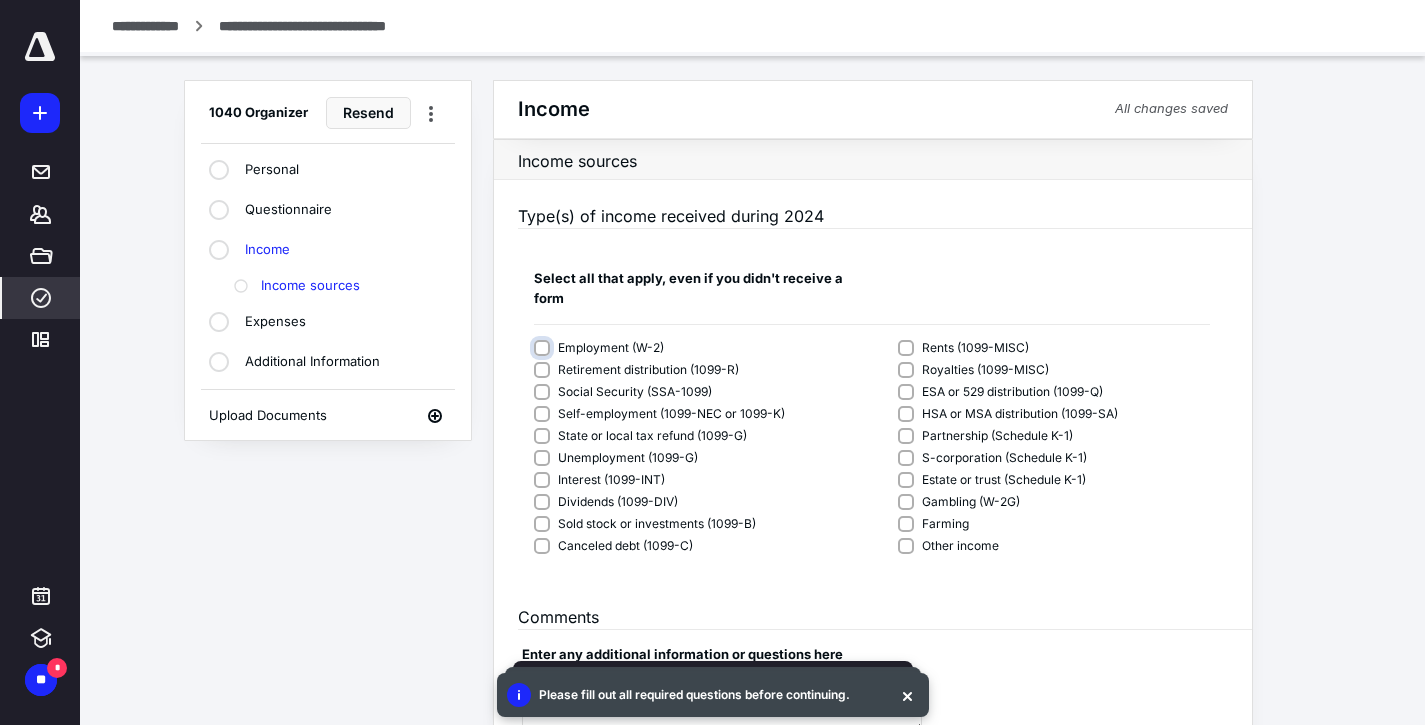 scroll, scrollTop: 134, scrollLeft: 0, axis: vertical 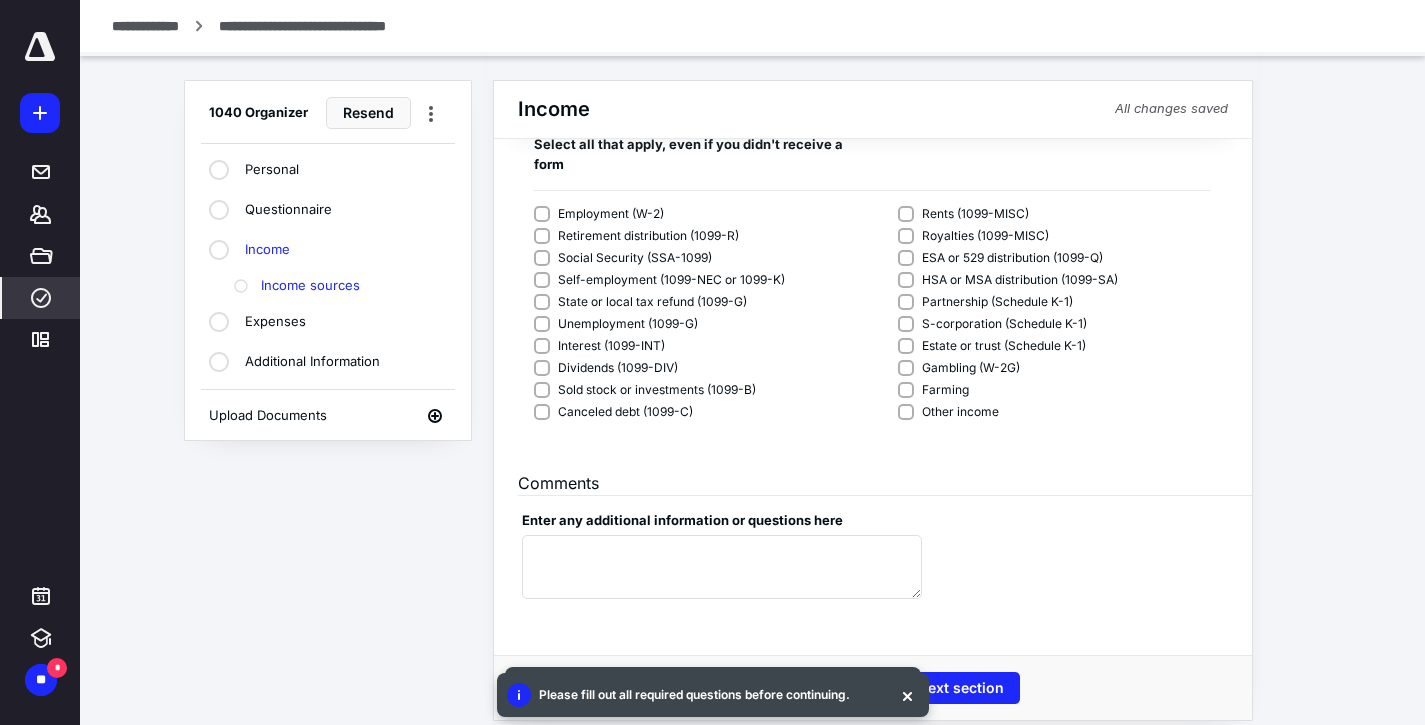 click 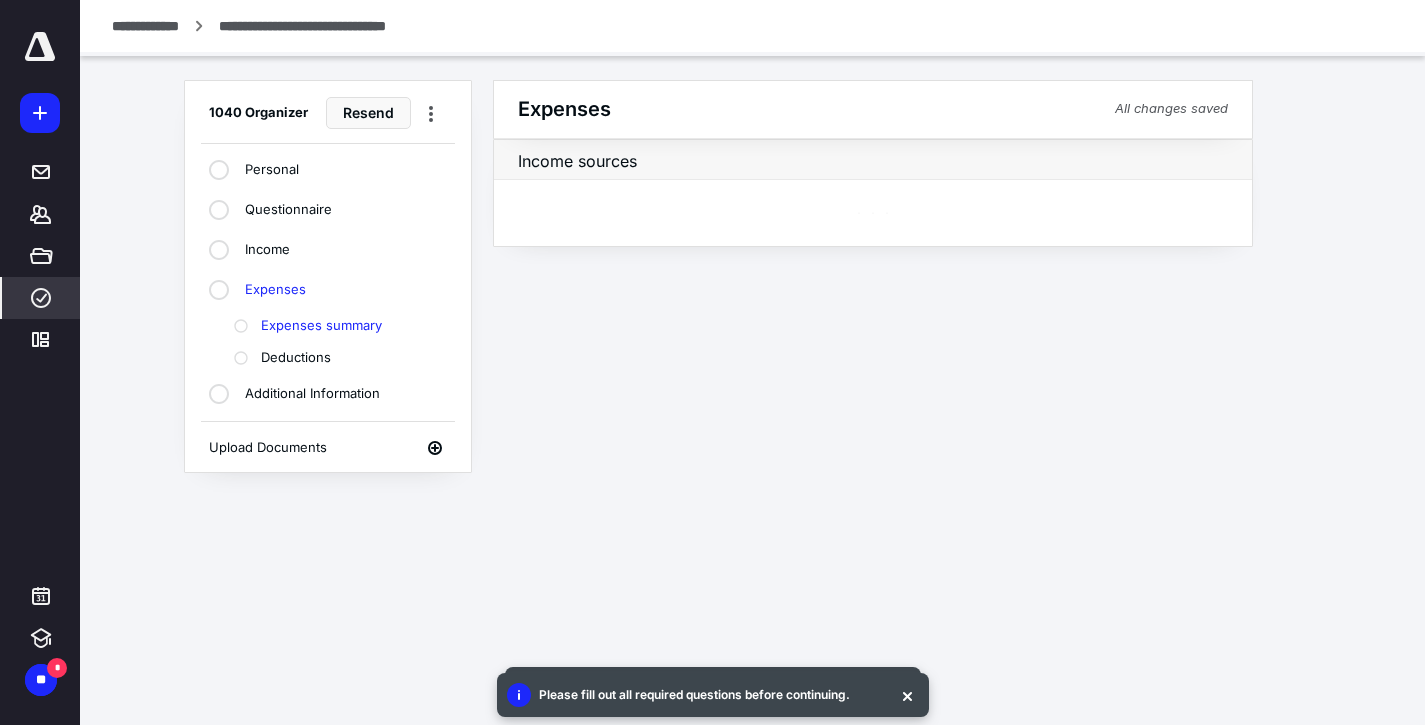 scroll, scrollTop: 0, scrollLeft: 0, axis: both 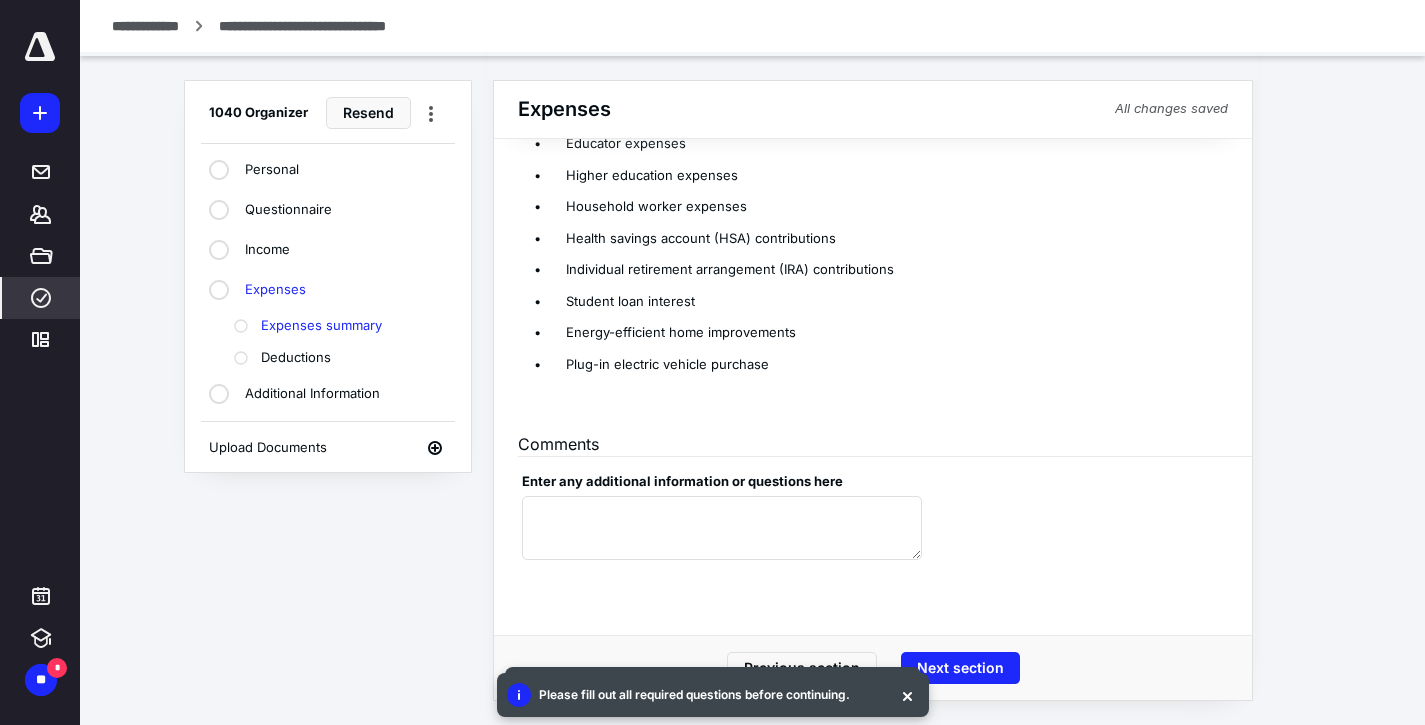click 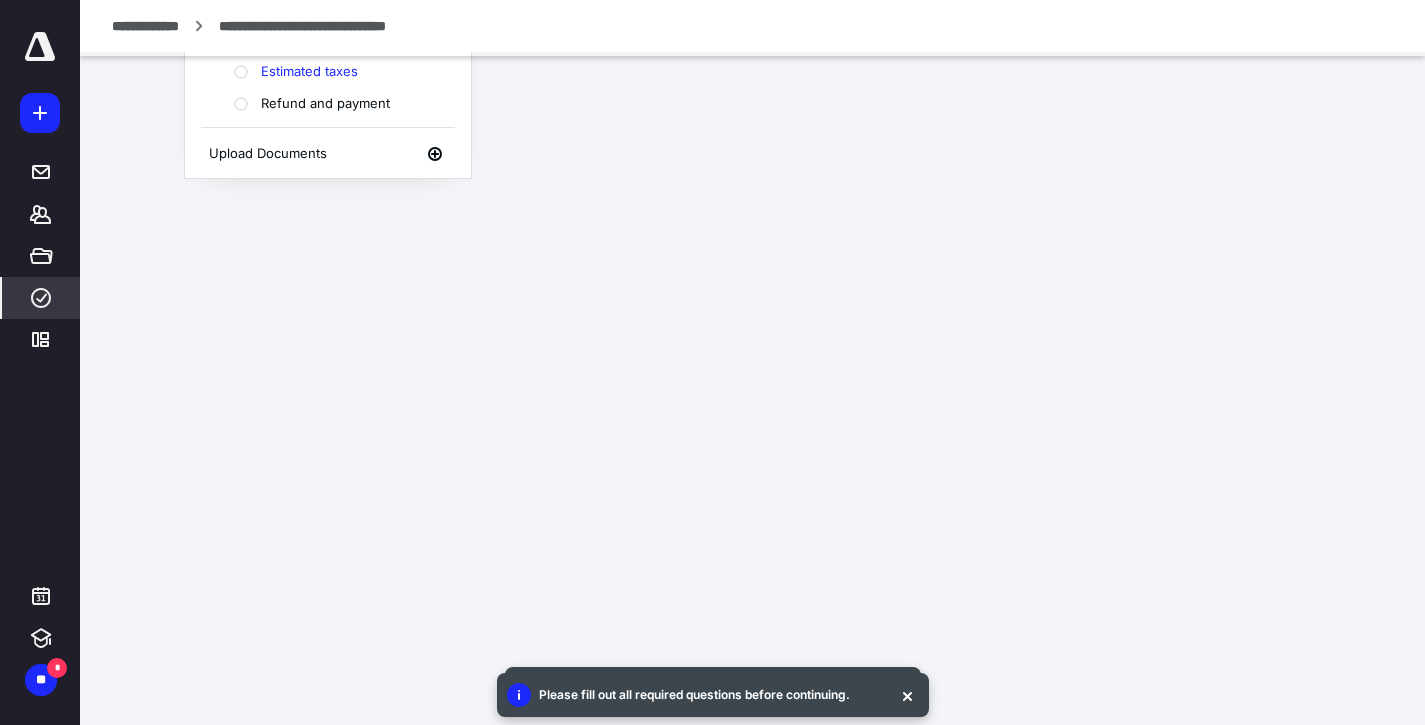 scroll, scrollTop: 0, scrollLeft: 0, axis: both 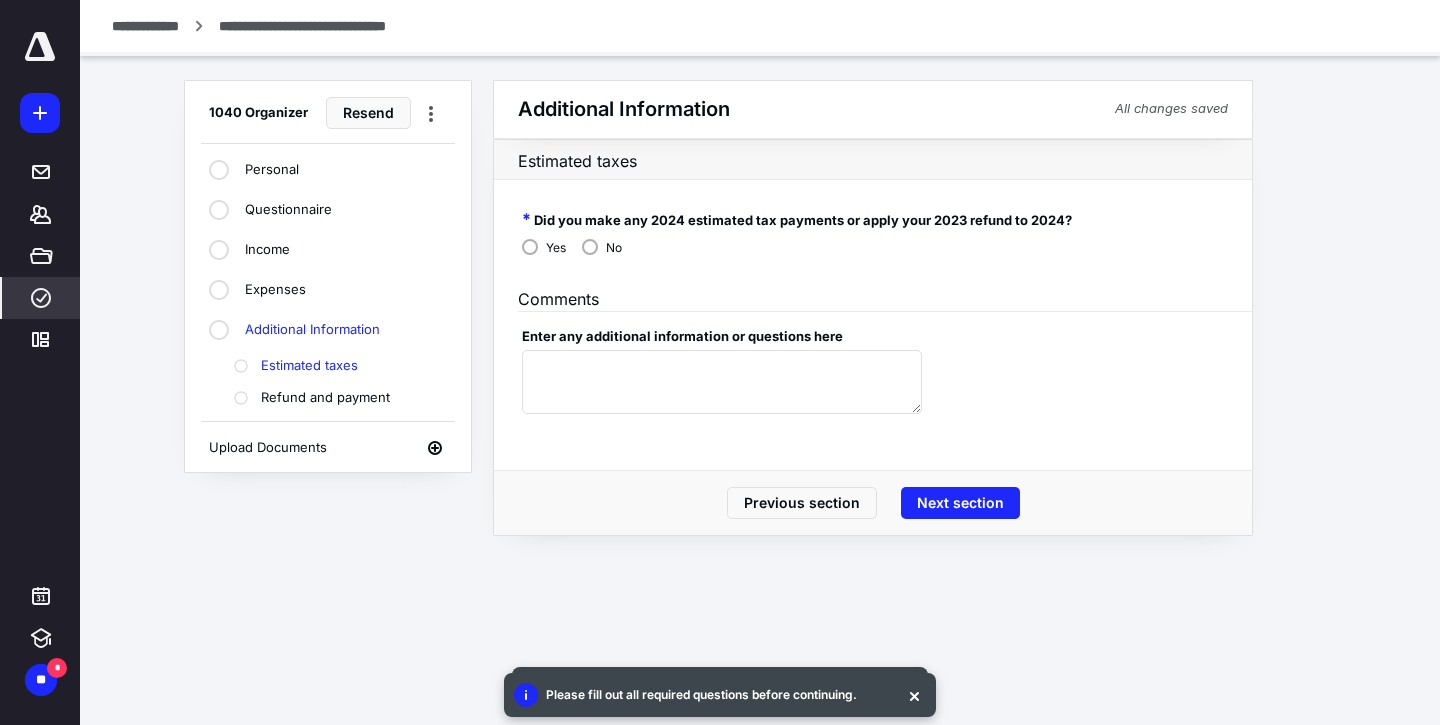 click on "Personal Questionnaire Income Expenses Additional Information Estimated taxes Refund and payment" at bounding box center [328, 282] 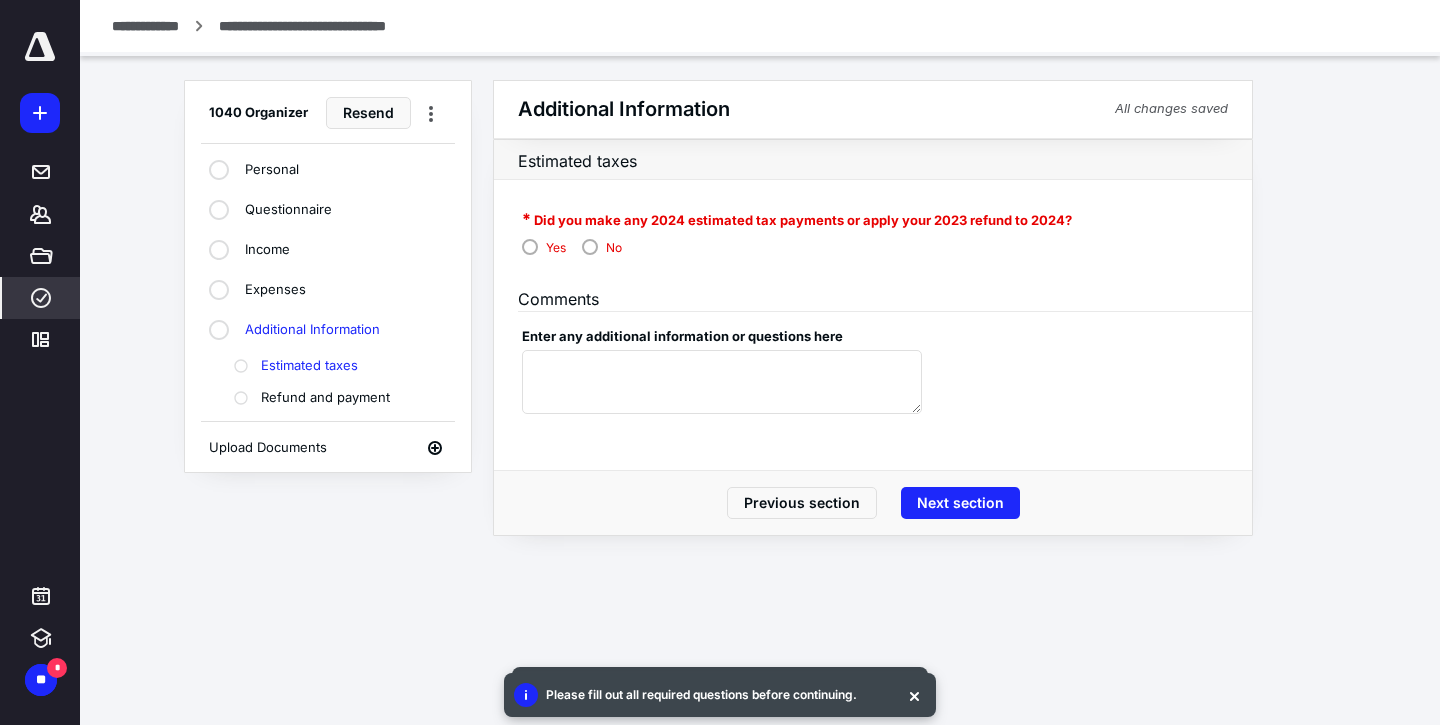 click 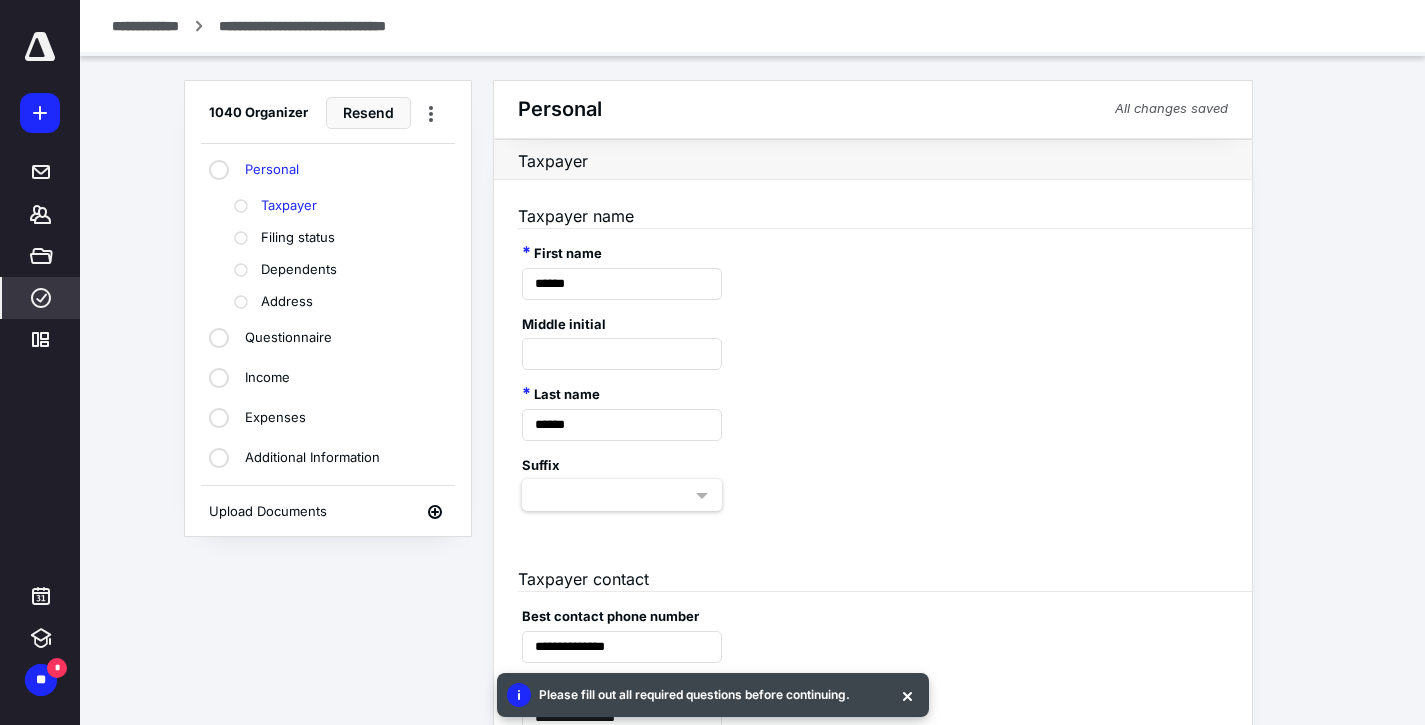 click at bounding box center [0, 0] 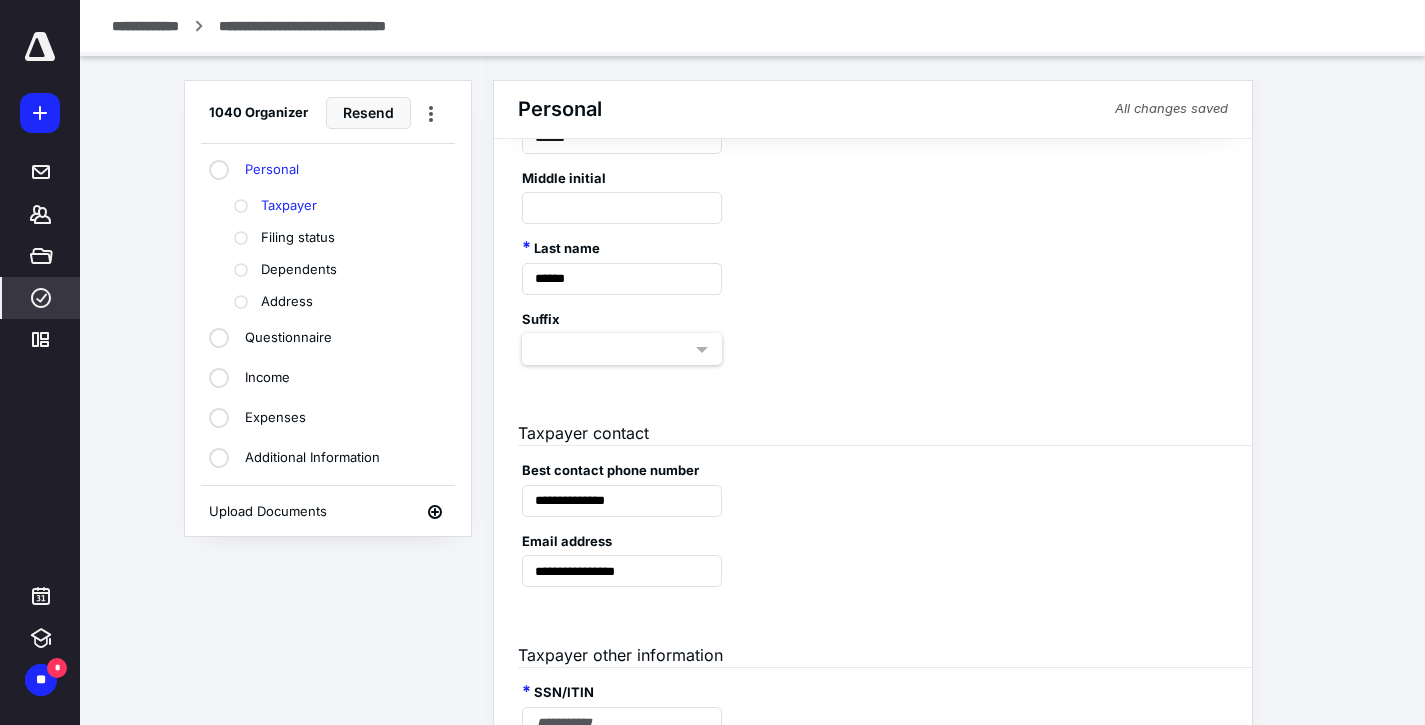 scroll, scrollTop: 0, scrollLeft: 0, axis: both 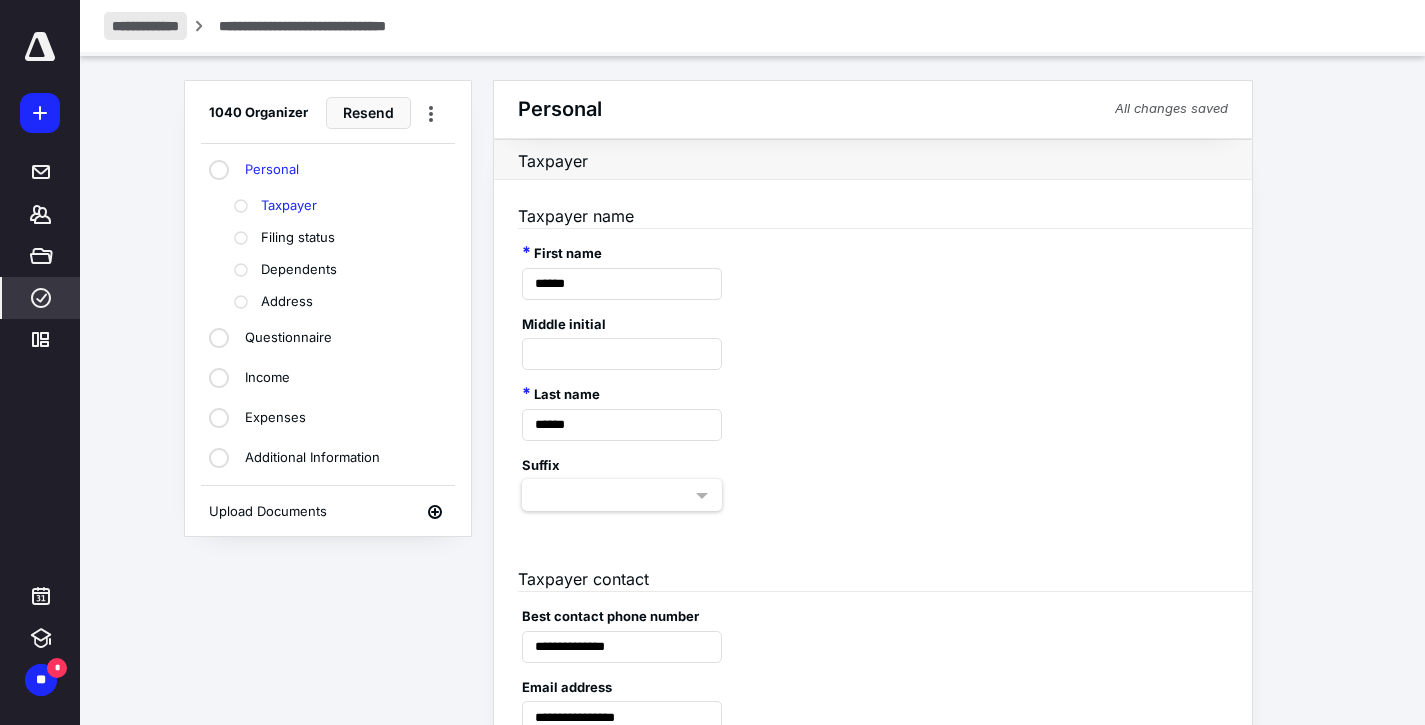 click on "**********" at bounding box center [145, 26] 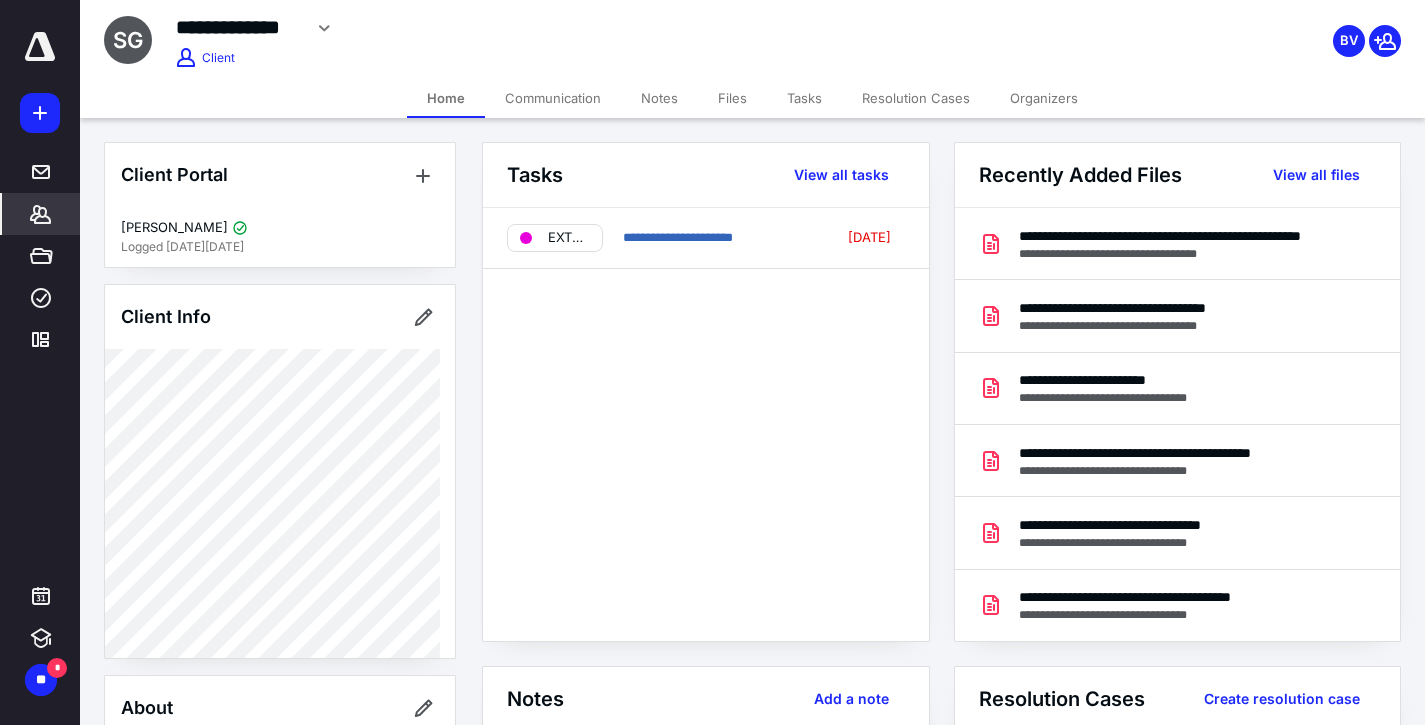 click on "Notes" at bounding box center [659, 98] 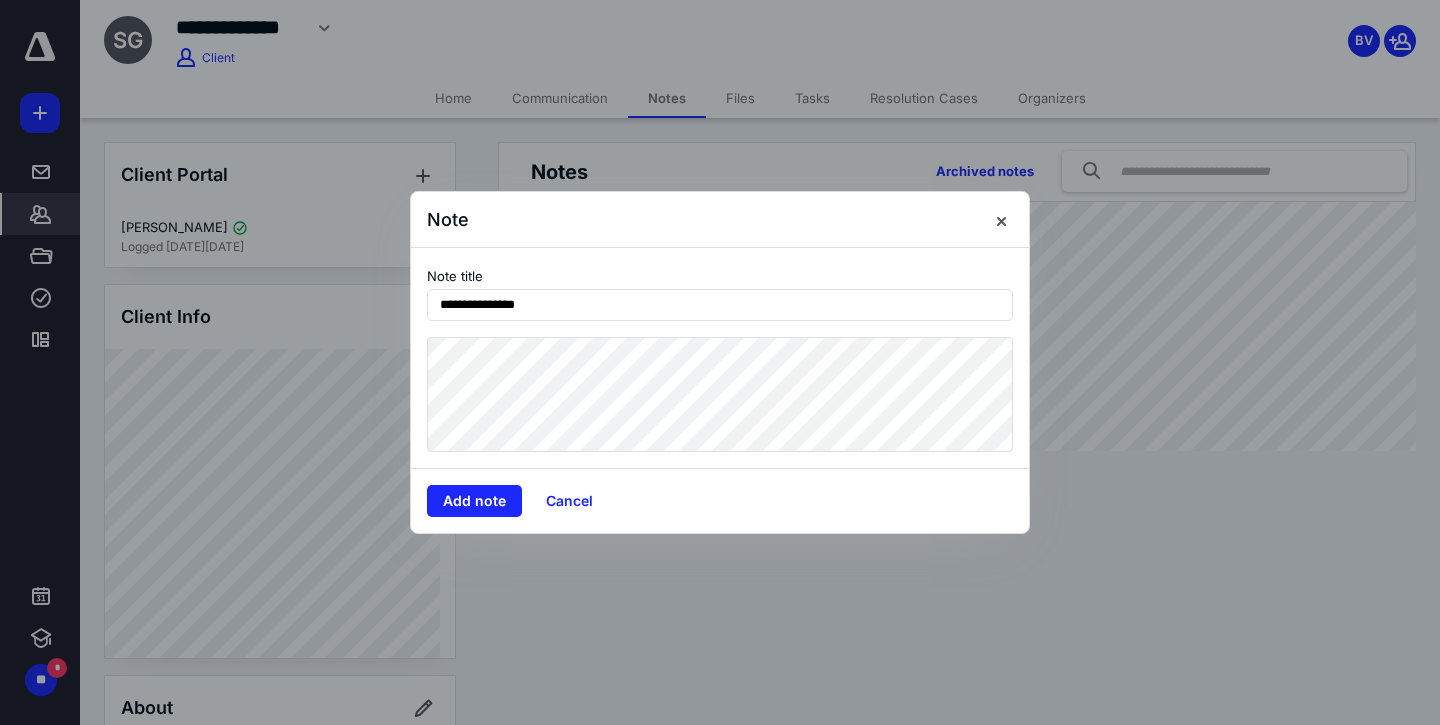 type on "**********" 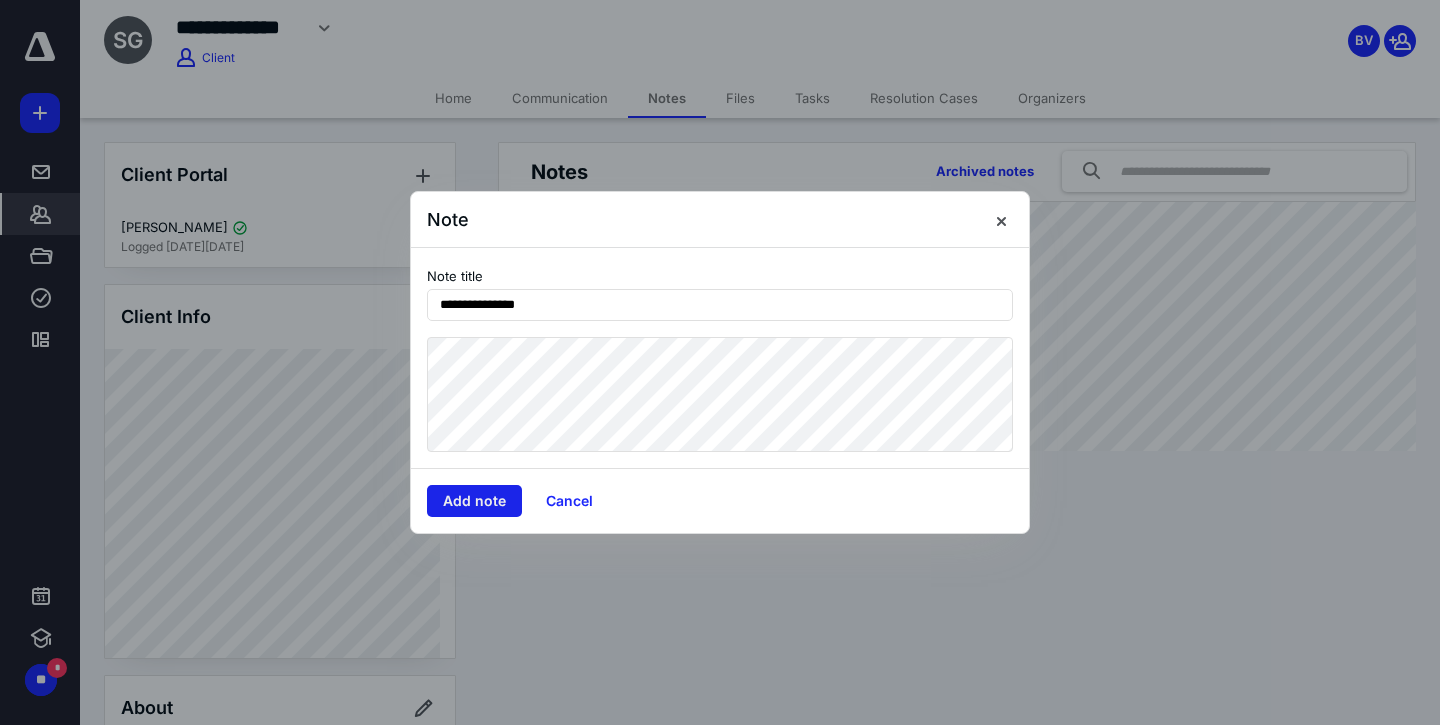 click on "Add note" at bounding box center [474, 501] 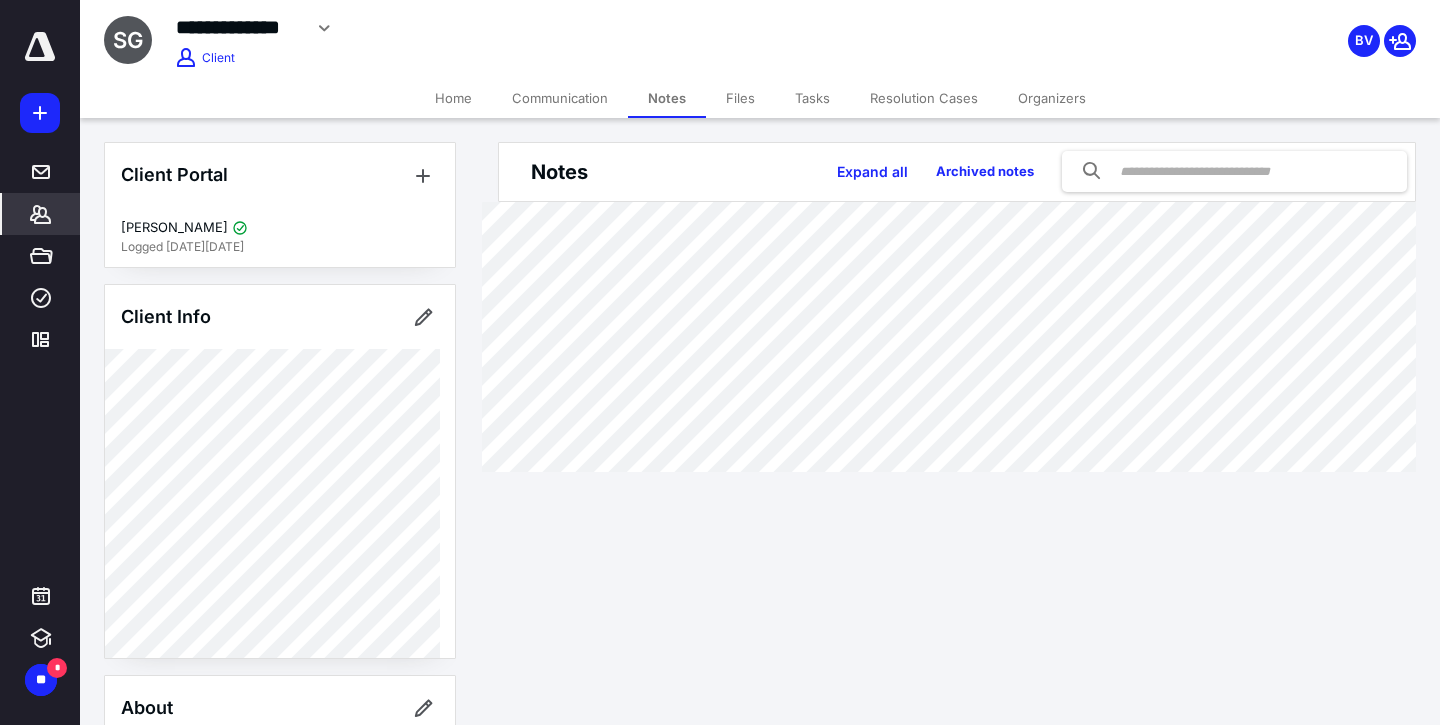 click on "Communication" at bounding box center [560, 98] 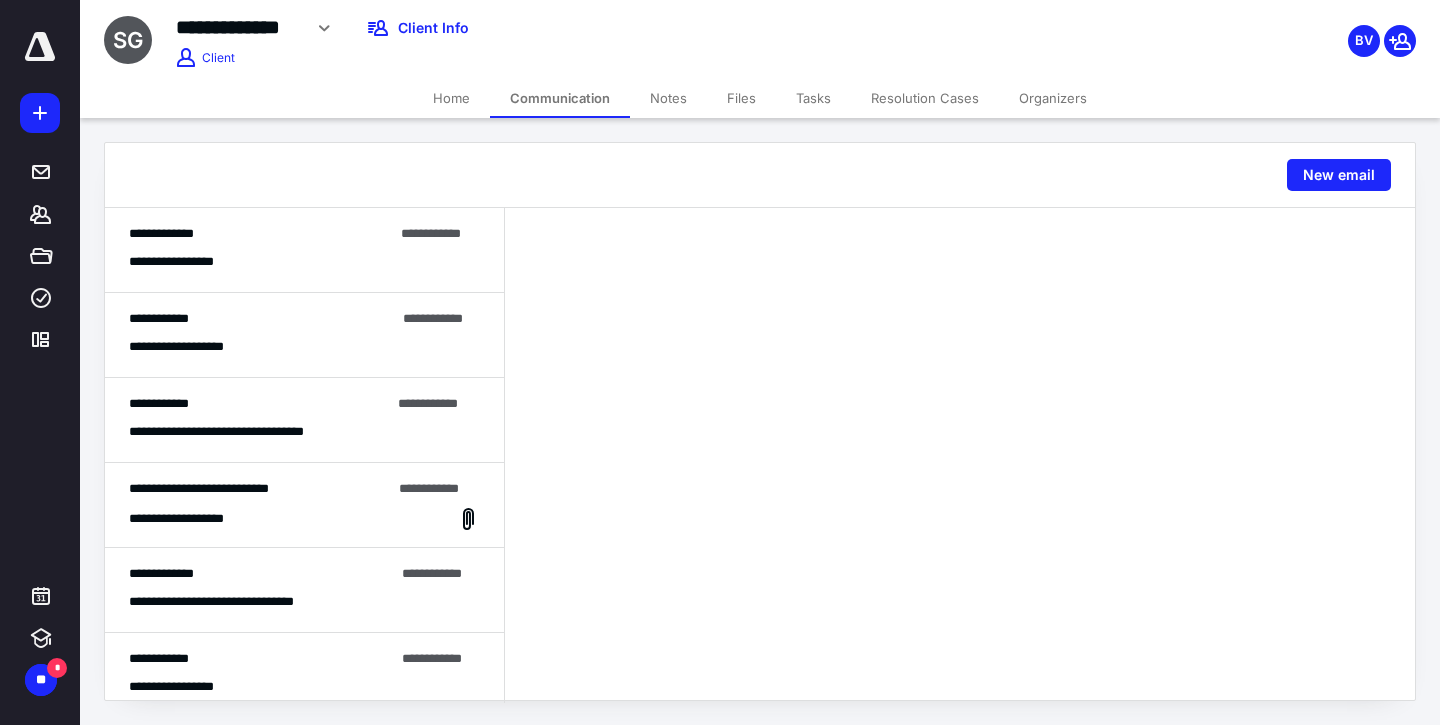 click on "**********" at bounding box center (304, 262) 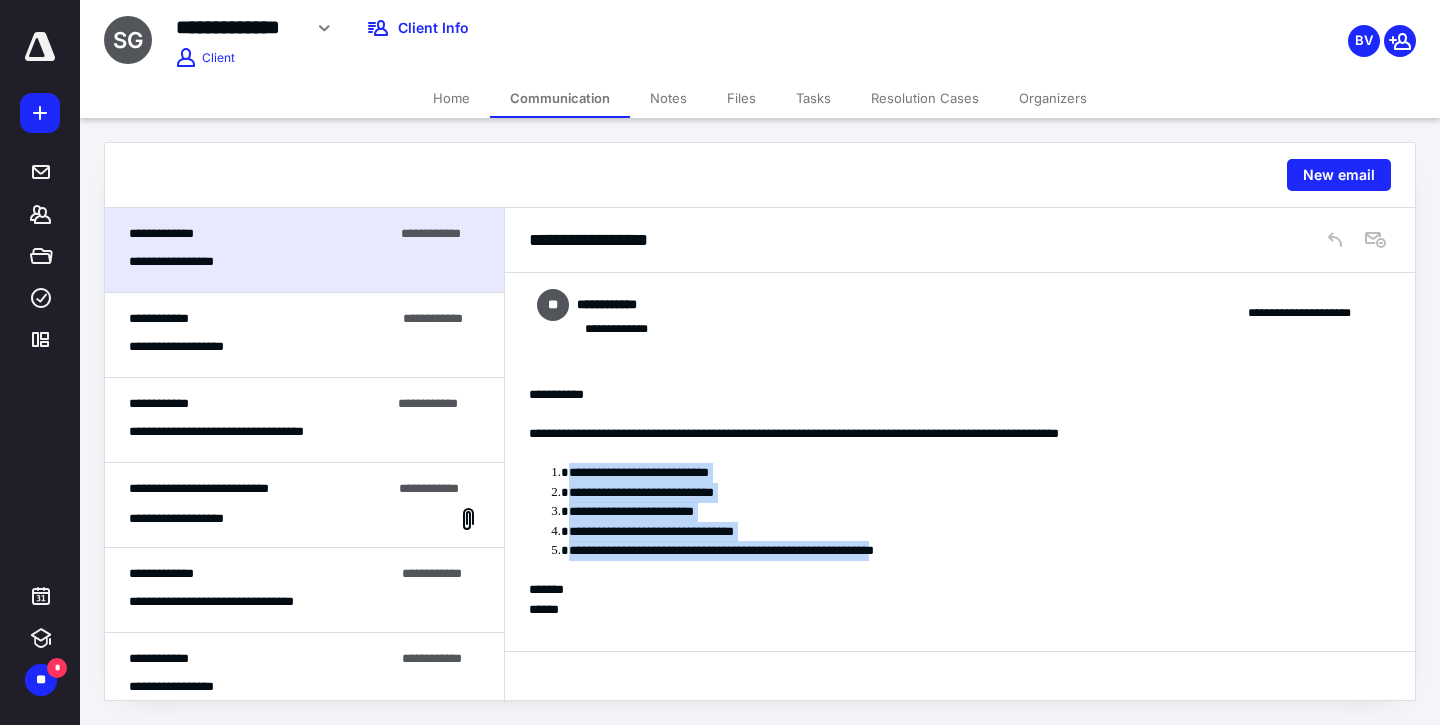 drag, startPoint x: 955, startPoint y: 547, endPoint x: 565, endPoint y: 474, distance: 396.77322 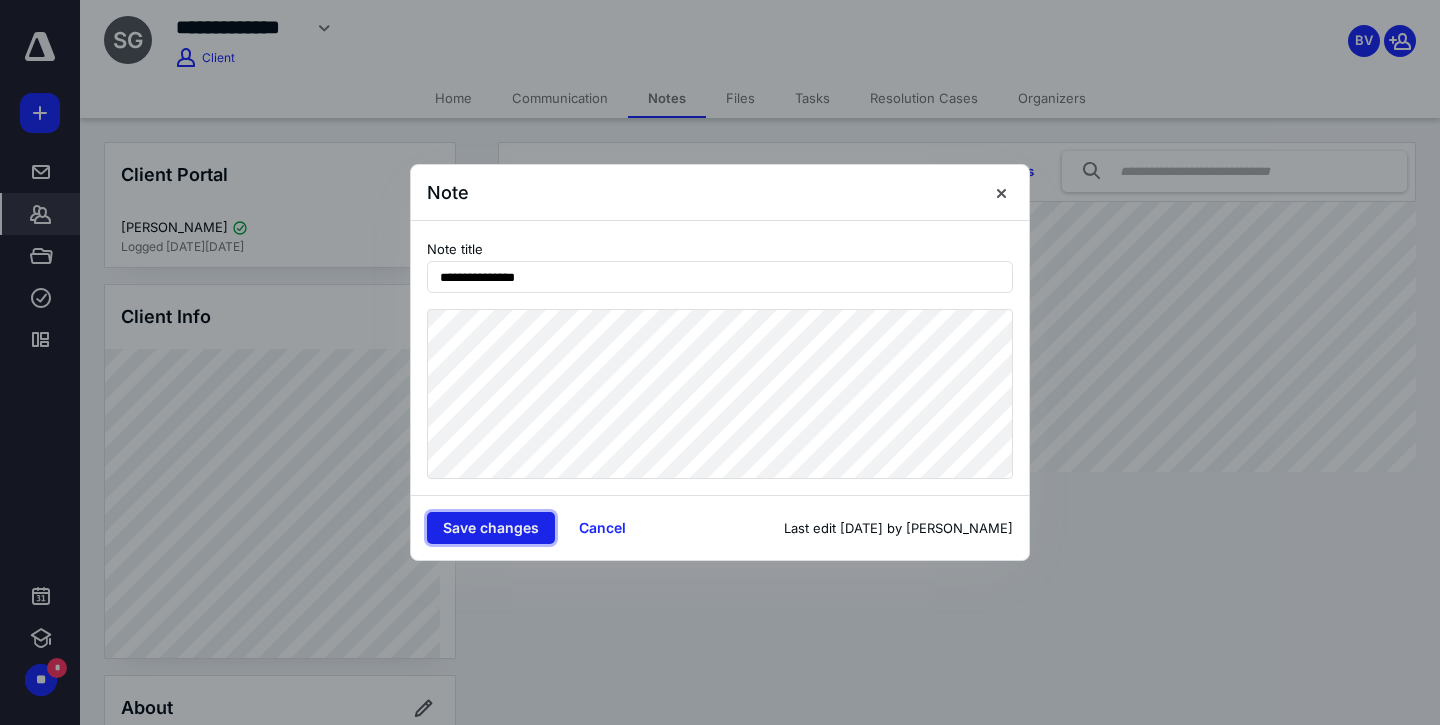 click on "Save changes" at bounding box center (491, 528) 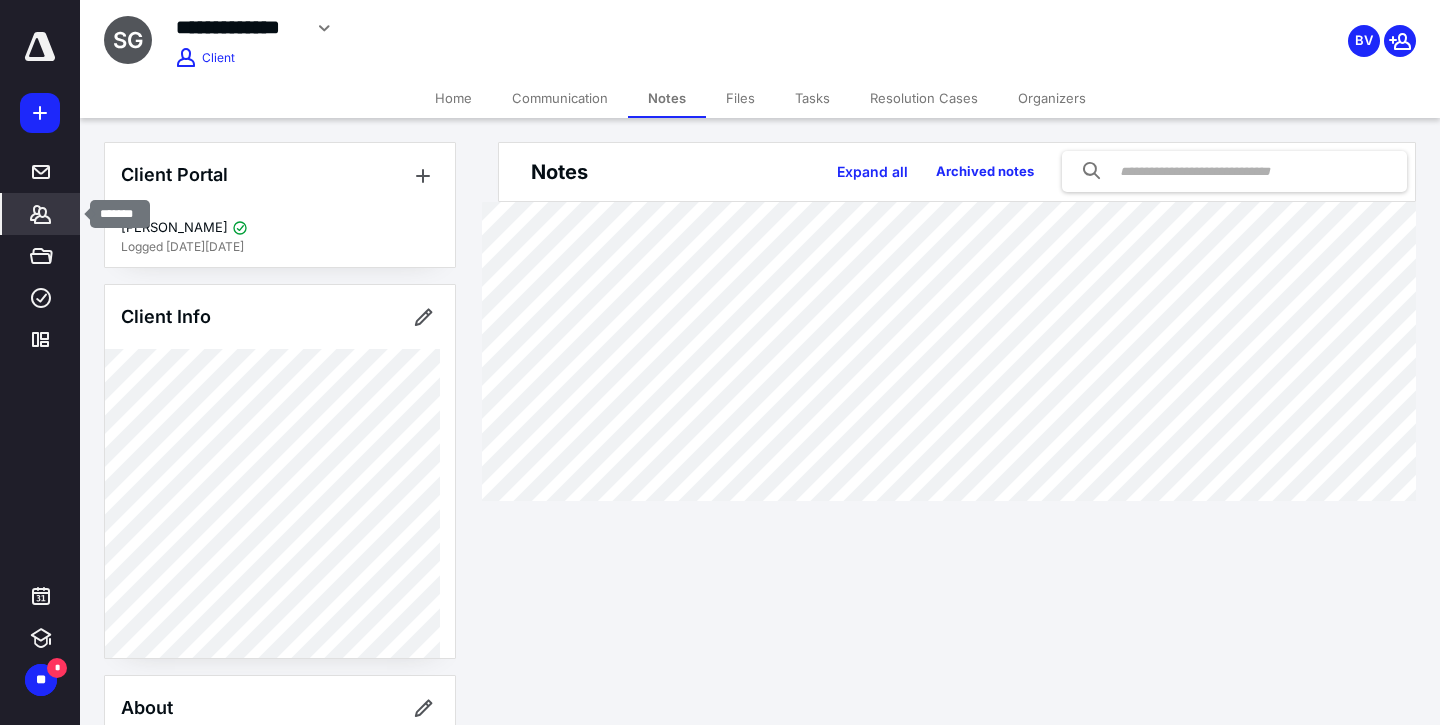 click 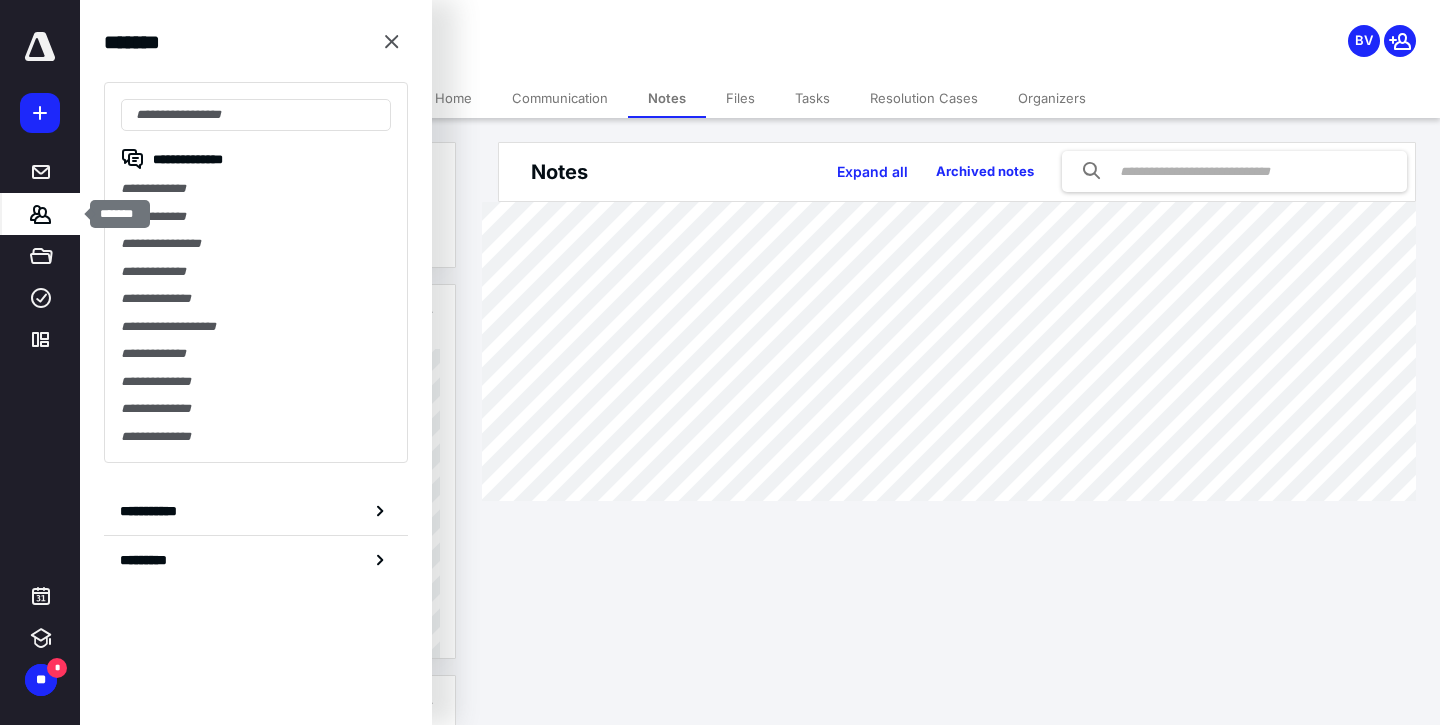 click 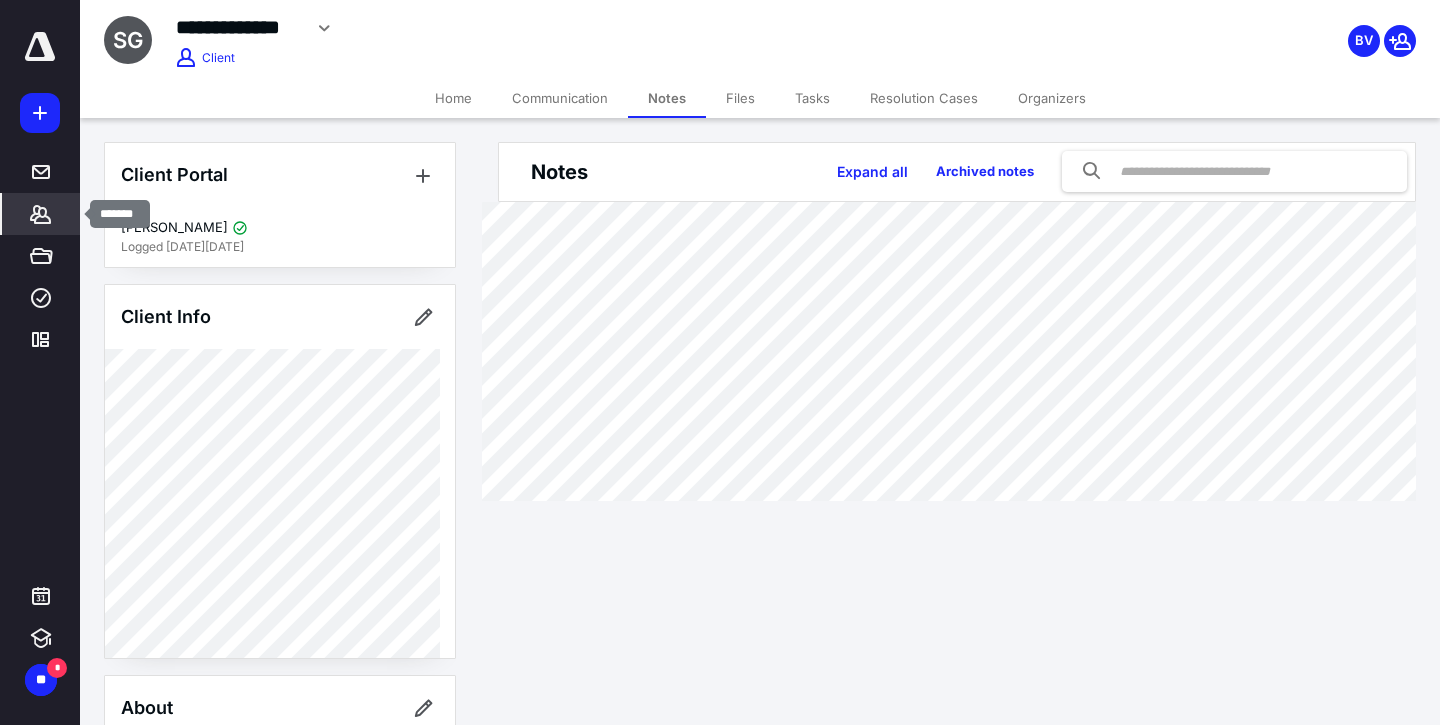 click on "*******" at bounding box center [41, 214] 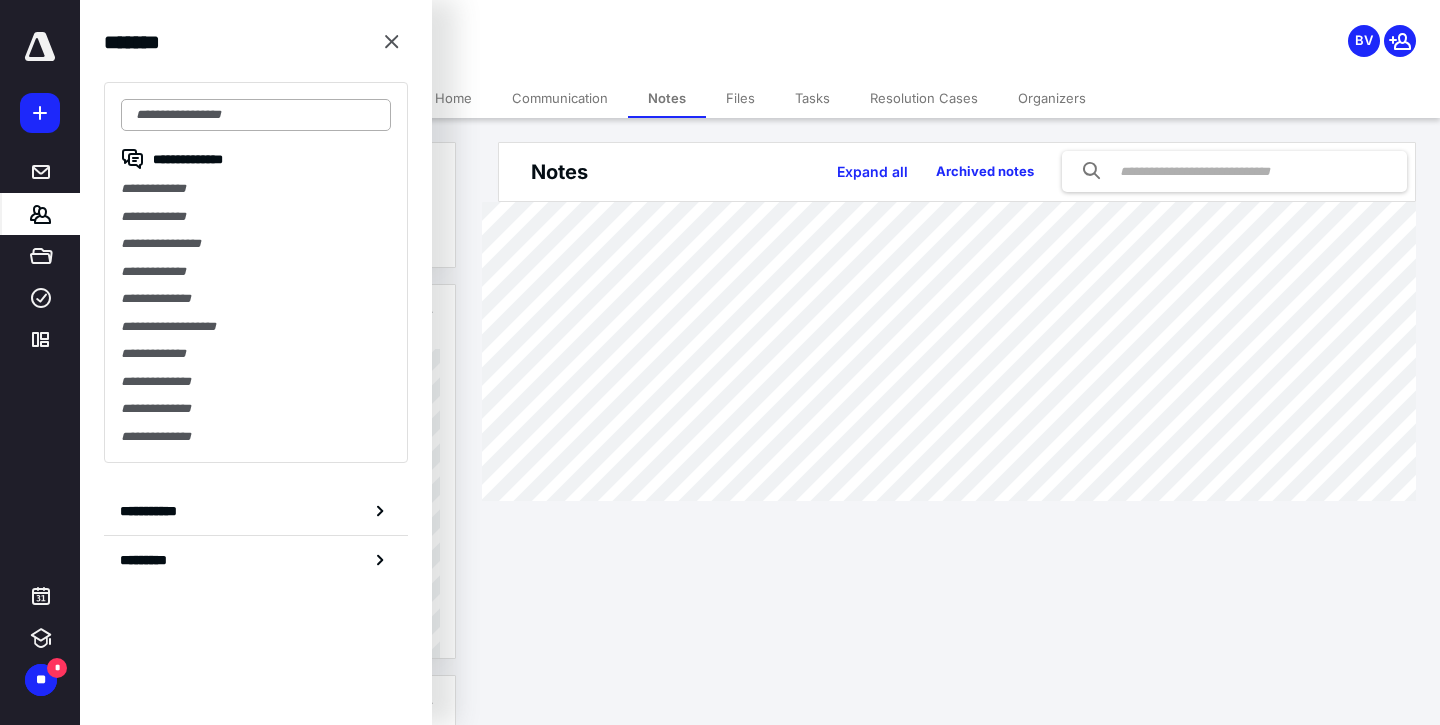click at bounding box center [256, 115] 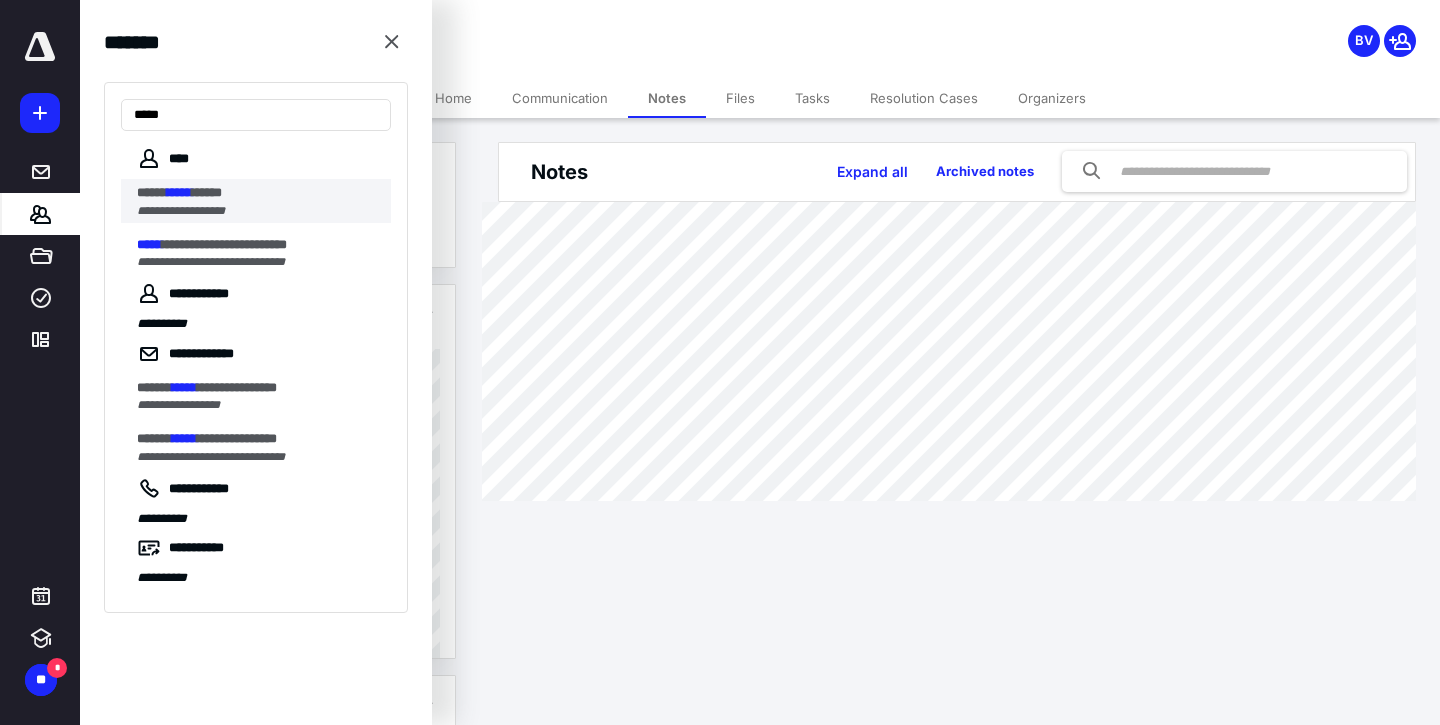type on "*****" 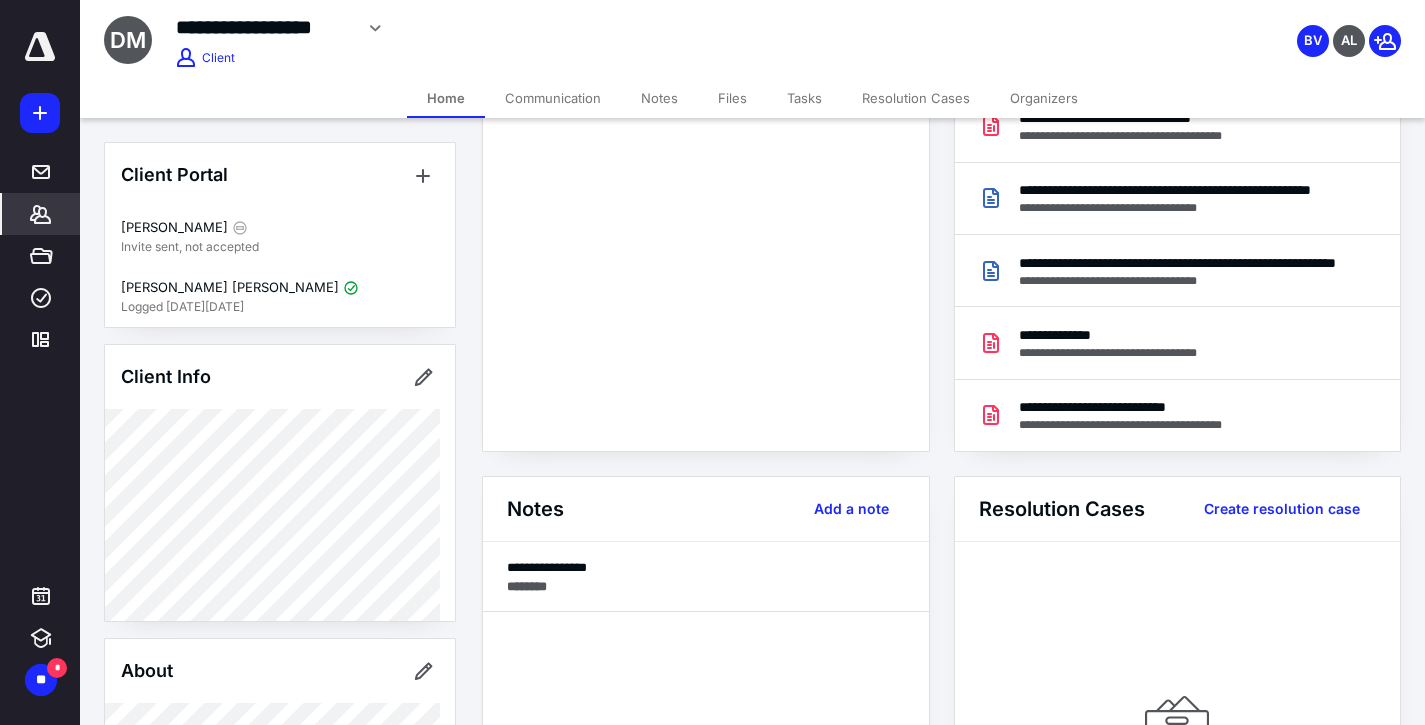 scroll, scrollTop: 191, scrollLeft: 0, axis: vertical 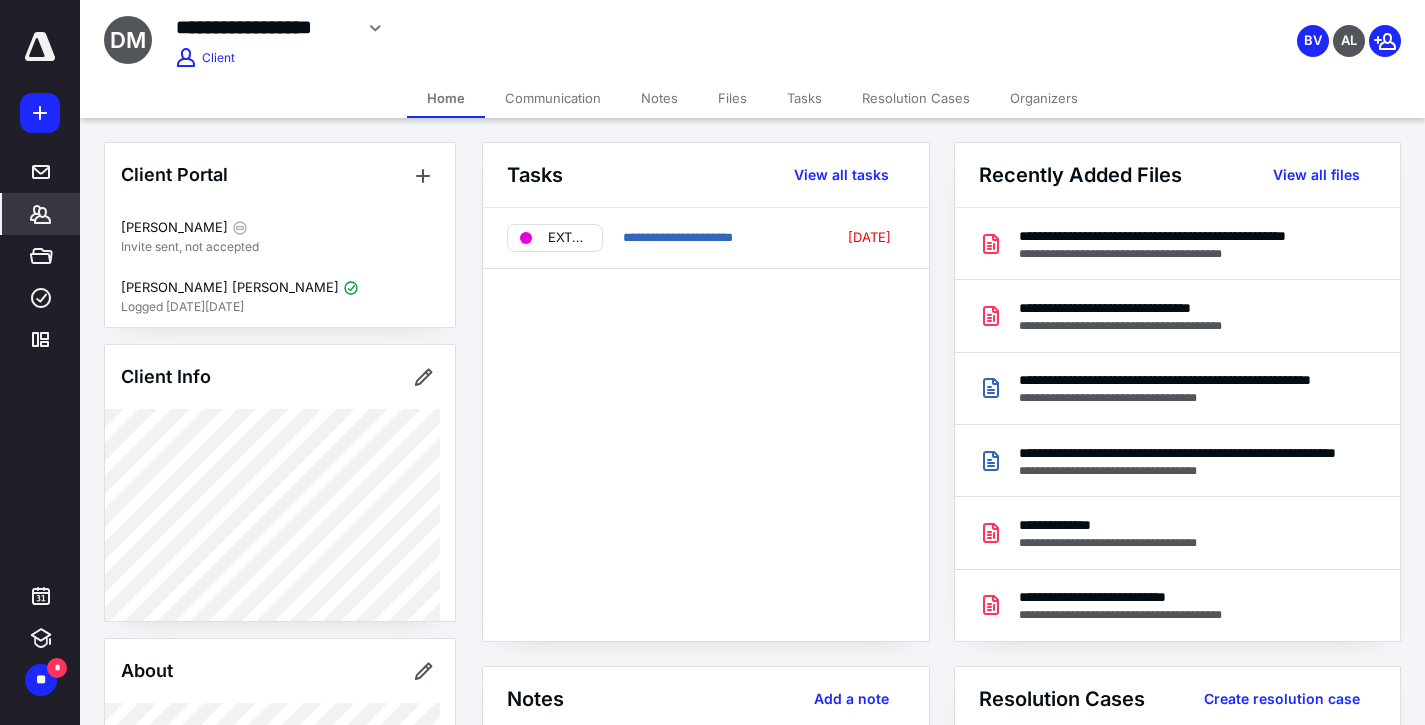 click on "Communication" at bounding box center [553, 98] 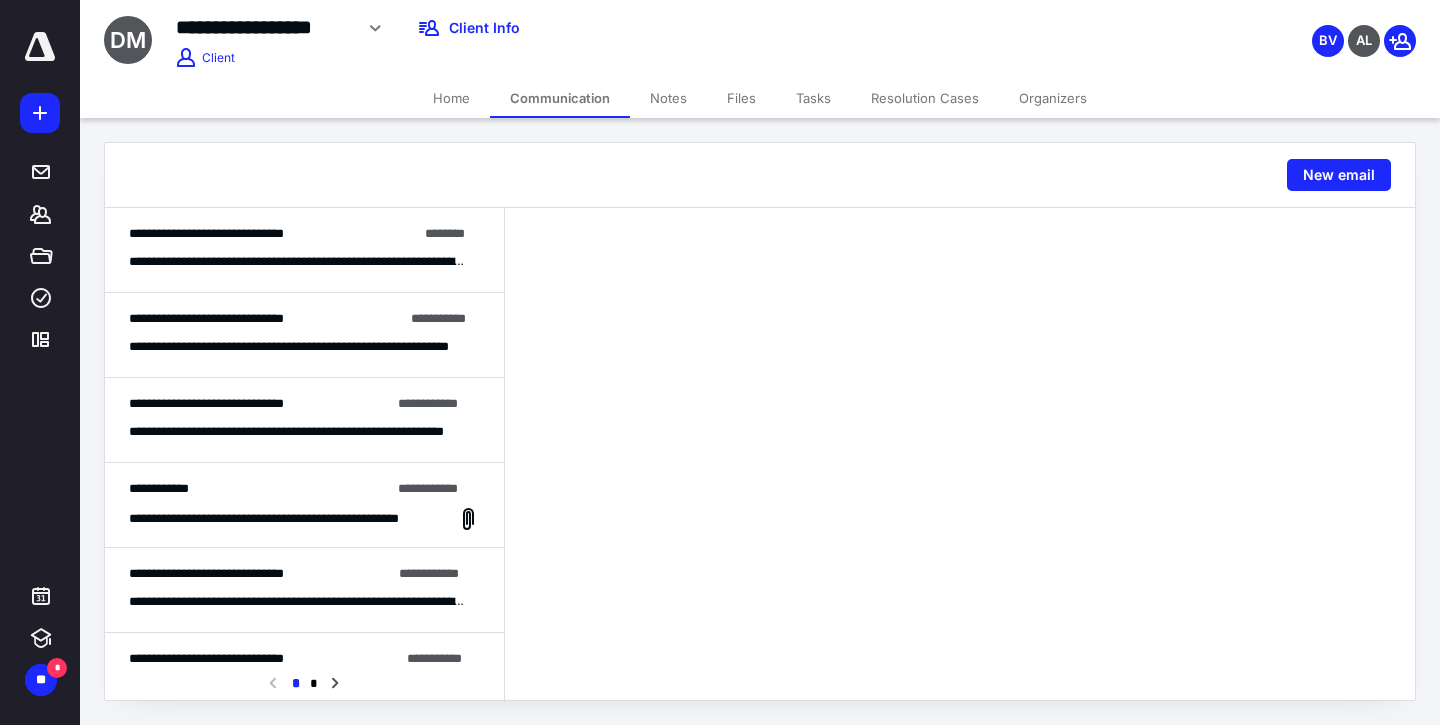 click on "**********" at bounding box center [266, 319] 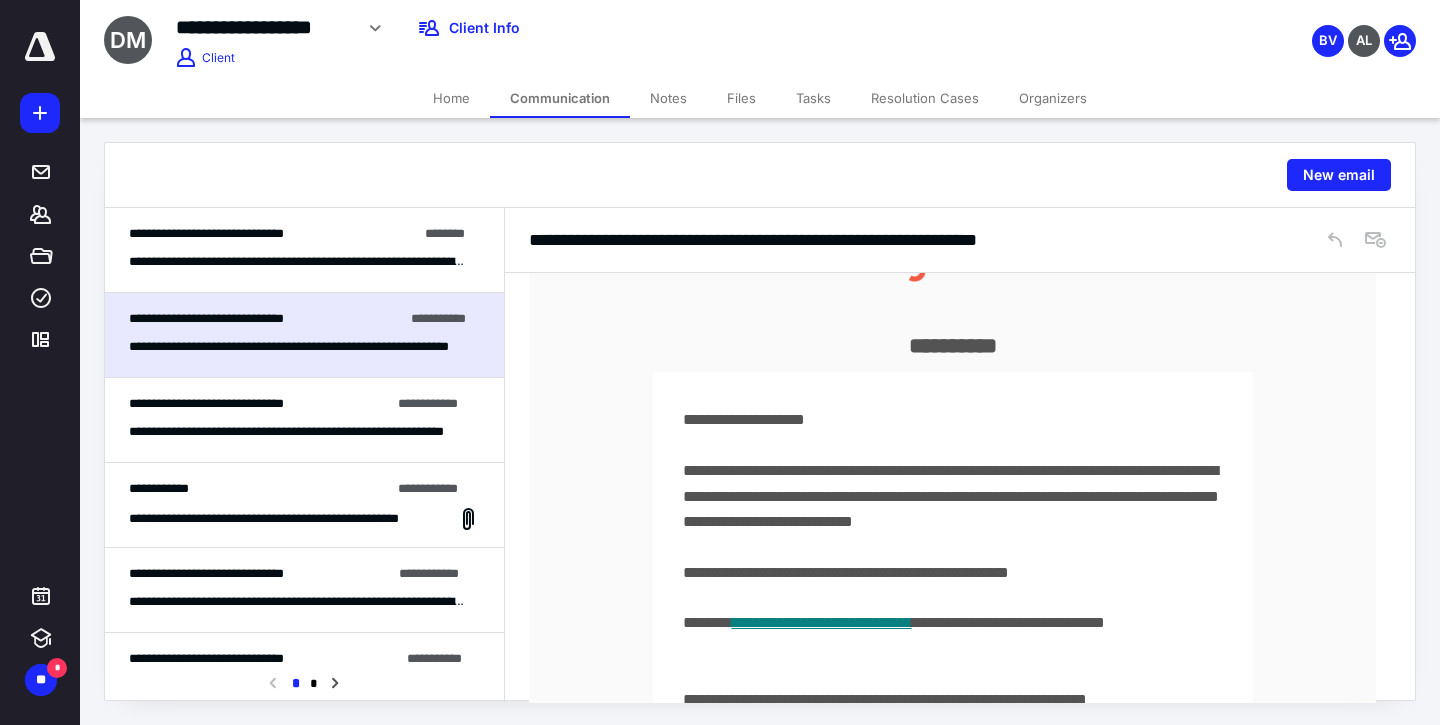 scroll, scrollTop: 0, scrollLeft: 0, axis: both 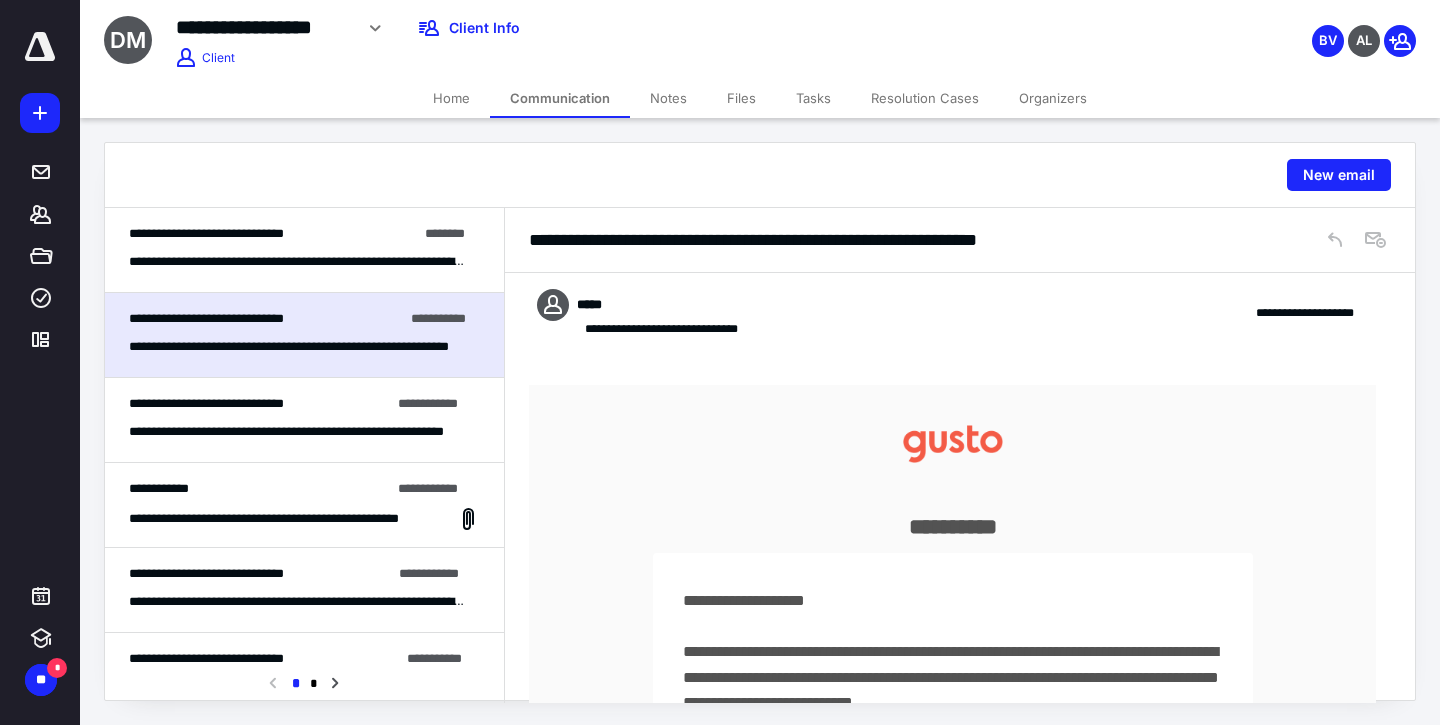 click on "**********" at bounding box center [297, 262] 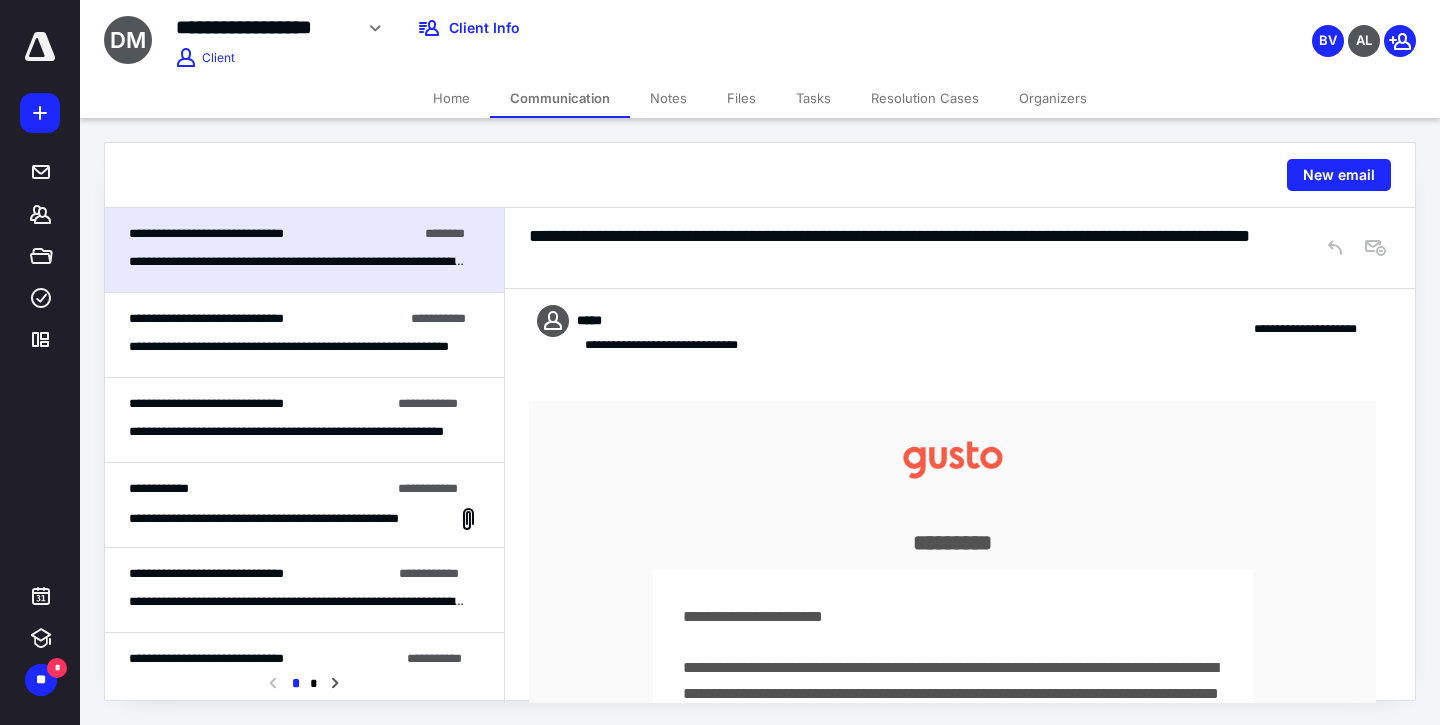 scroll, scrollTop: 299, scrollLeft: 0, axis: vertical 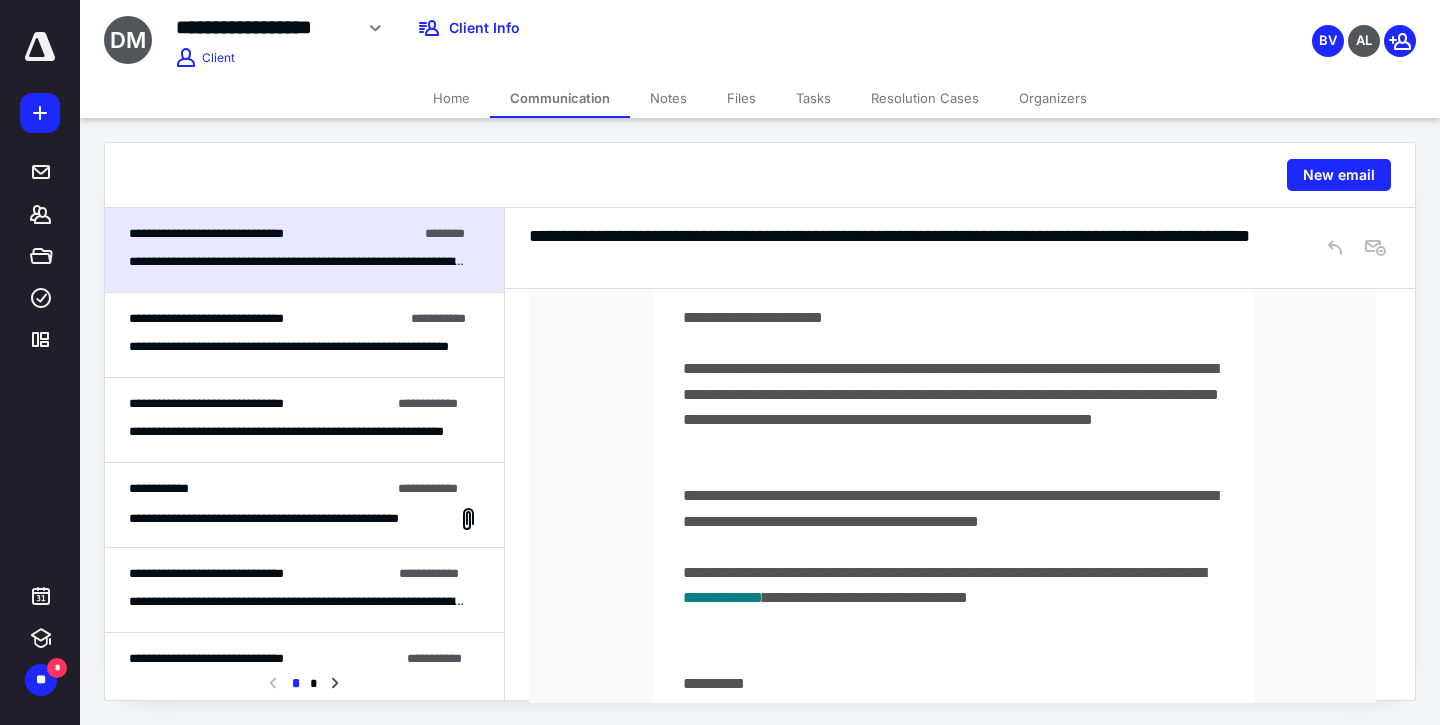 click on "**********" at bounding box center [304, 420] 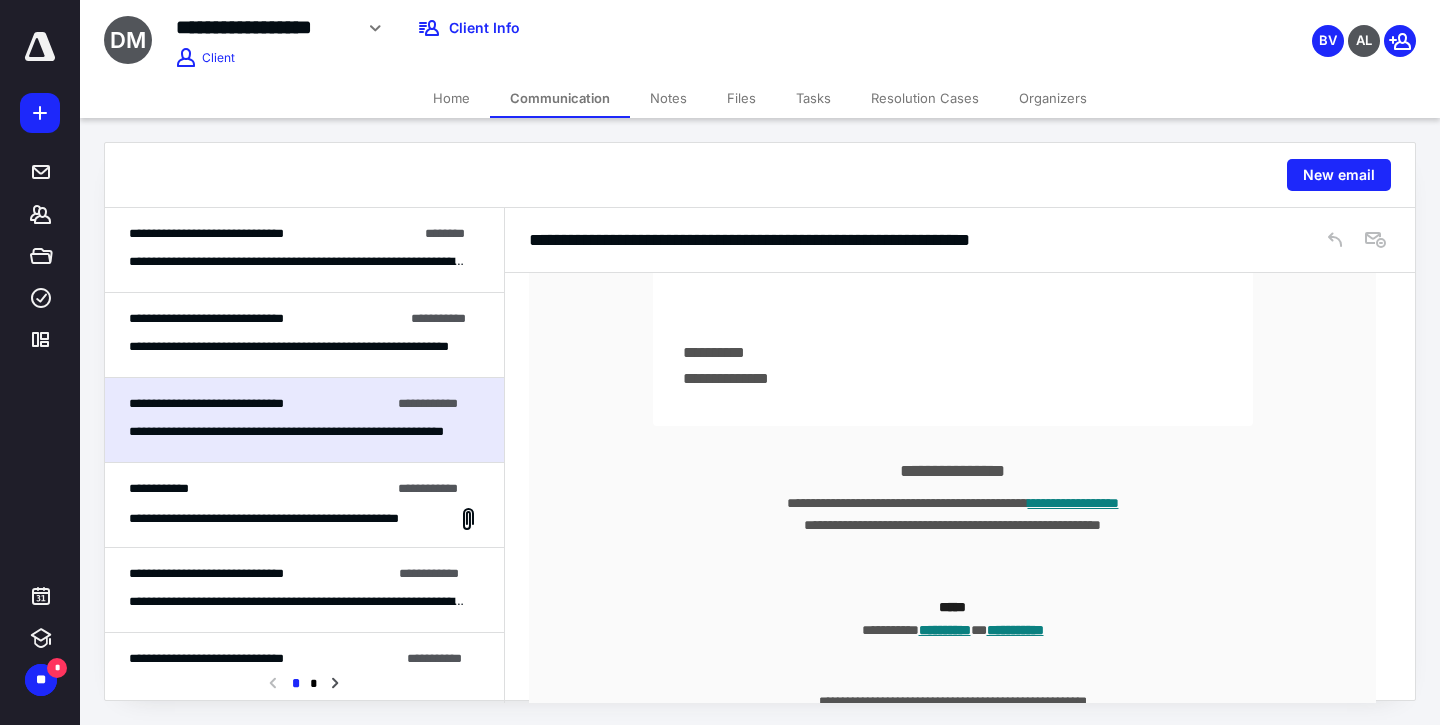 scroll, scrollTop: 1014, scrollLeft: 0, axis: vertical 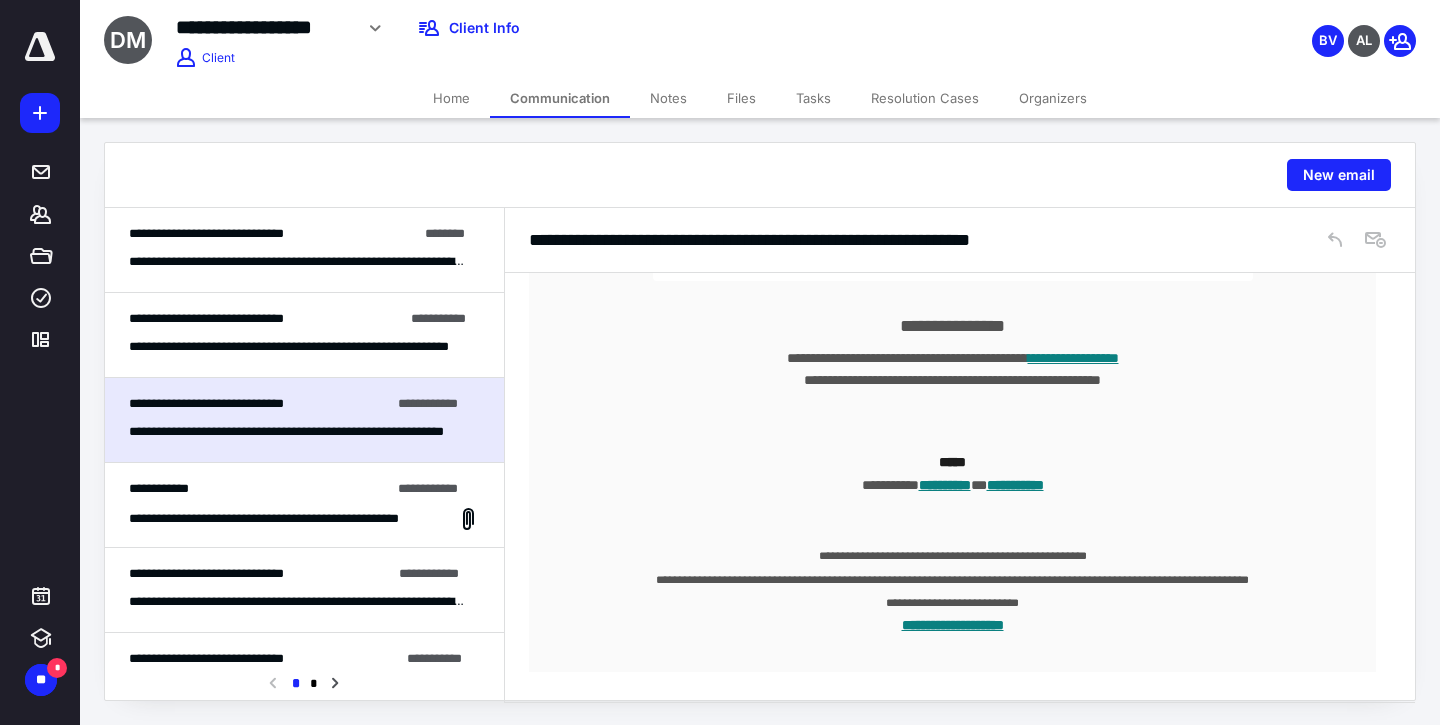 click on "**********" at bounding box center (259, 489) 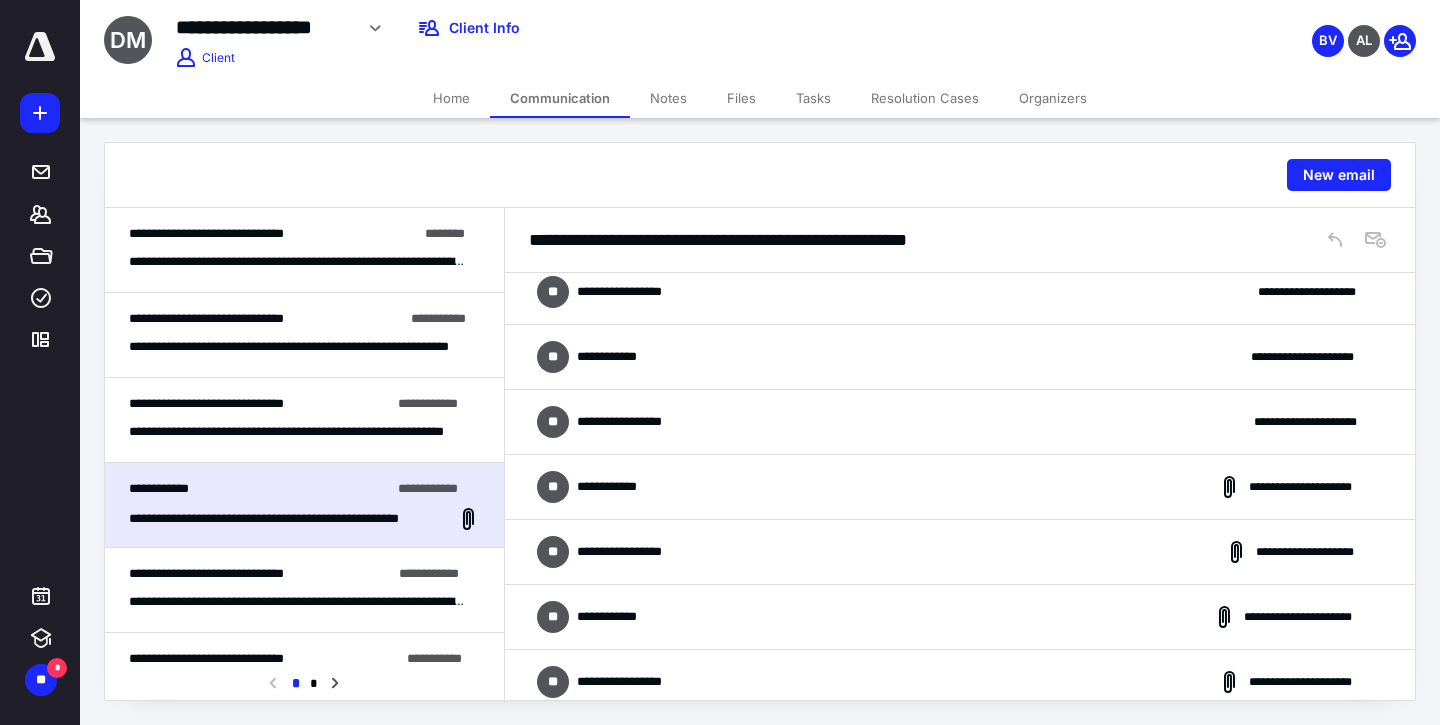 scroll, scrollTop: 0, scrollLeft: 0, axis: both 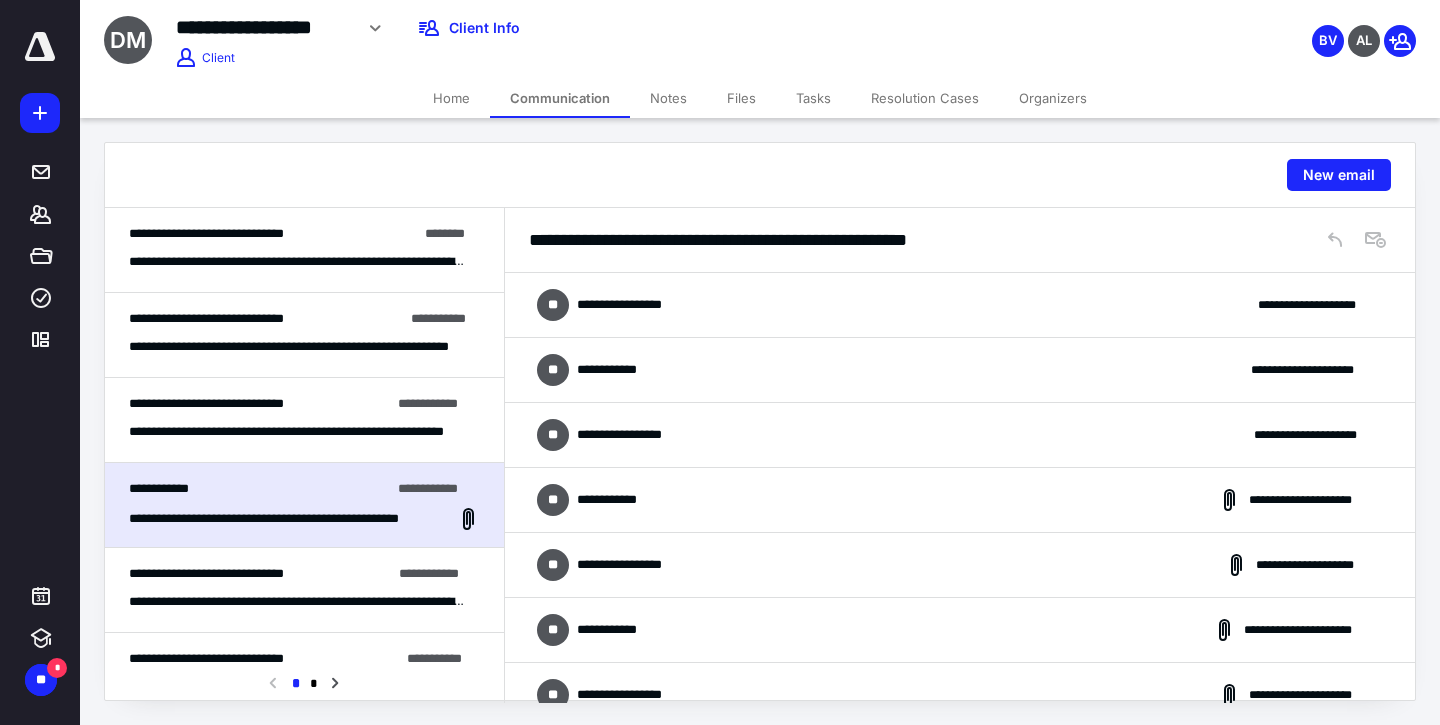 click on "**********" at bounding box center [960, 305] 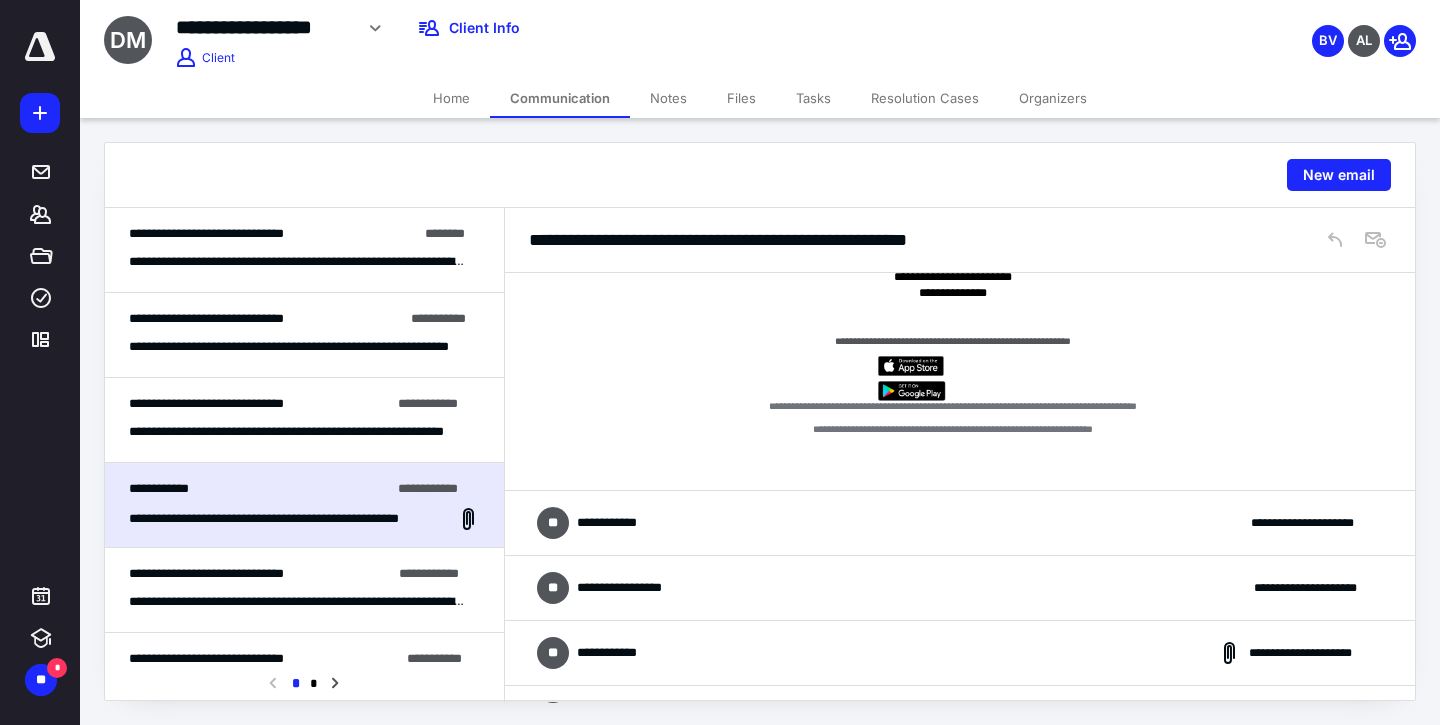 scroll, scrollTop: 1039, scrollLeft: 0, axis: vertical 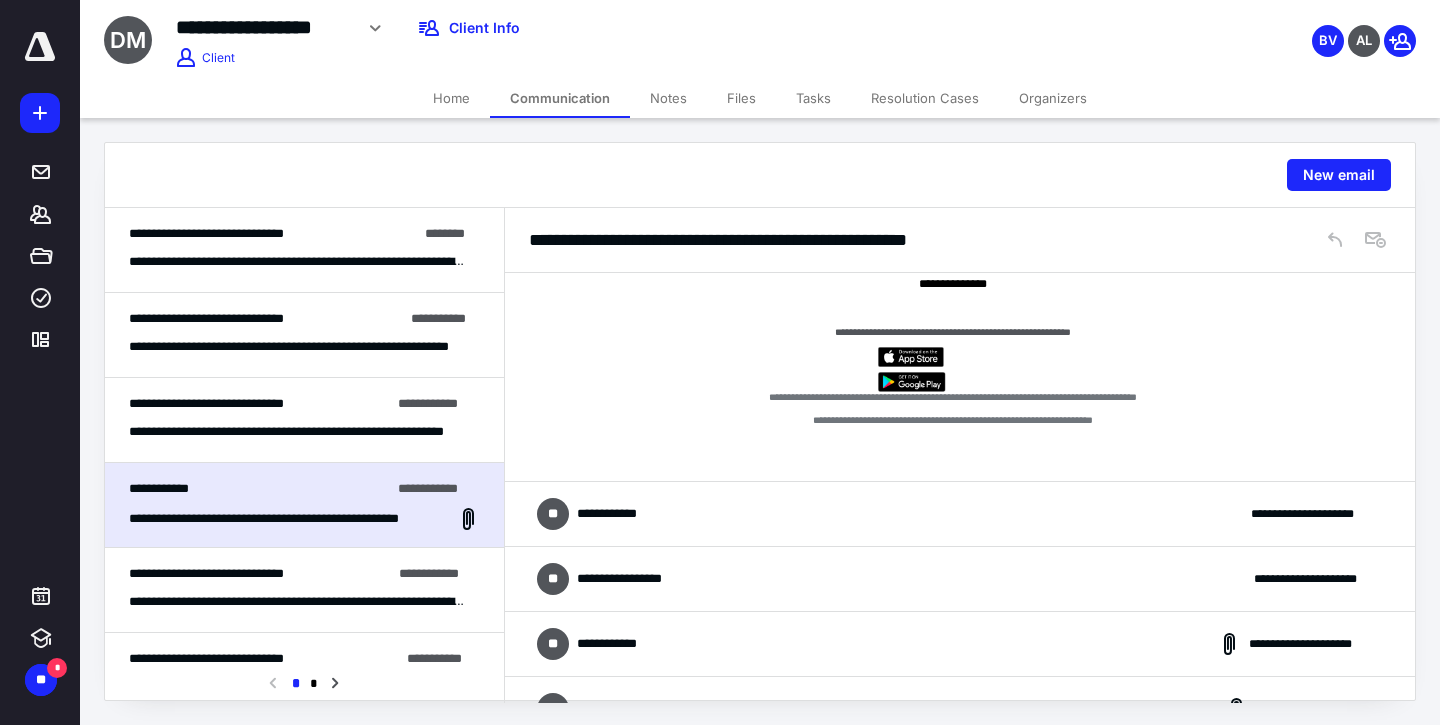 click on "**********" at bounding box center [960, 514] 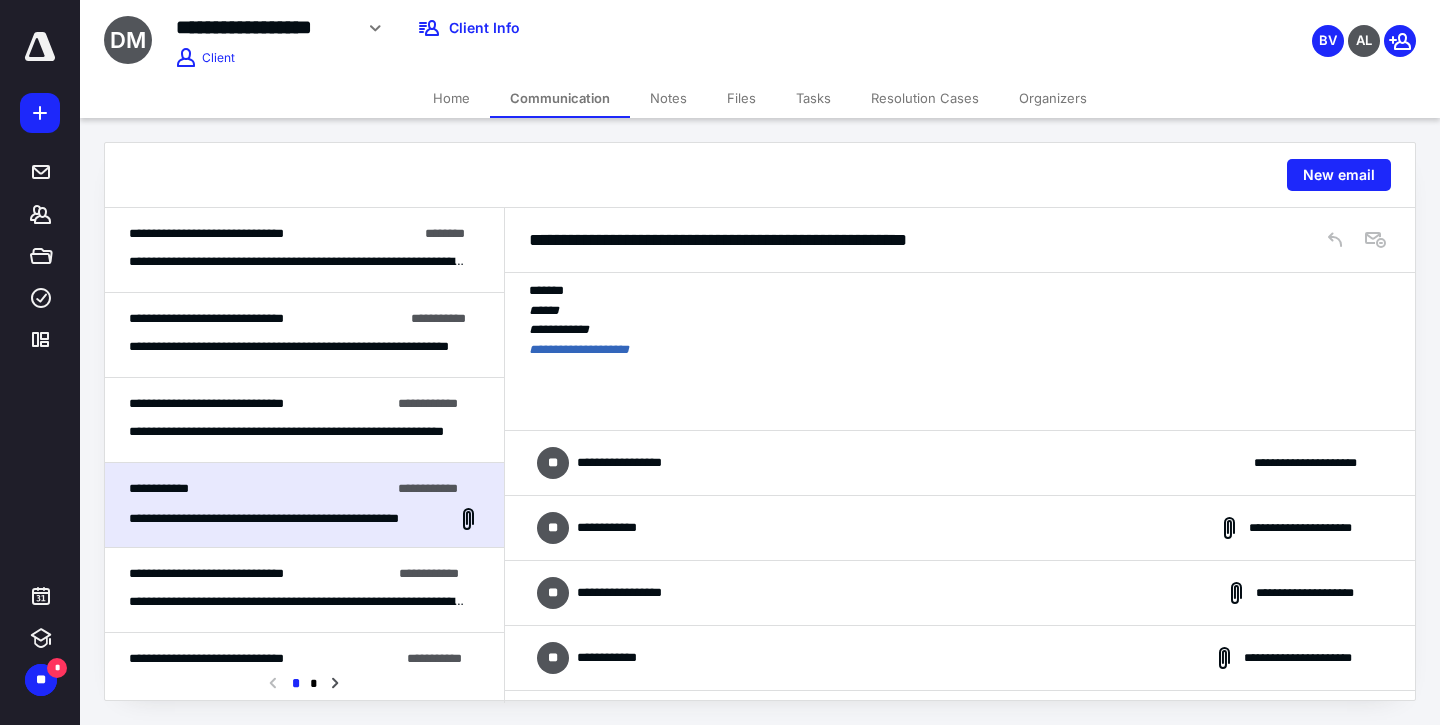 scroll, scrollTop: 1822, scrollLeft: 0, axis: vertical 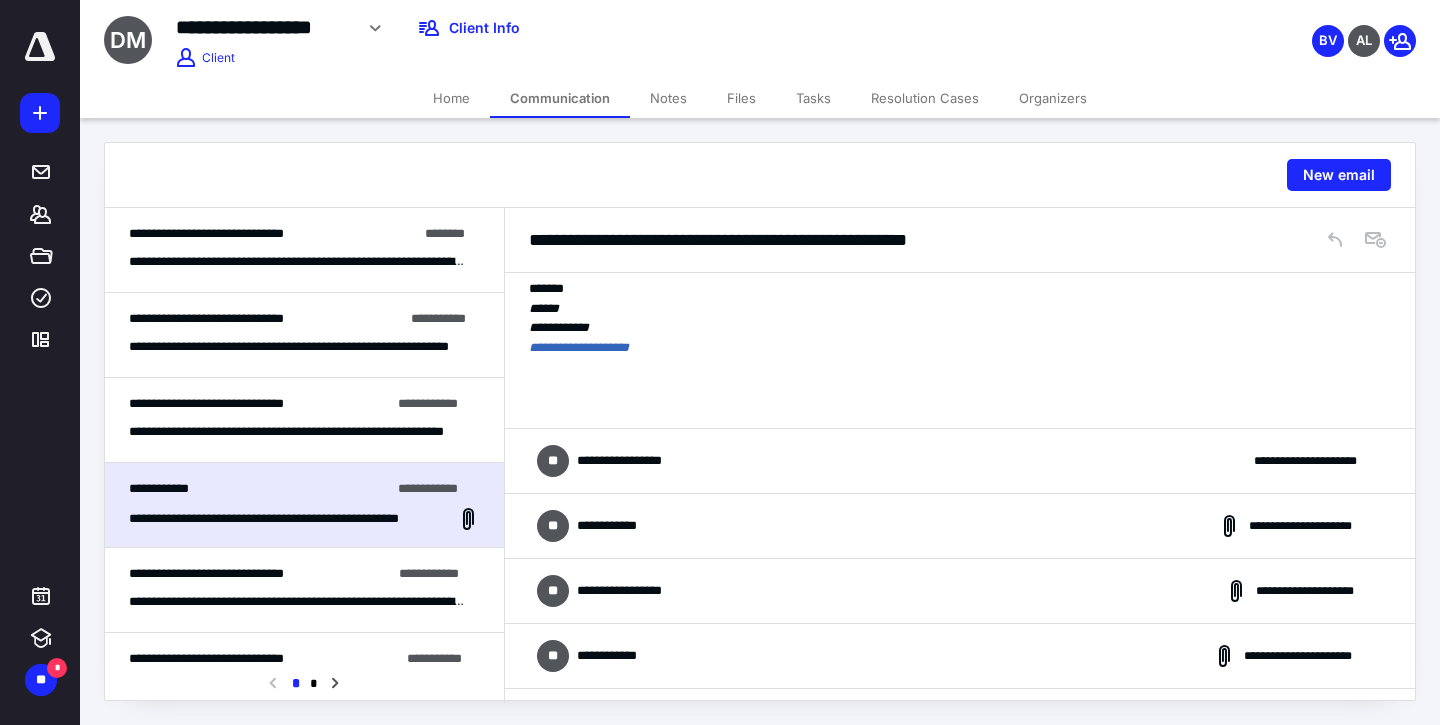 click on "**********" at bounding box center [960, 461] 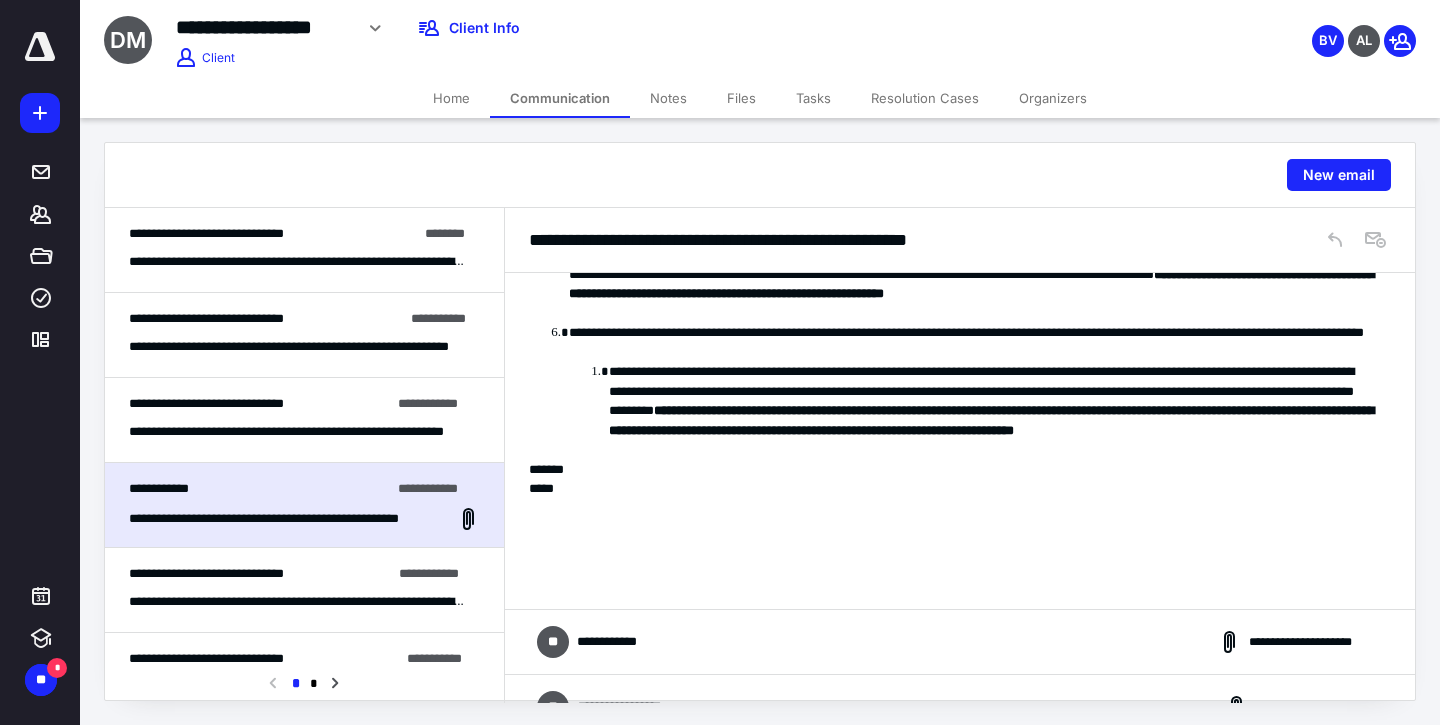 scroll, scrollTop: 2553, scrollLeft: 0, axis: vertical 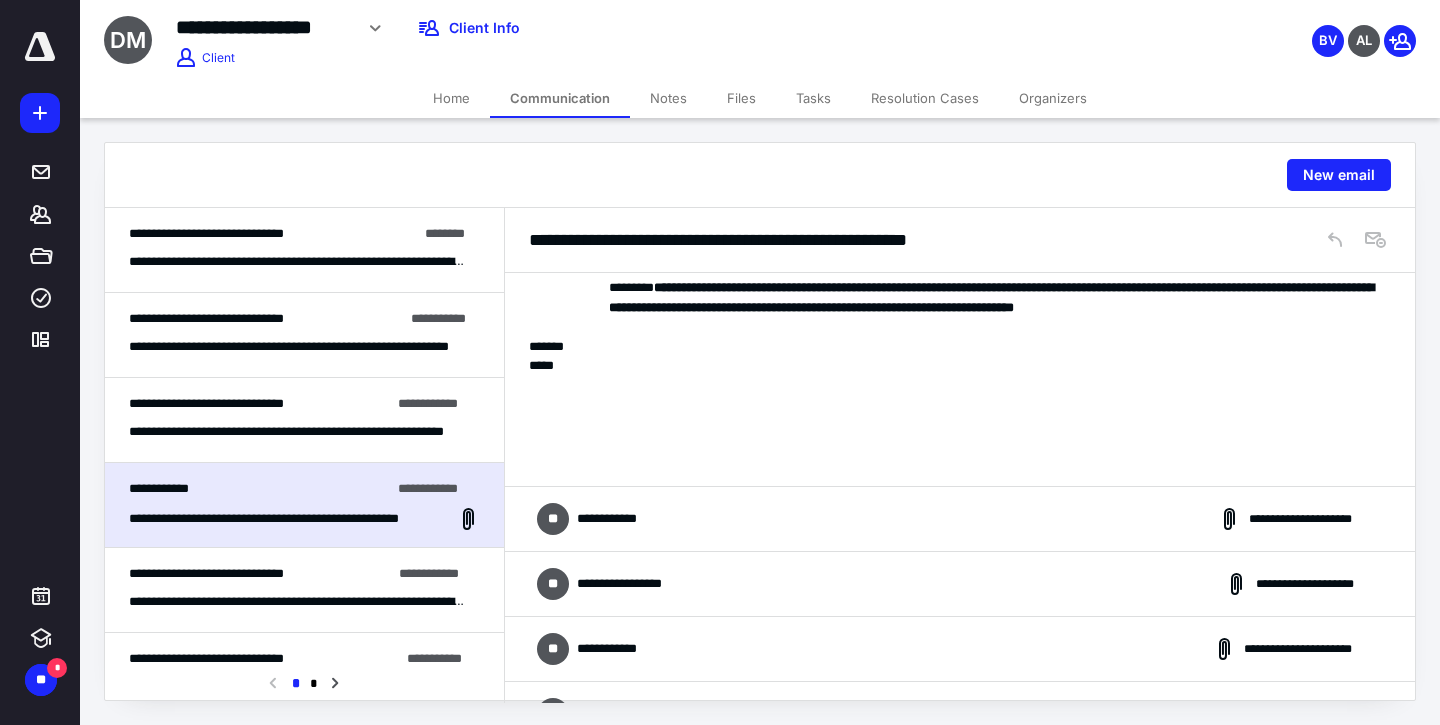 click on "**********" at bounding box center (960, 519) 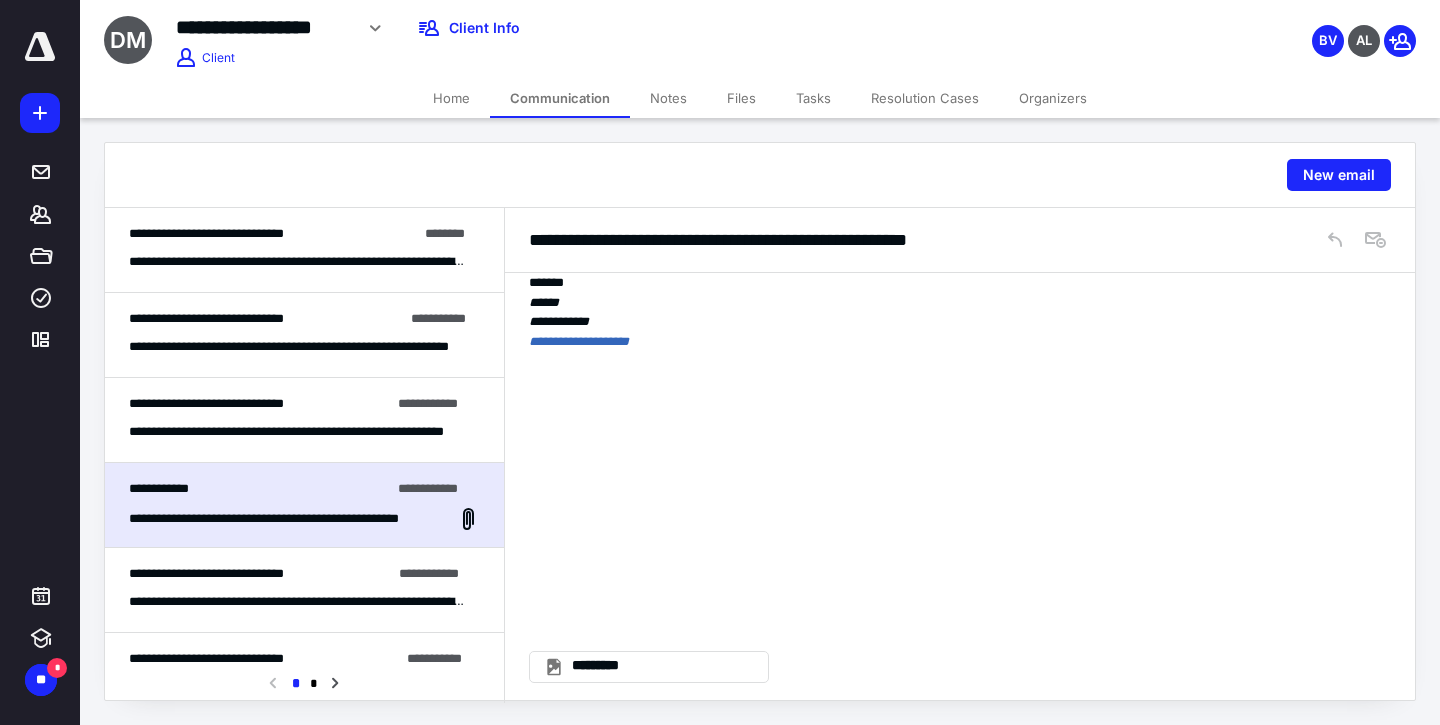 scroll, scrollTop: 3290, scrollLeft: 0, axis: vertical 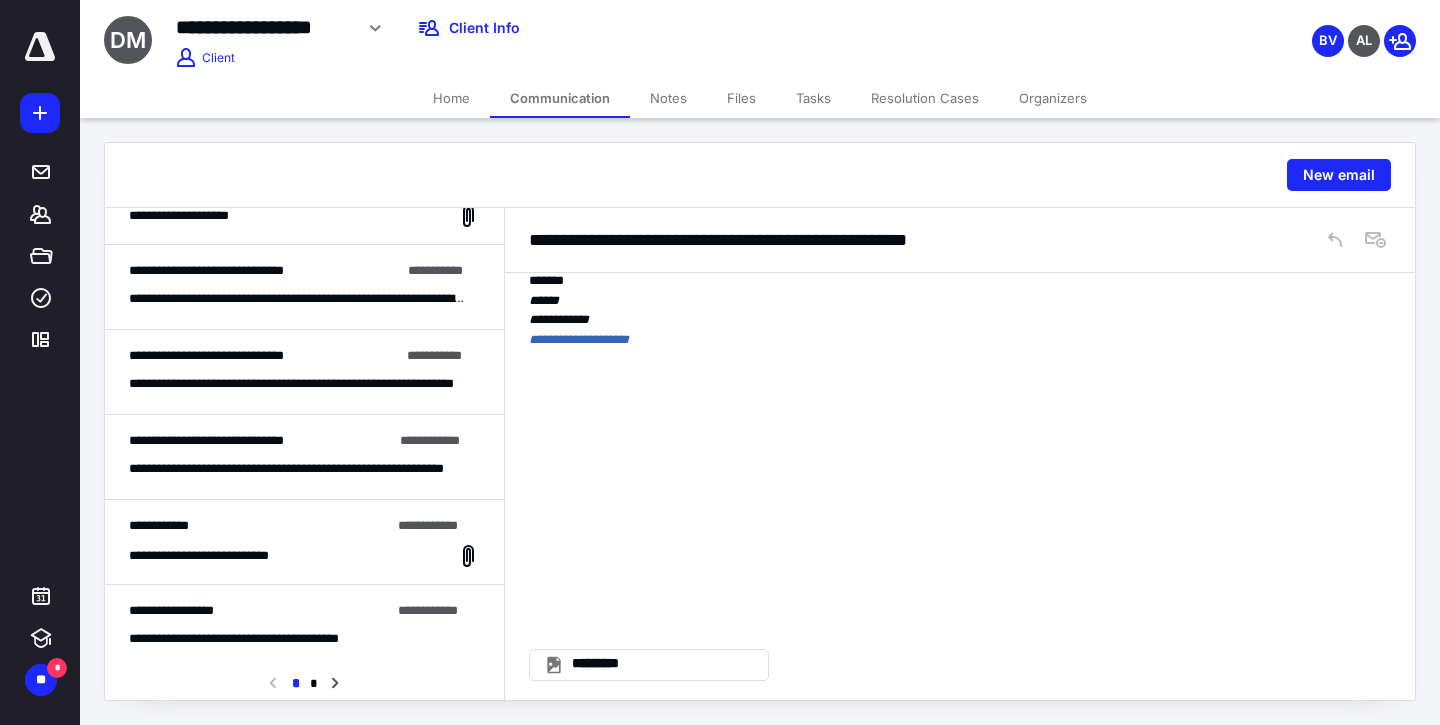 click on "**********" at bounding box center (304, 556) 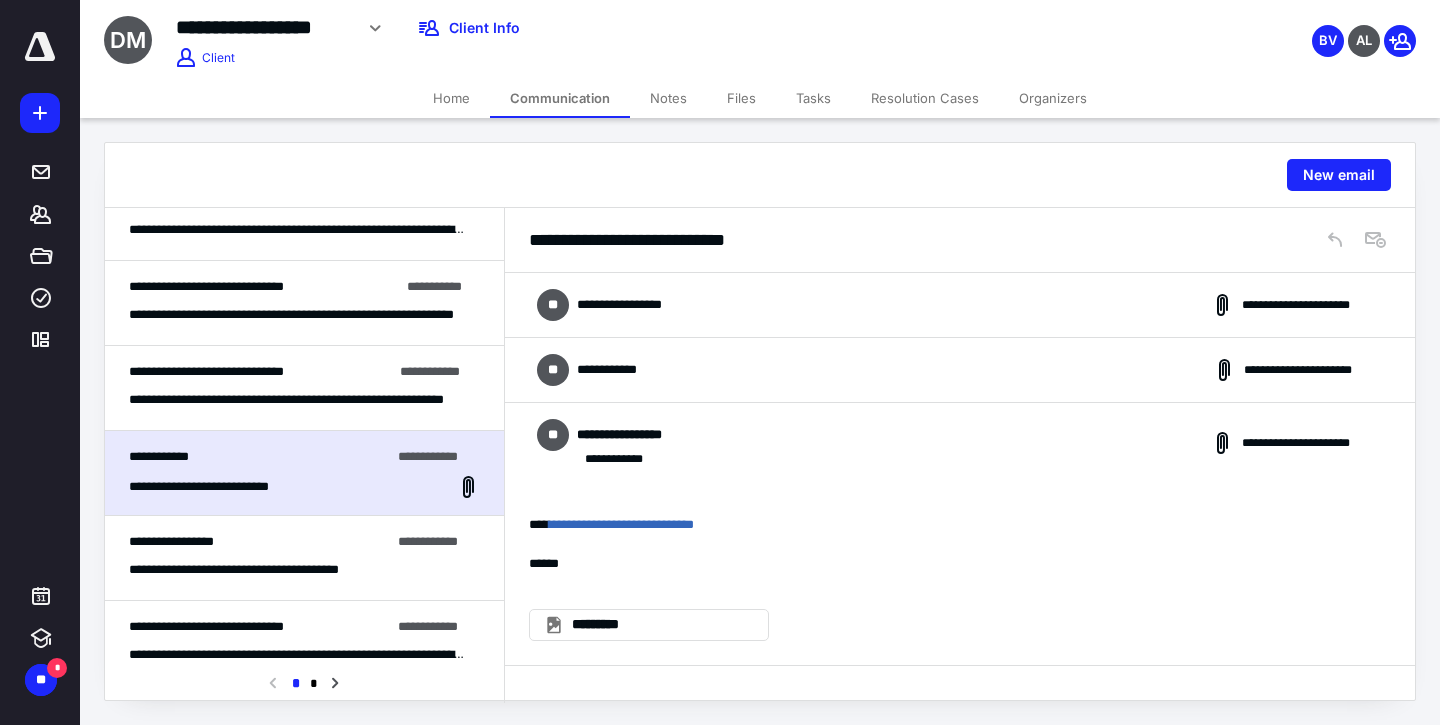 scroll, scrollTop: 1138, scrollLeft: 0, axis: vertical 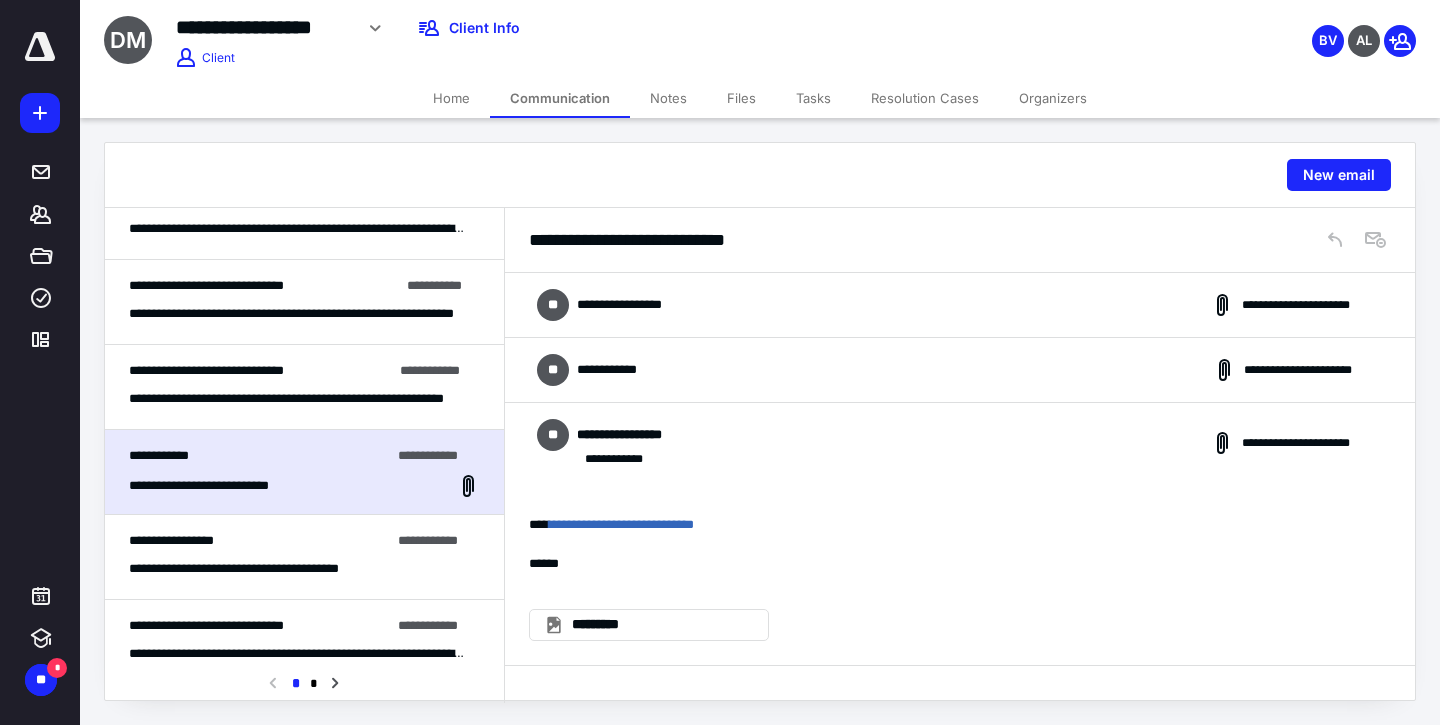 click on "**********" at bounding box center (304, 557) 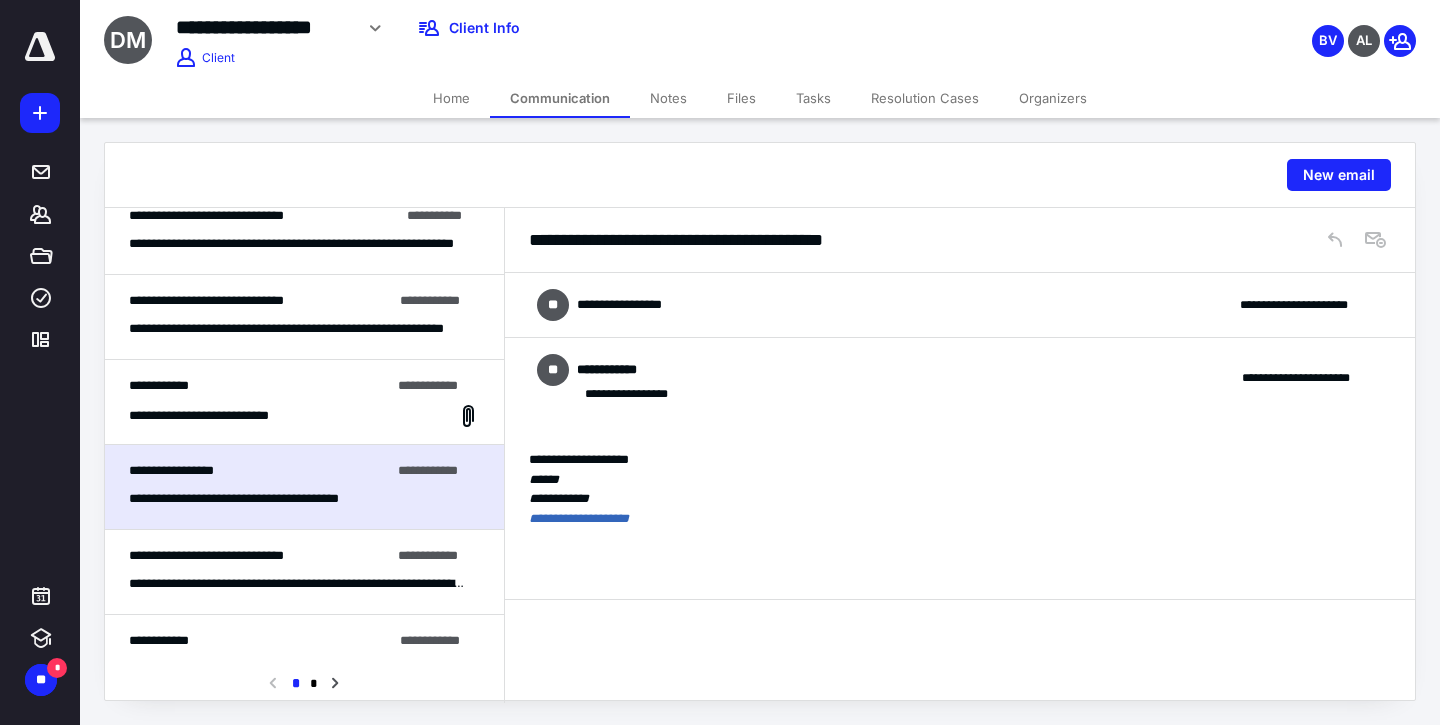 scroll, scrollTop: 1207, scrollLeft: 0, axis: vertical 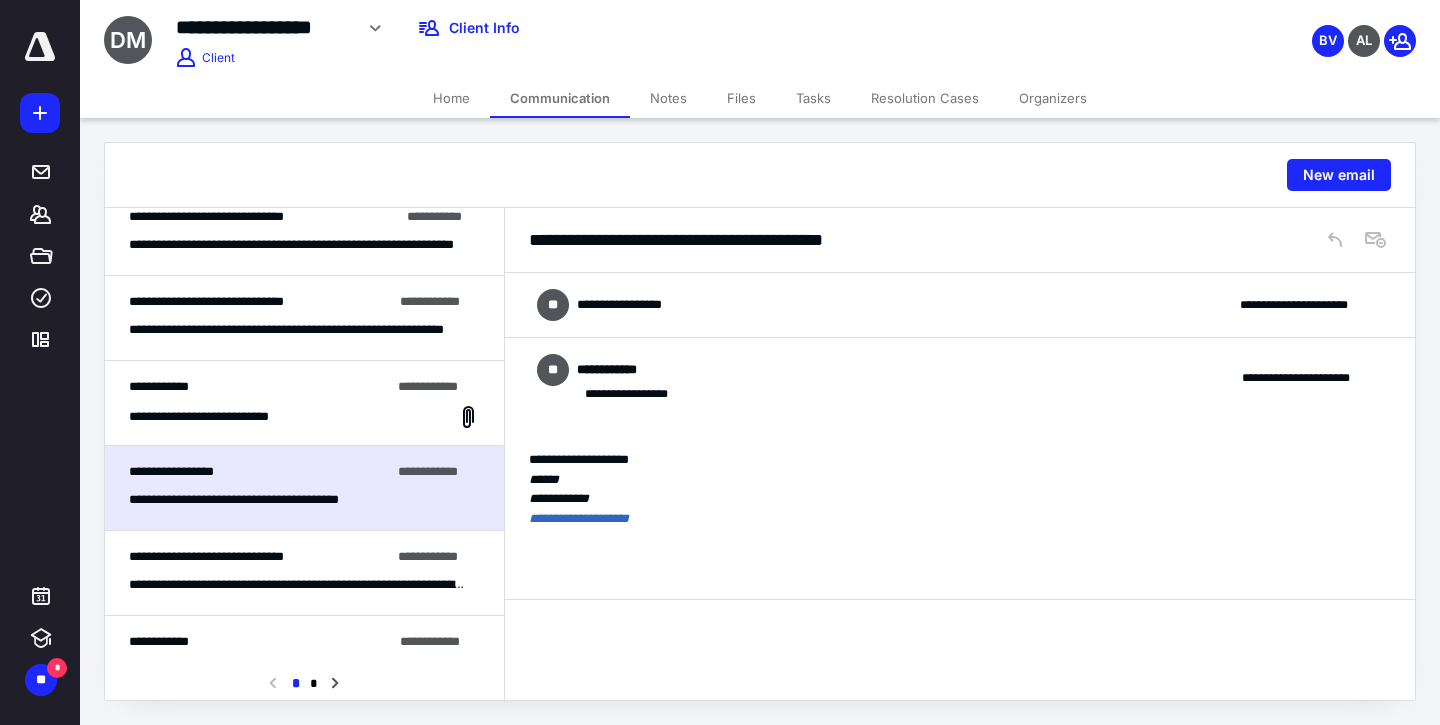 click on "**********" at bounding box center (439, 472) 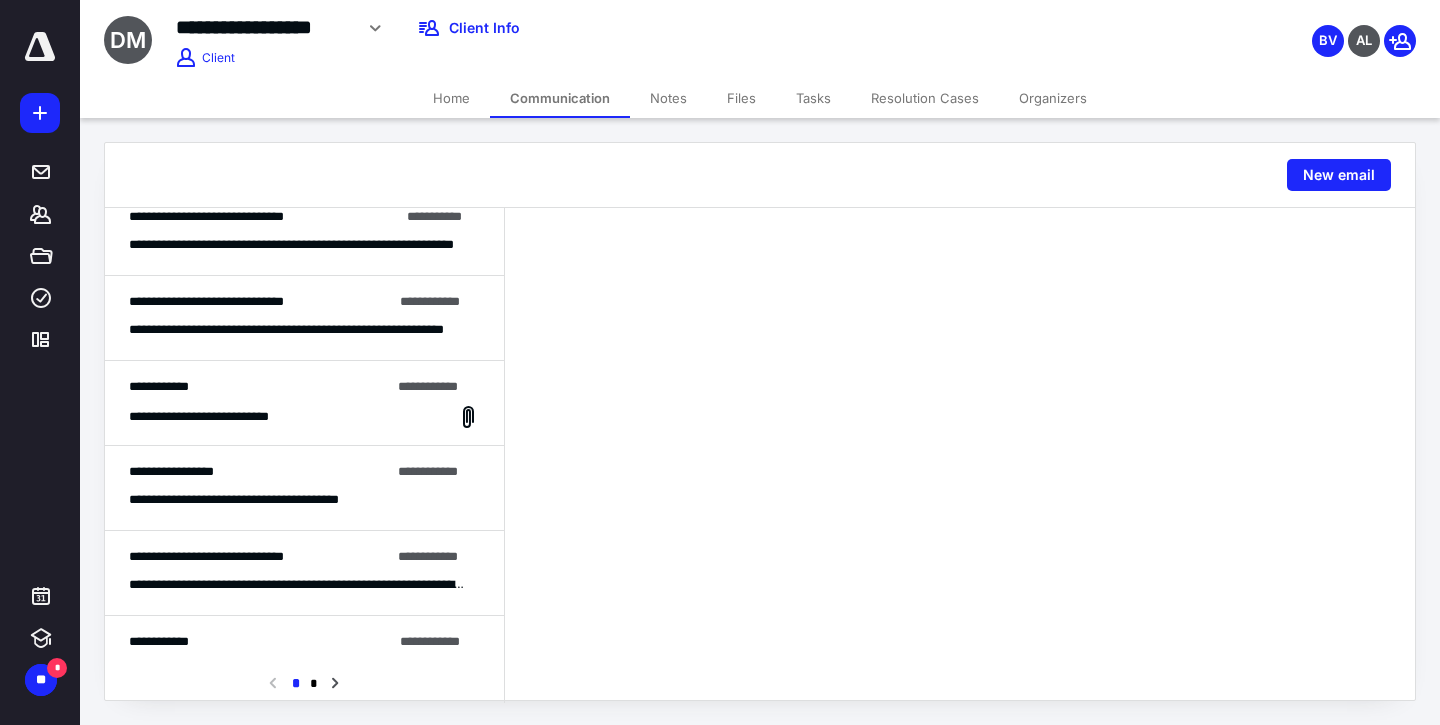 click on "**********" at bounding box center [304, 488] 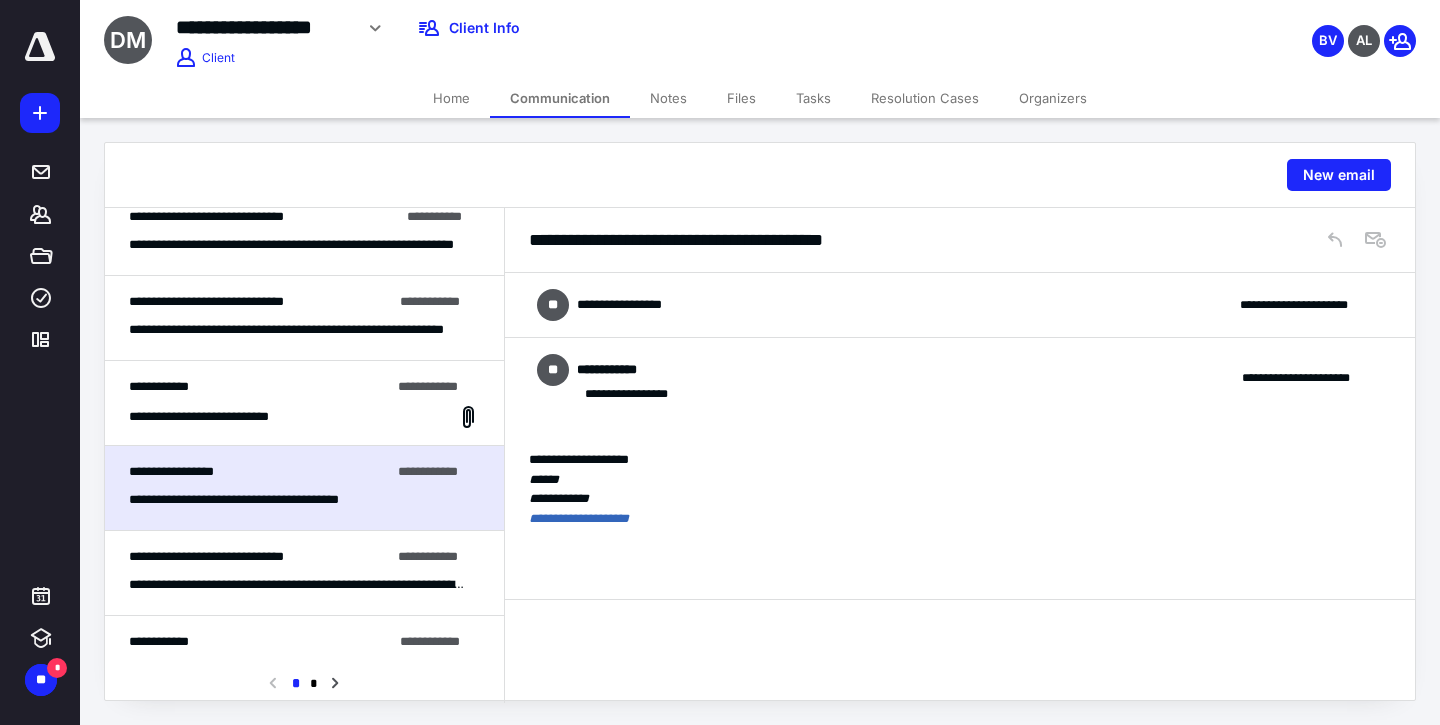 click on "**********" at bounding box center (960, 305) 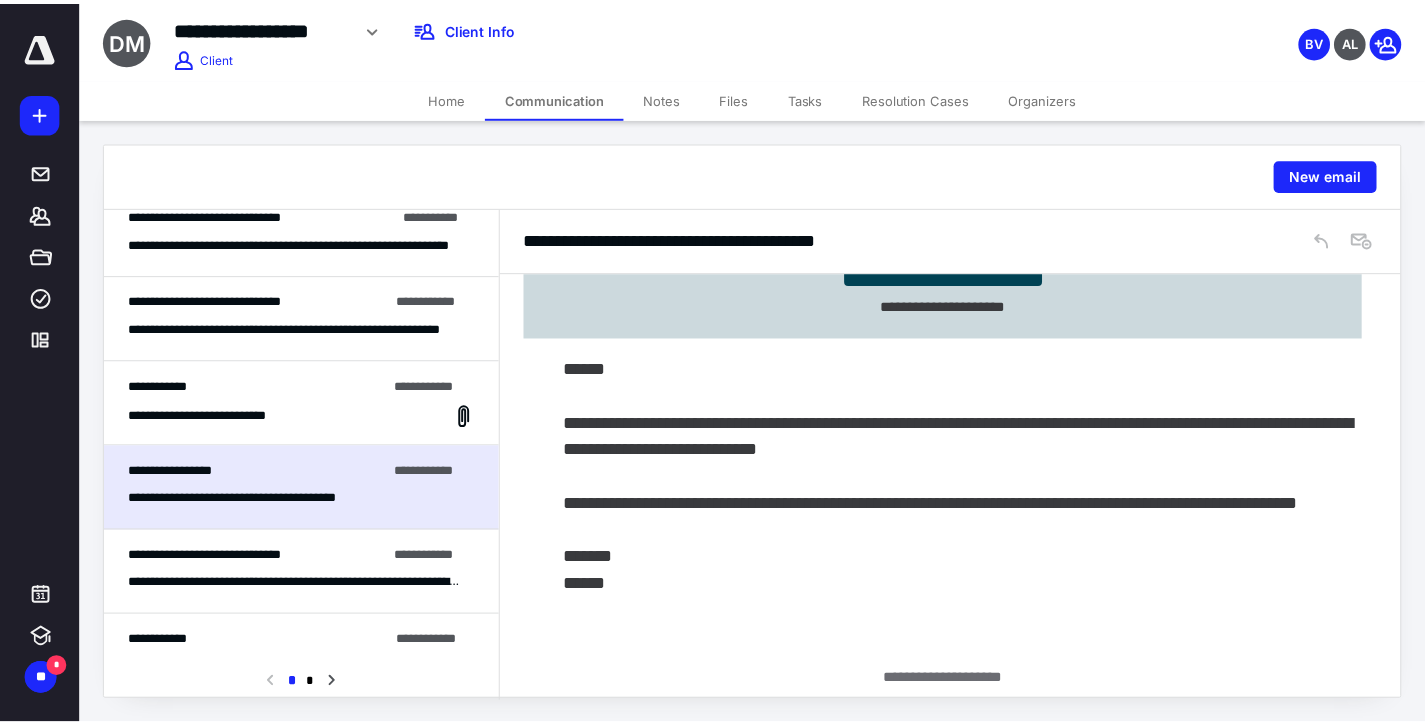 scroll, scrollTop: 757, scrollLeft: 0, axis: vertical 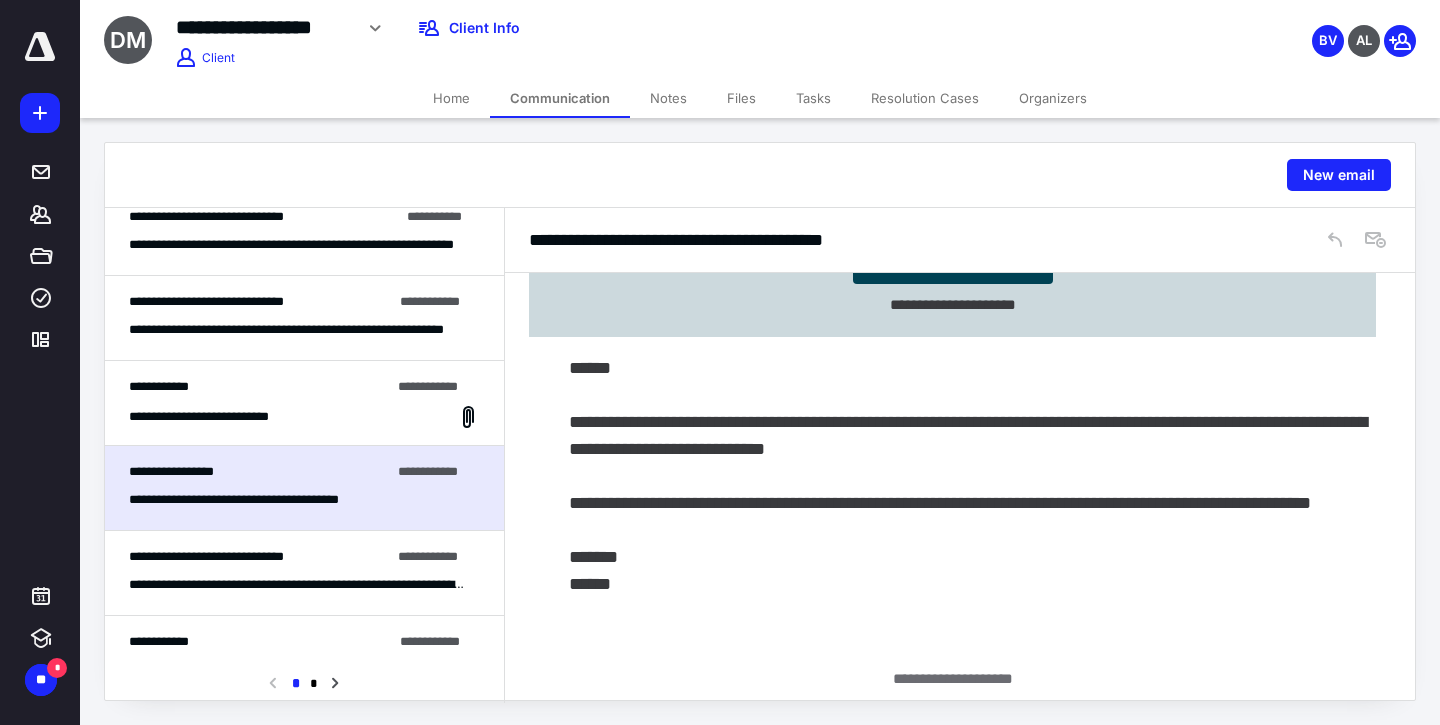 click on "Tasks" at bounding box center (813, 98) 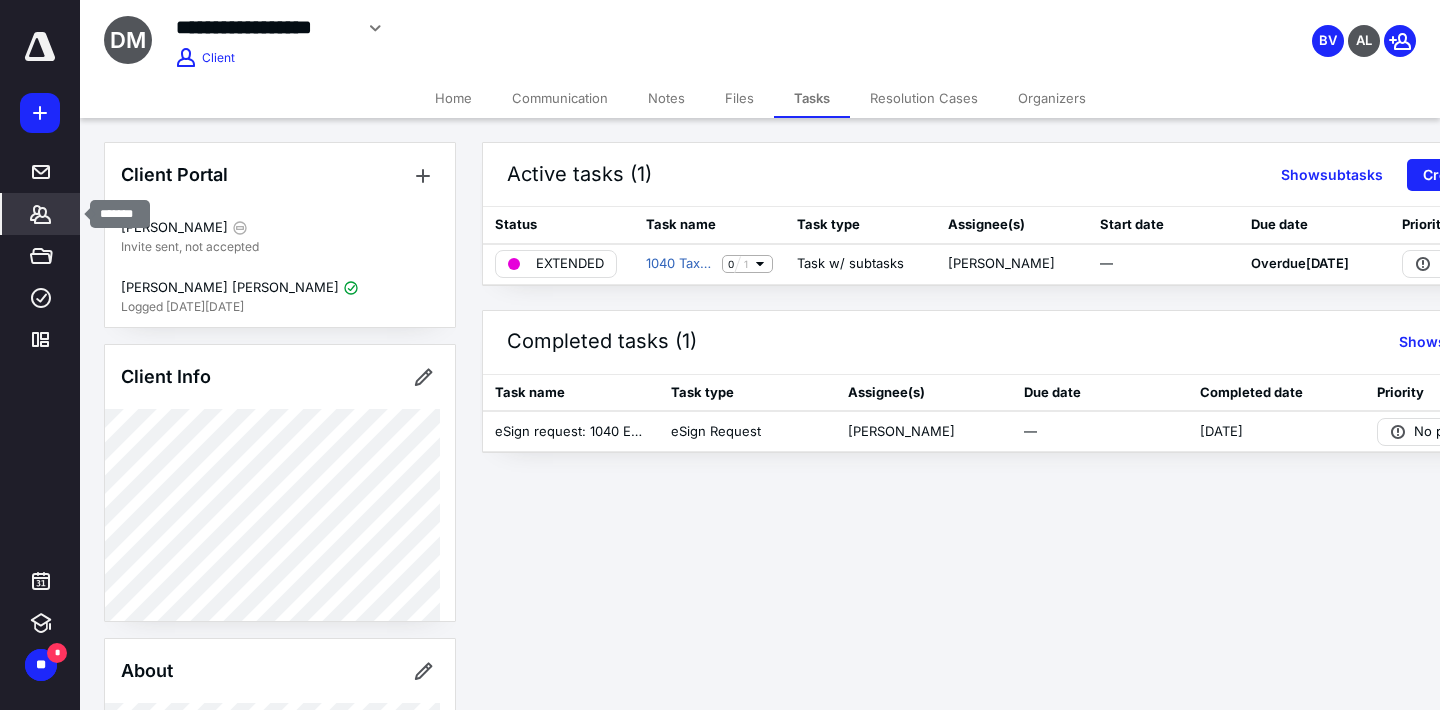 click 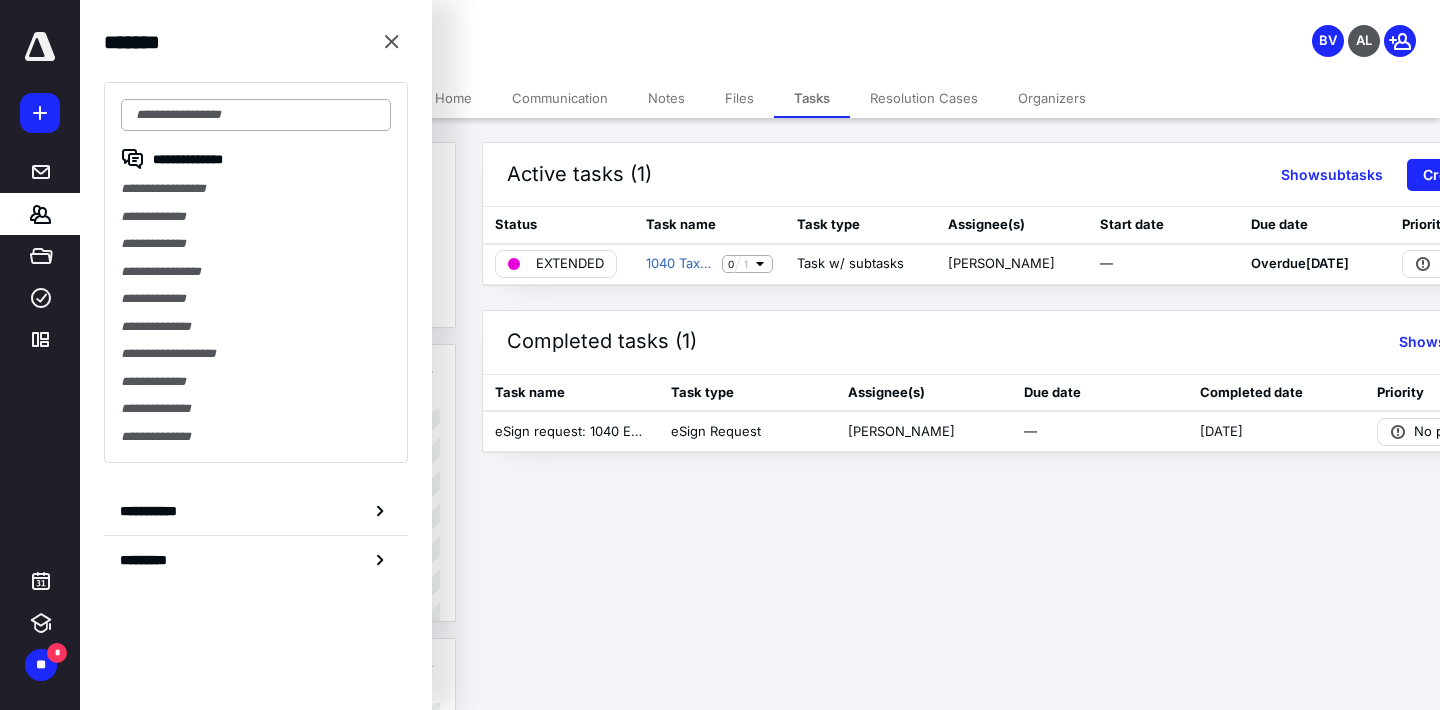 click at bounding box center (256, 115) 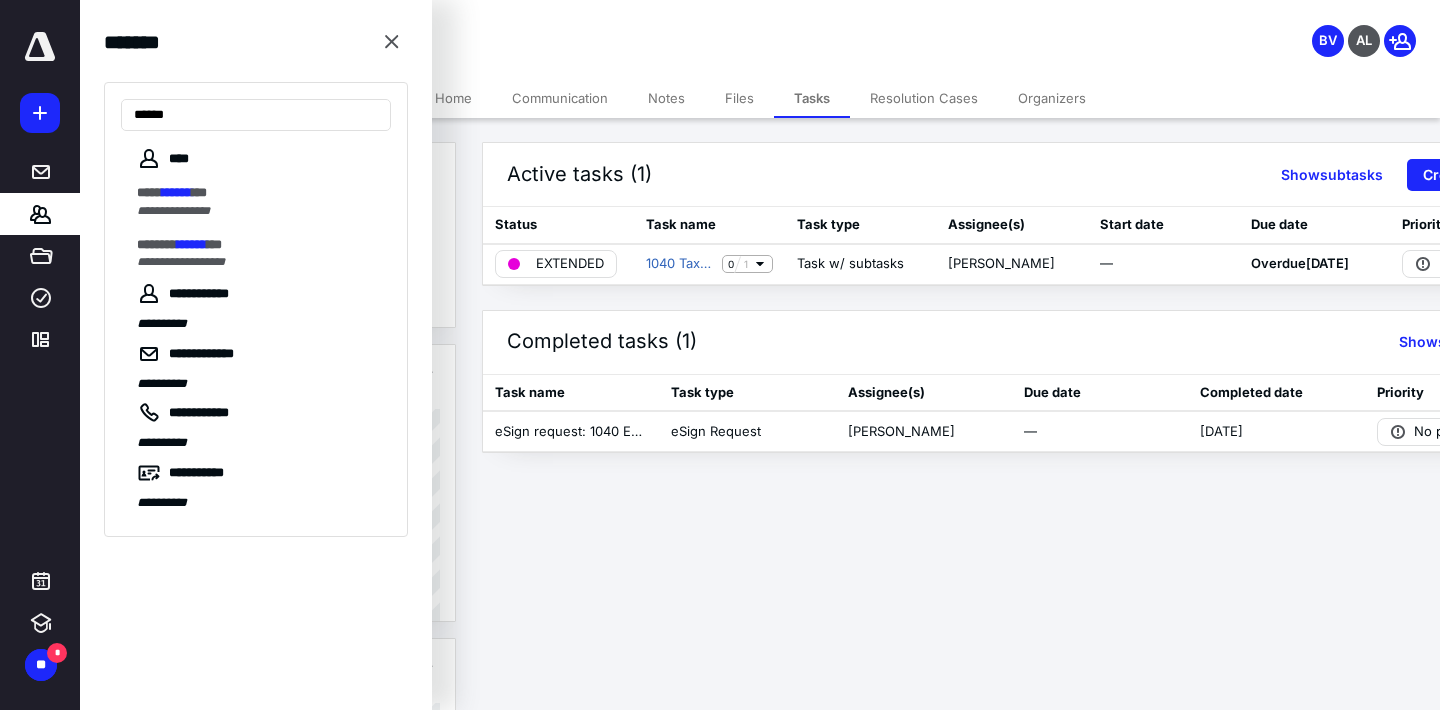 type on "******" 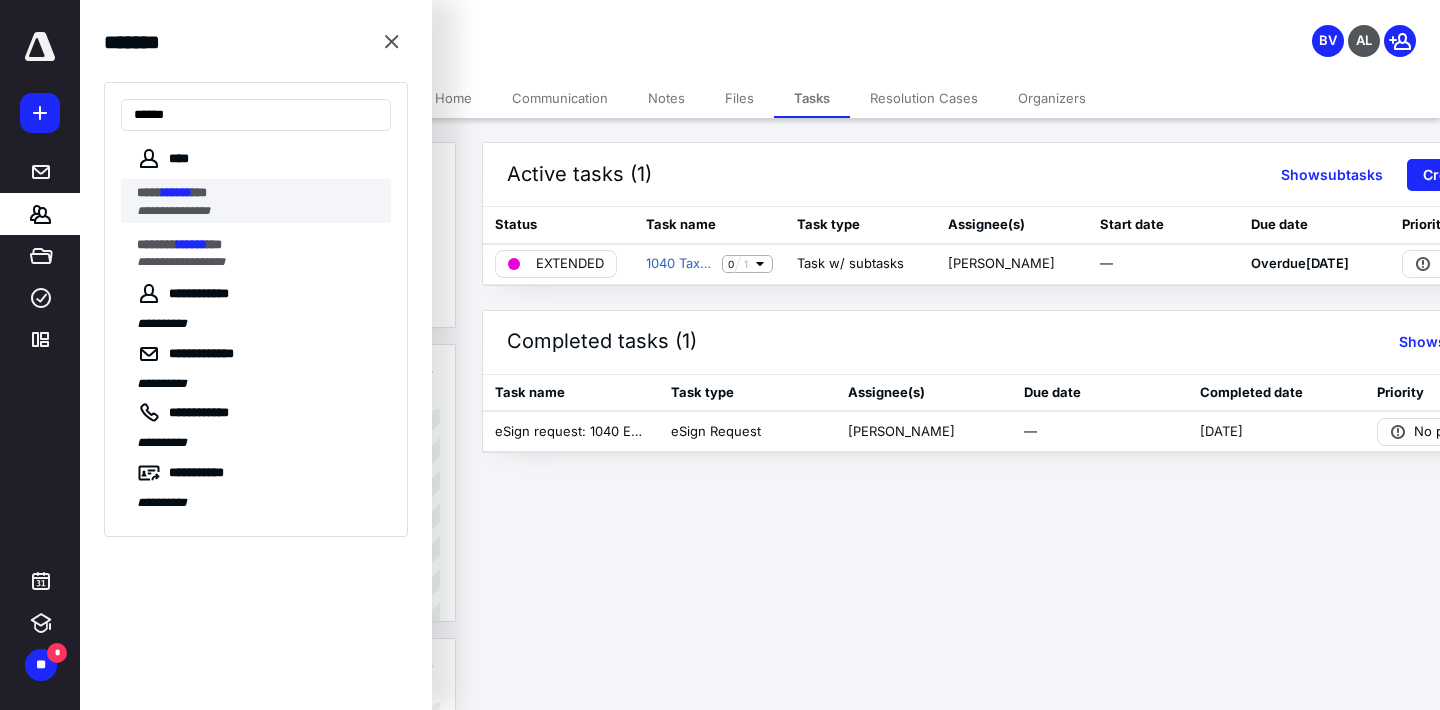 click on "******" at bounding box center [177, 192] 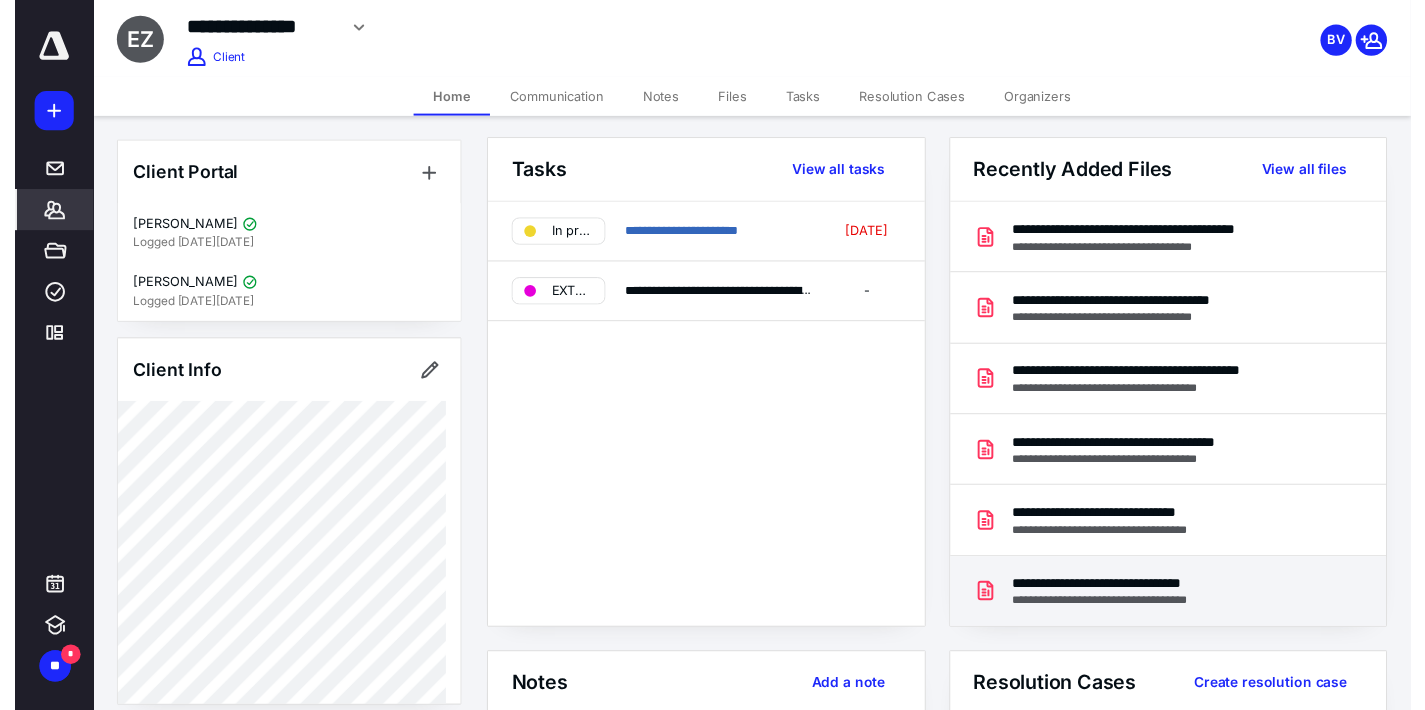 scroll, scrollTop: 0, scrollLeft: 0, axis: both 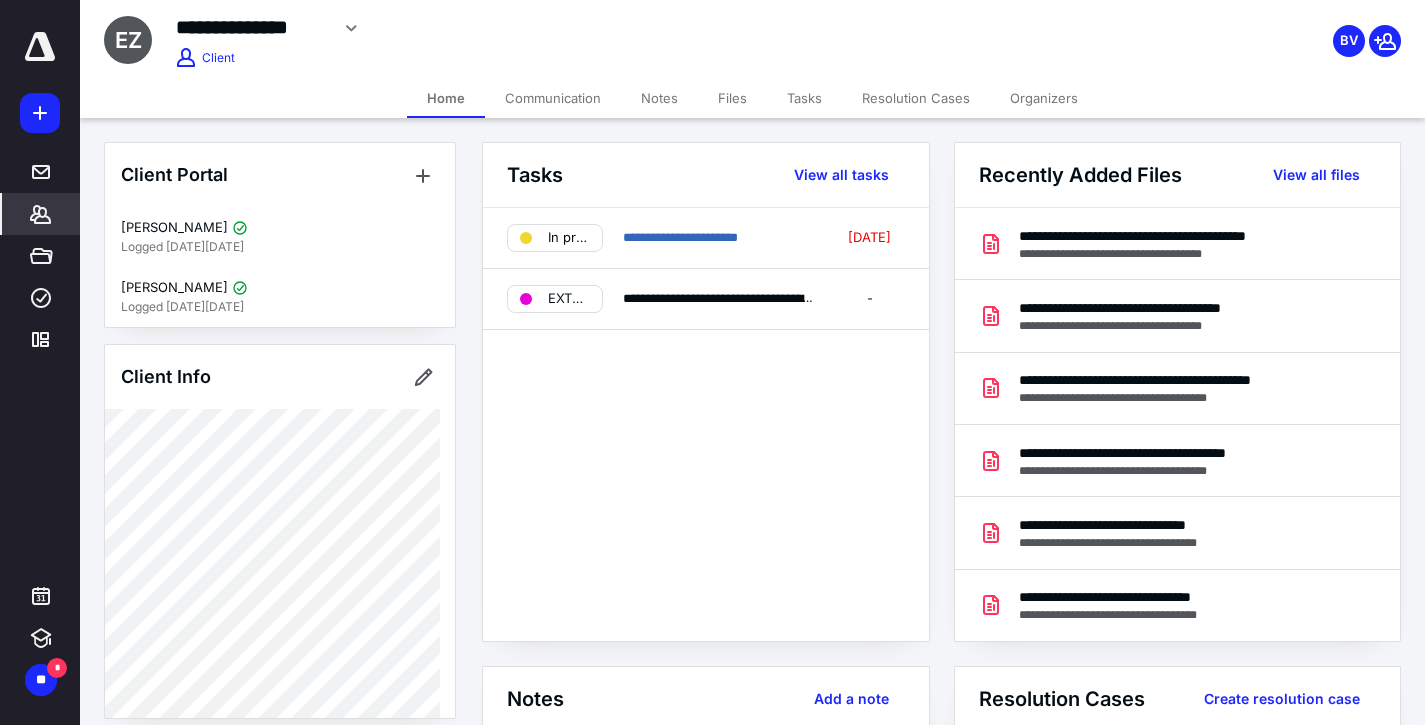 click on "Tasks" at bounding box center (804, 98) 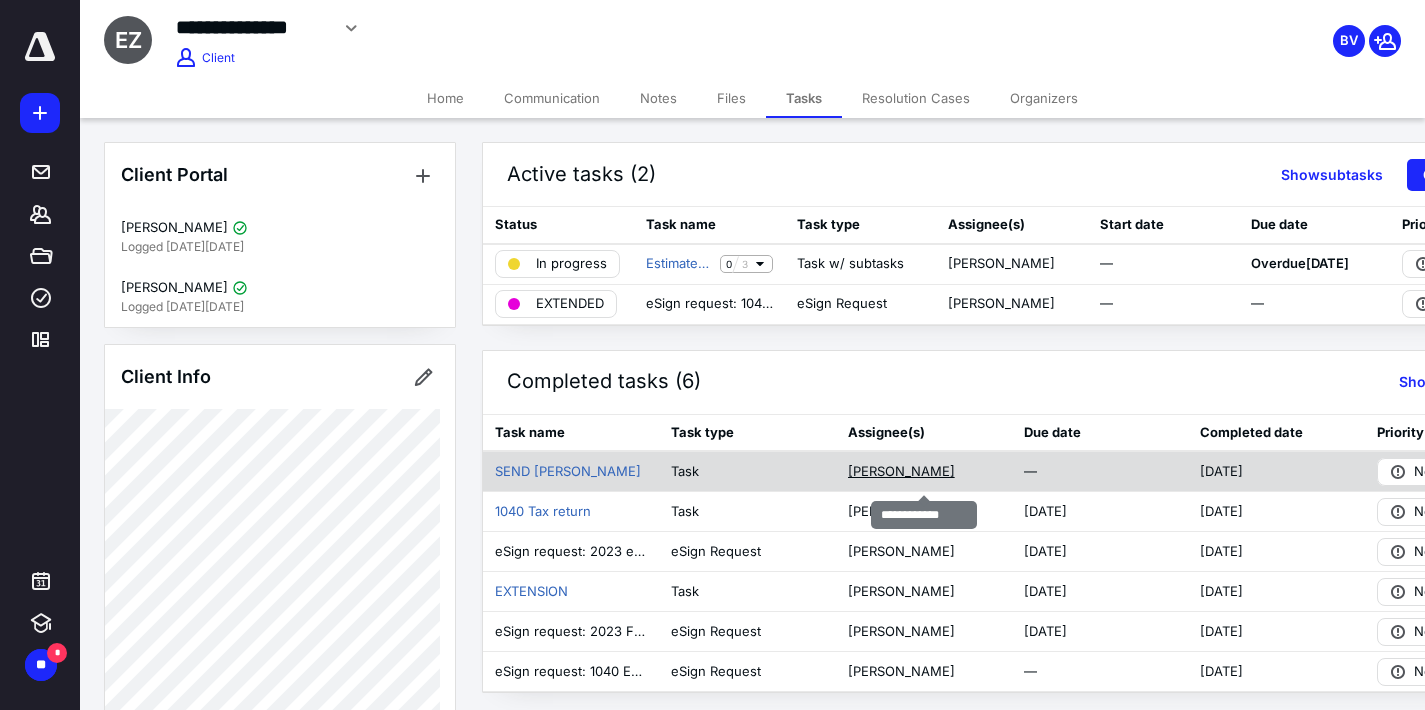 scroll, scrollTop: 0, scrollLeft: 2, axis: horizontal 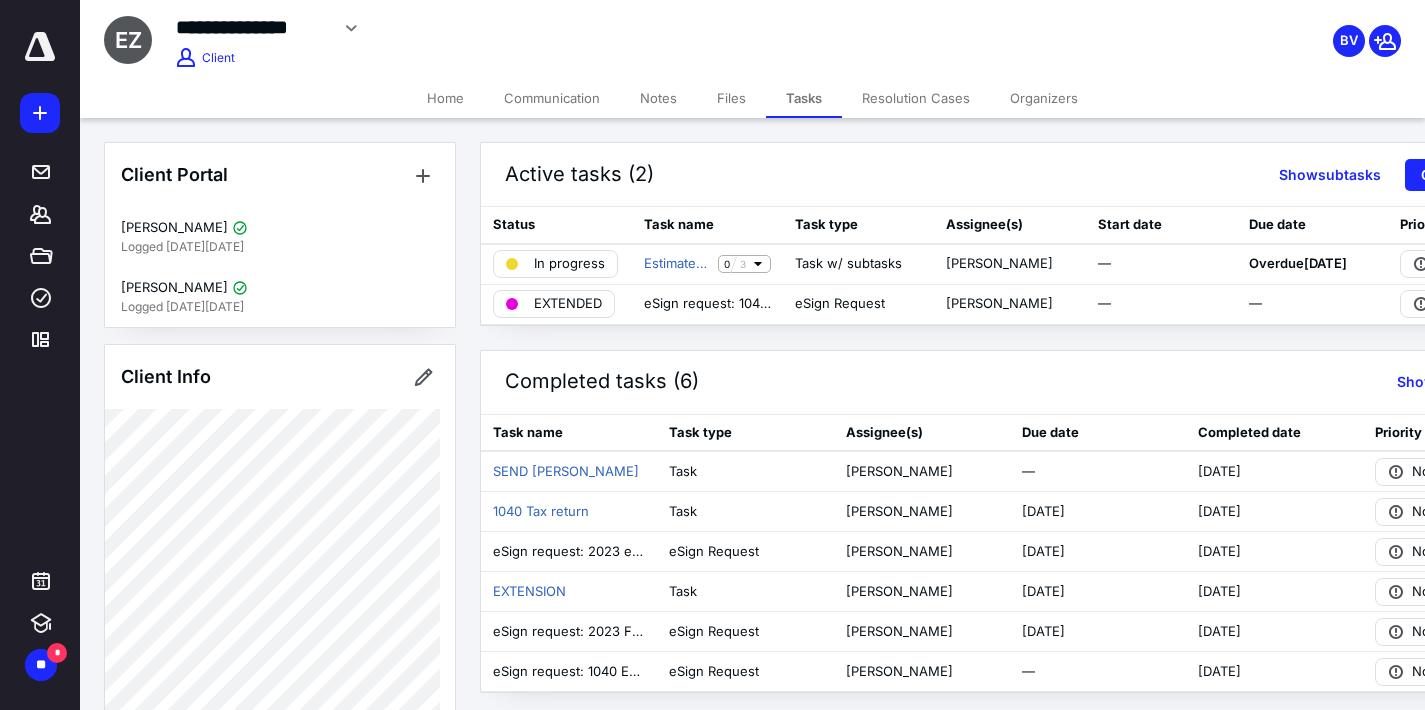 click on "Notes" at bounding box center (658, 98) 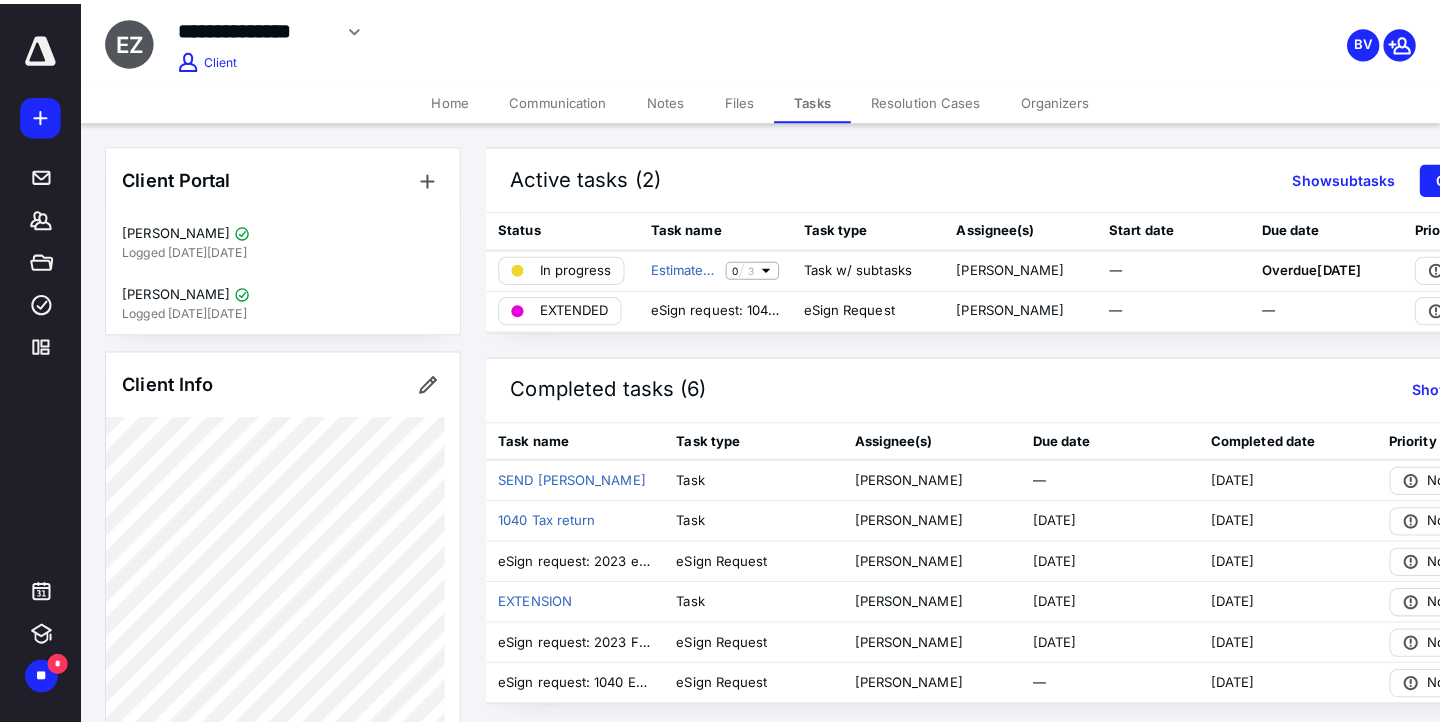 scroll, scrollTop: 0, scrollLeft: 0, axis: both 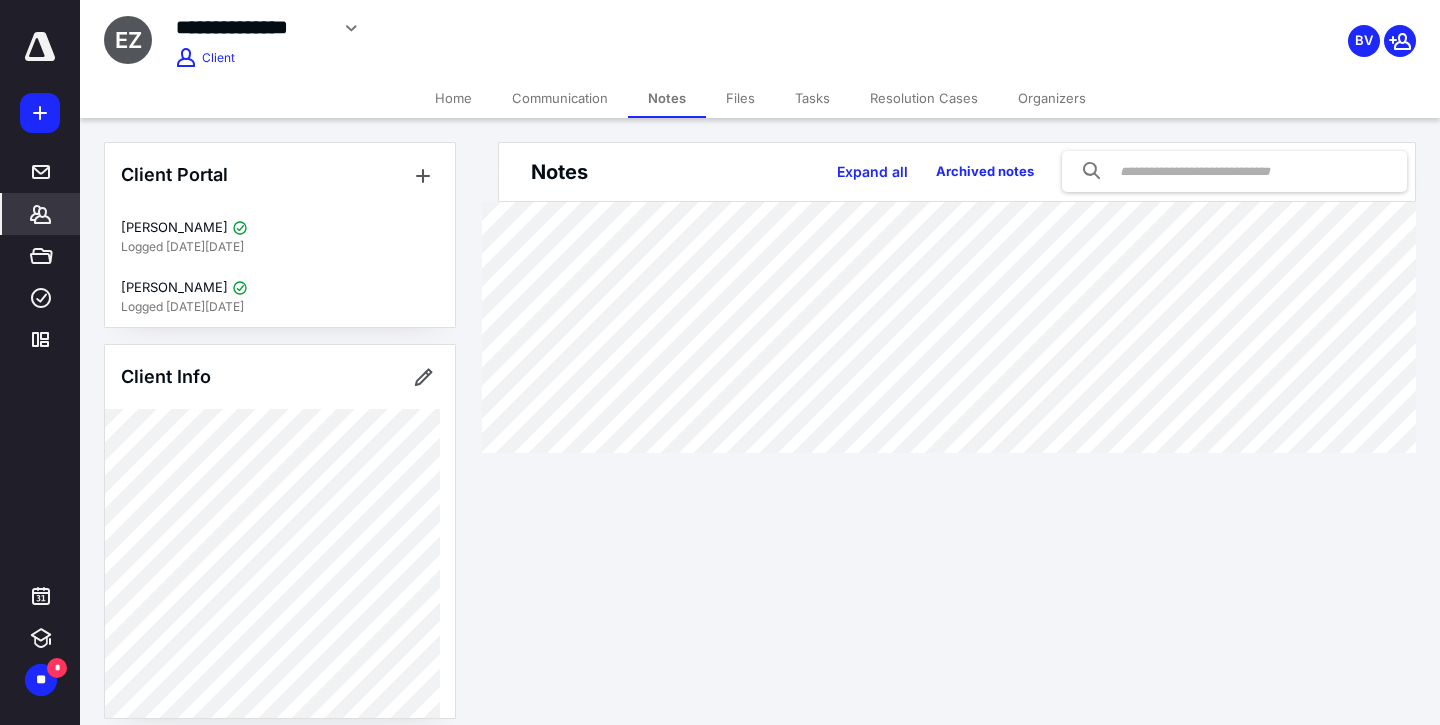 click on "Communication" at bounding box center [560, 98] 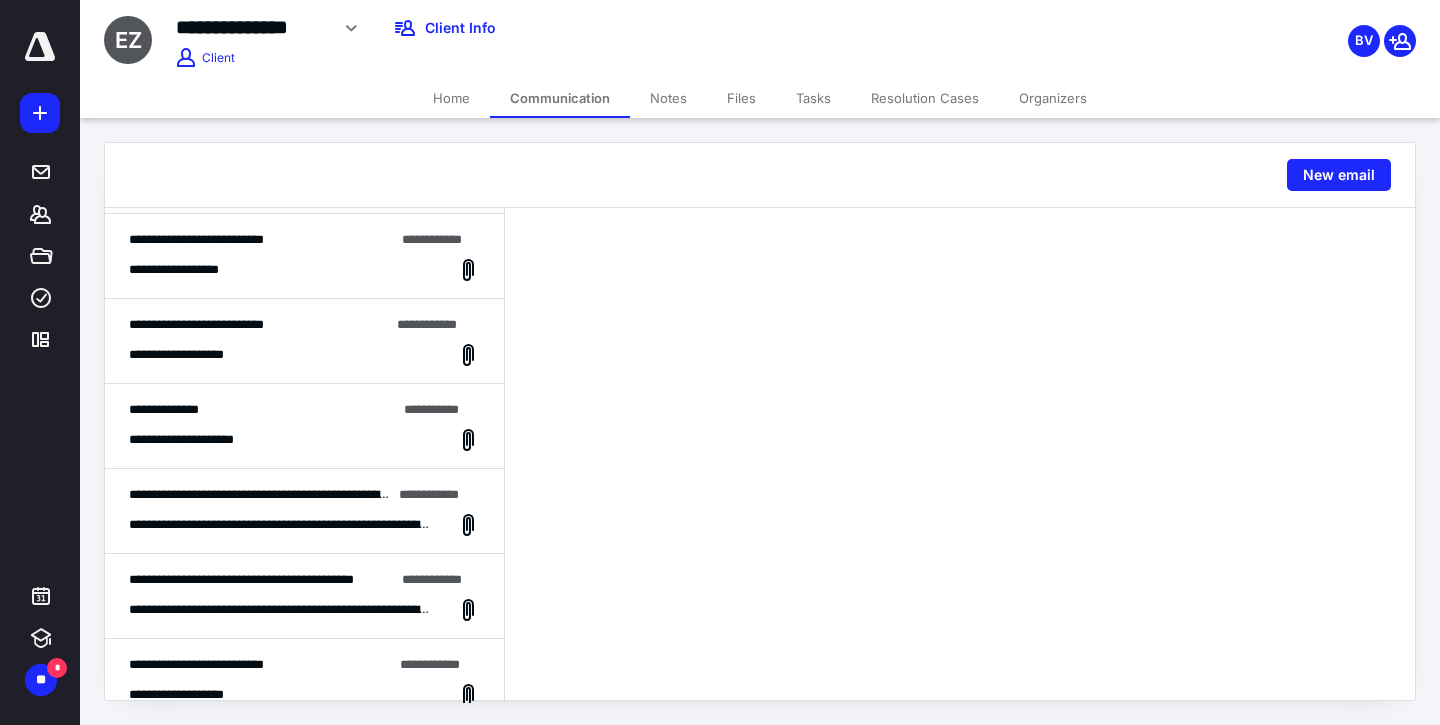 scroll, scrollTop: 0, scrollLeft: 0, axis: both 